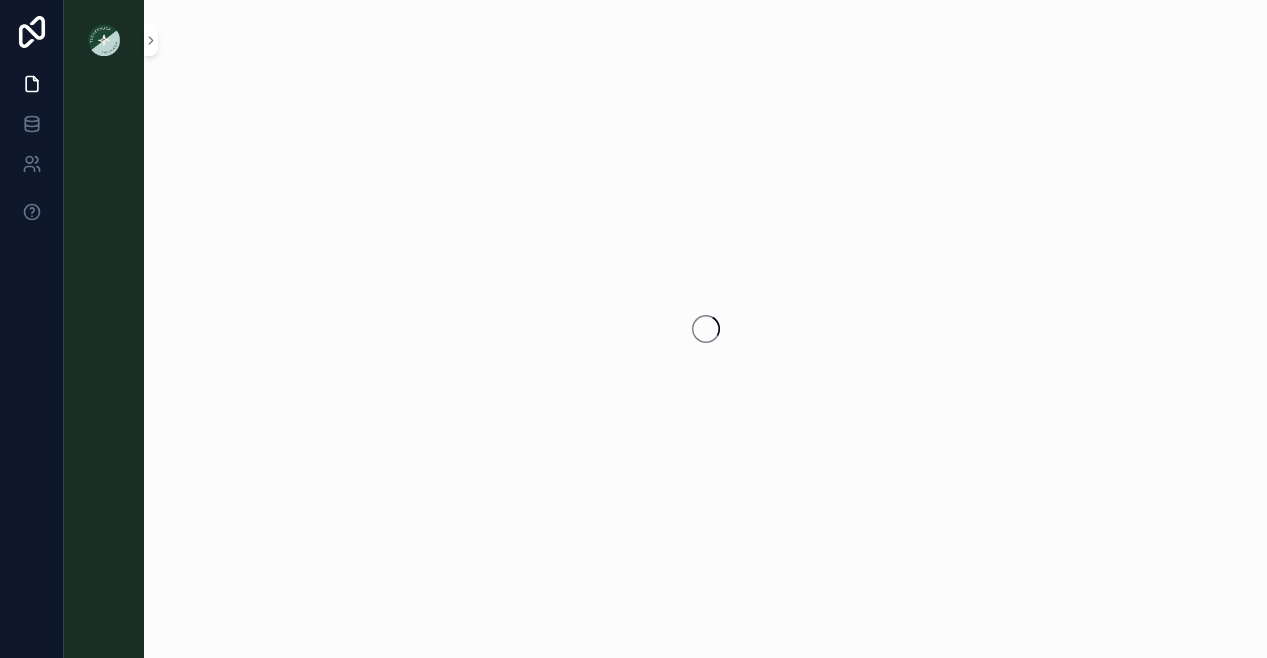 scroll, scrollTop: 0, scrollLeft: 0, axis: both 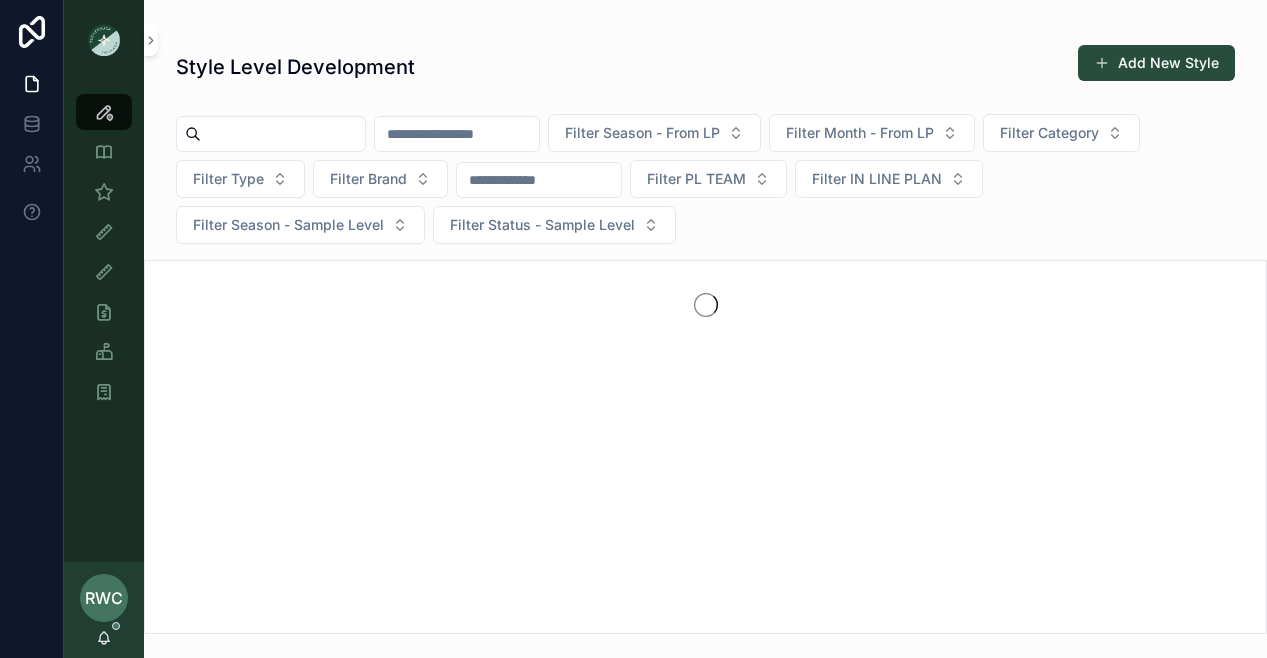 click at bounding box center (283, 134) 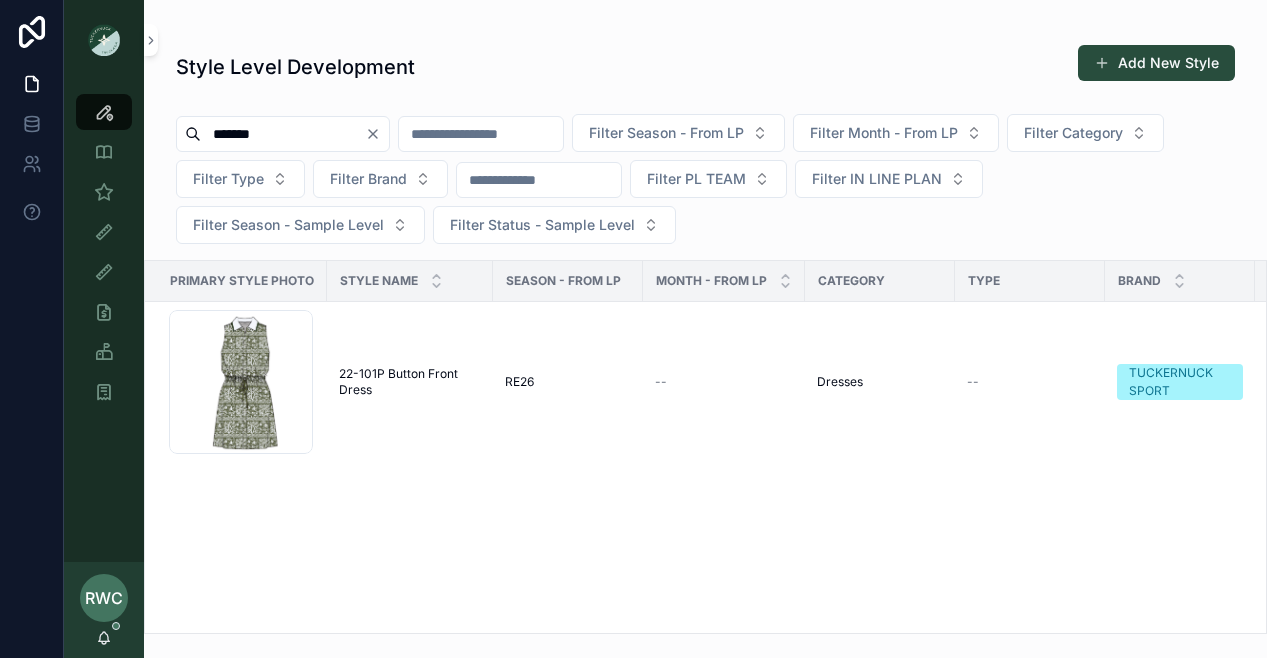 type on "*******" 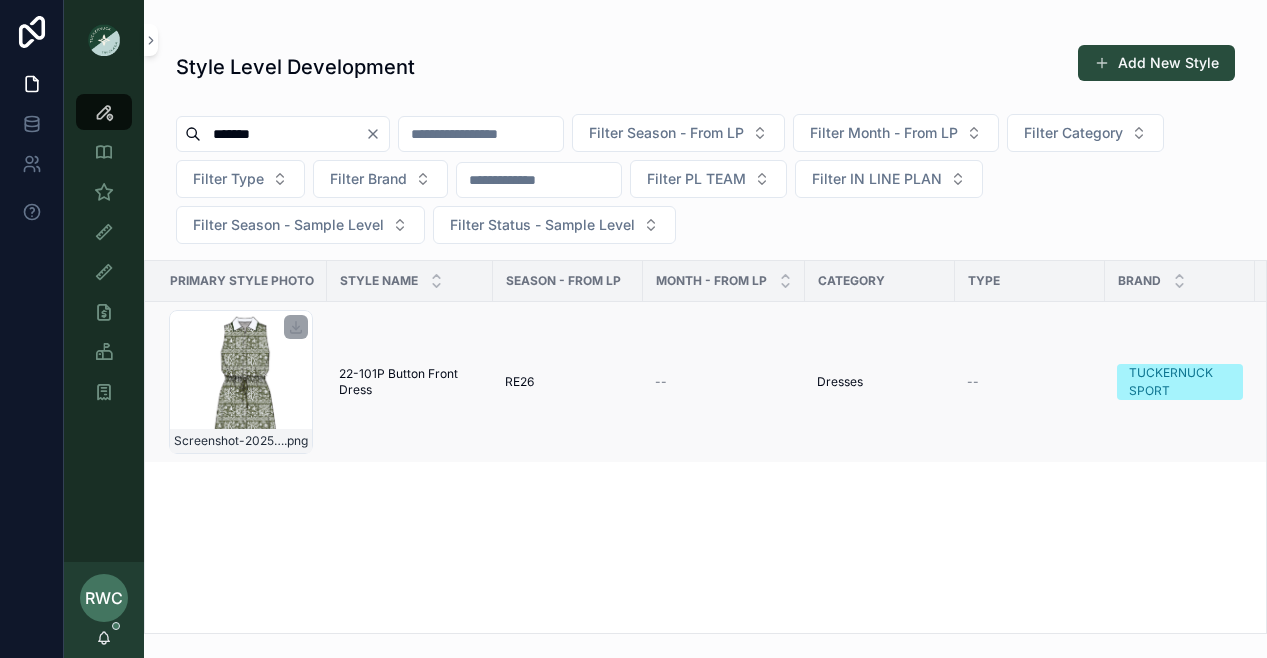 click on "Screenshot-2025-08-05-155436 .png" at bounding box center (241, 382) 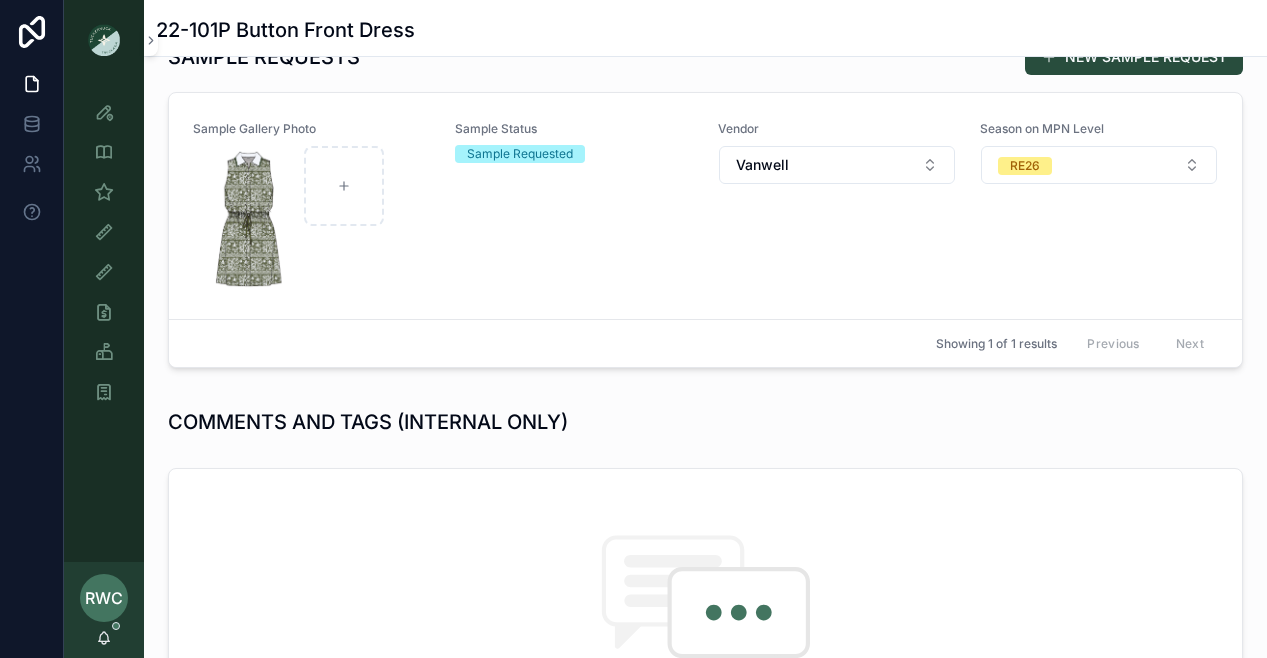 scroll, scrollTop: 806, scrollLeft: 0, axis: vertical 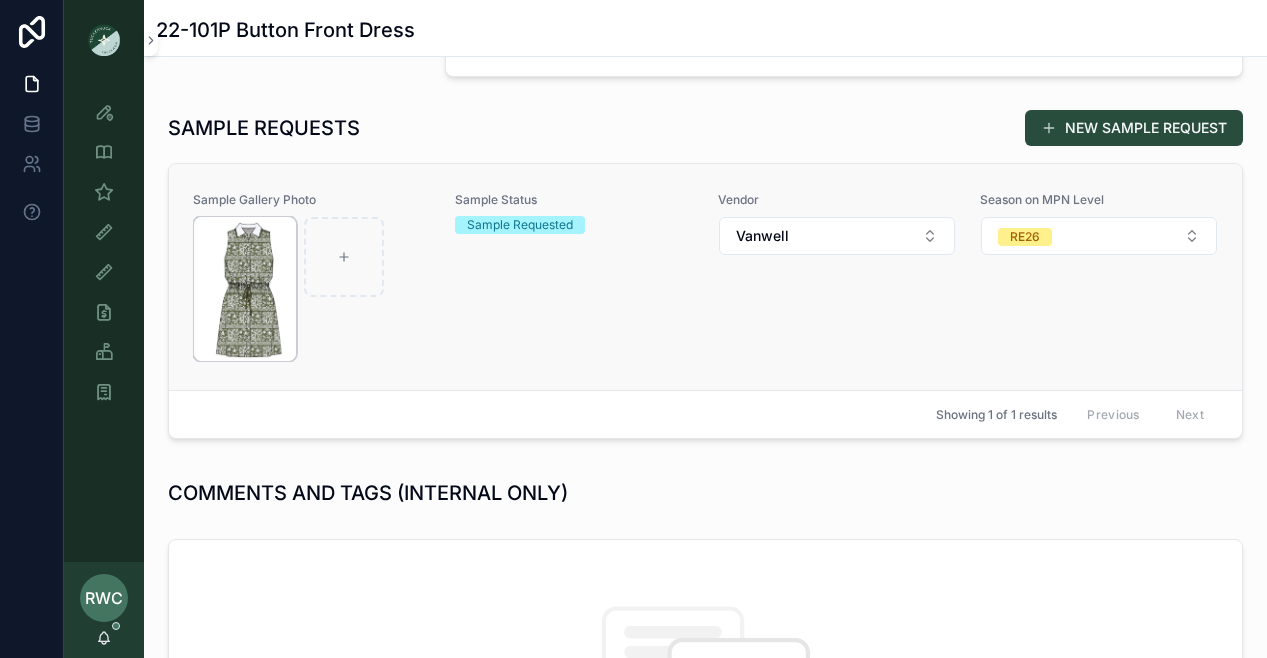 click at bounding box center (245, 289) 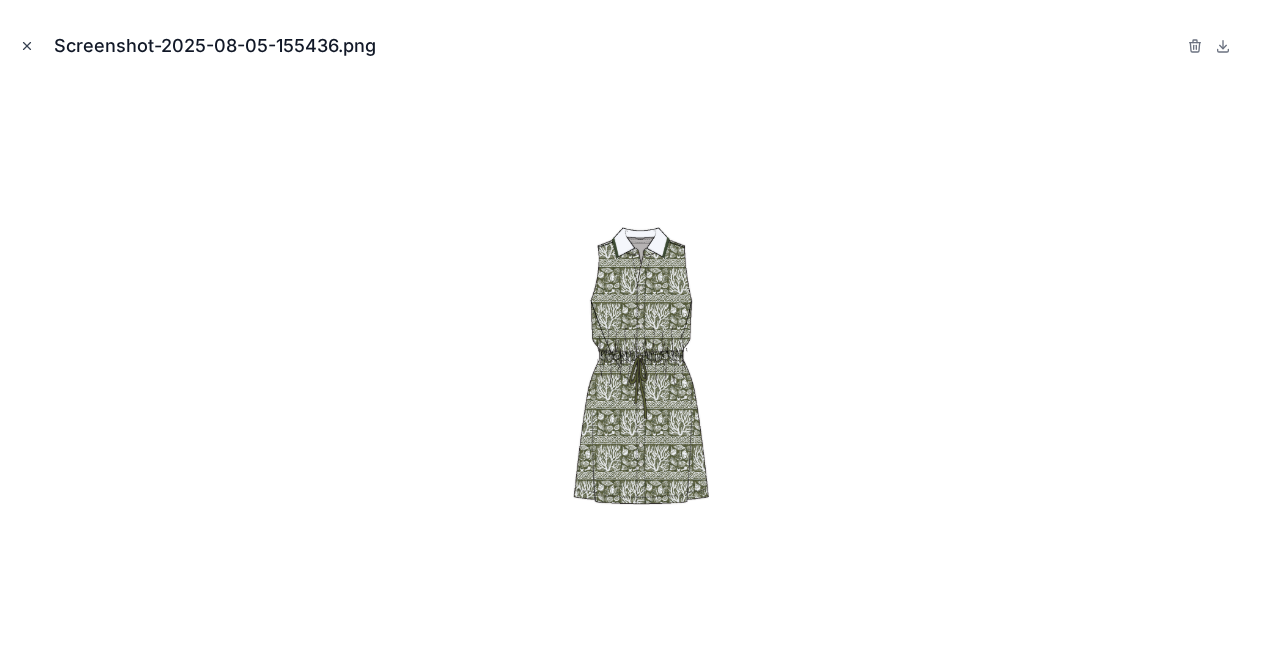 click 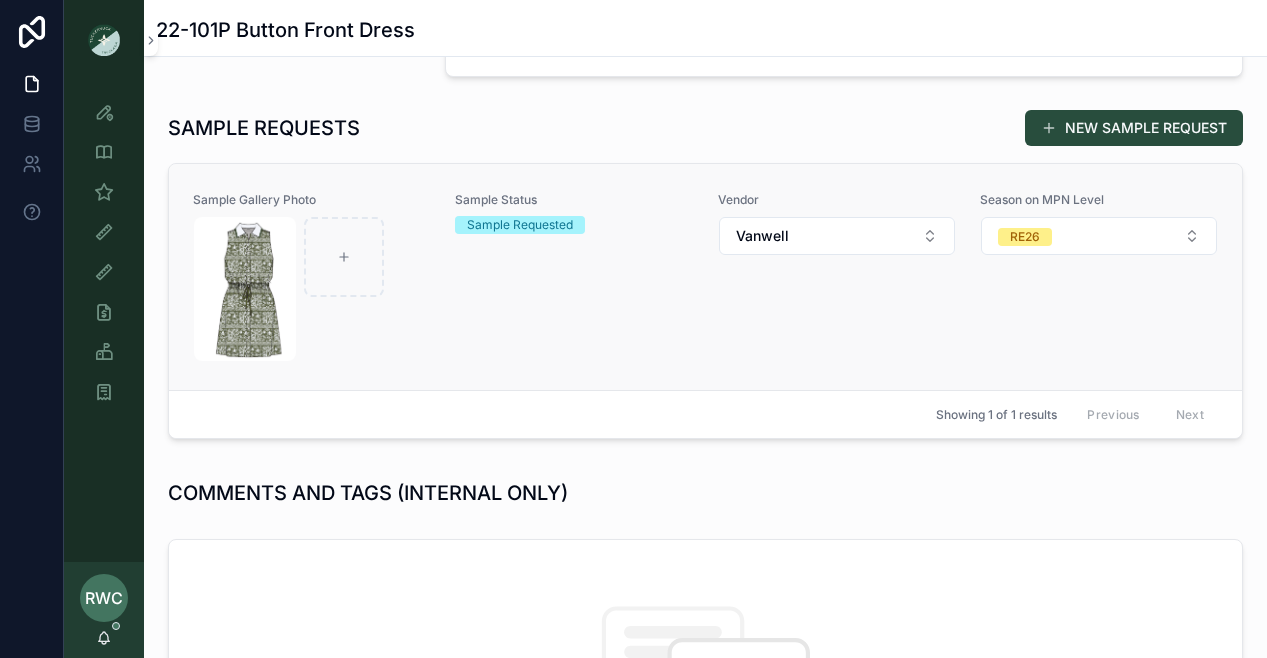 click on "Sample Requested" at bounding box center (520, 225) 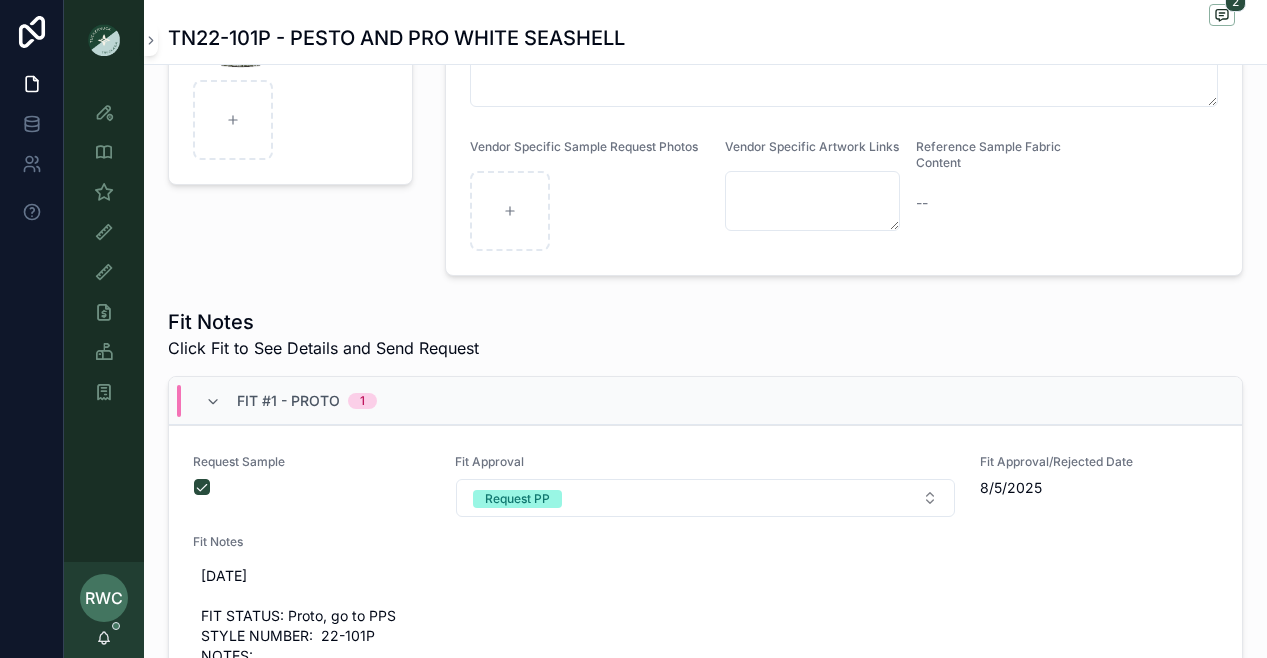 scroll, scrollTop: 450, scrollLeft: 0, axis: vertical 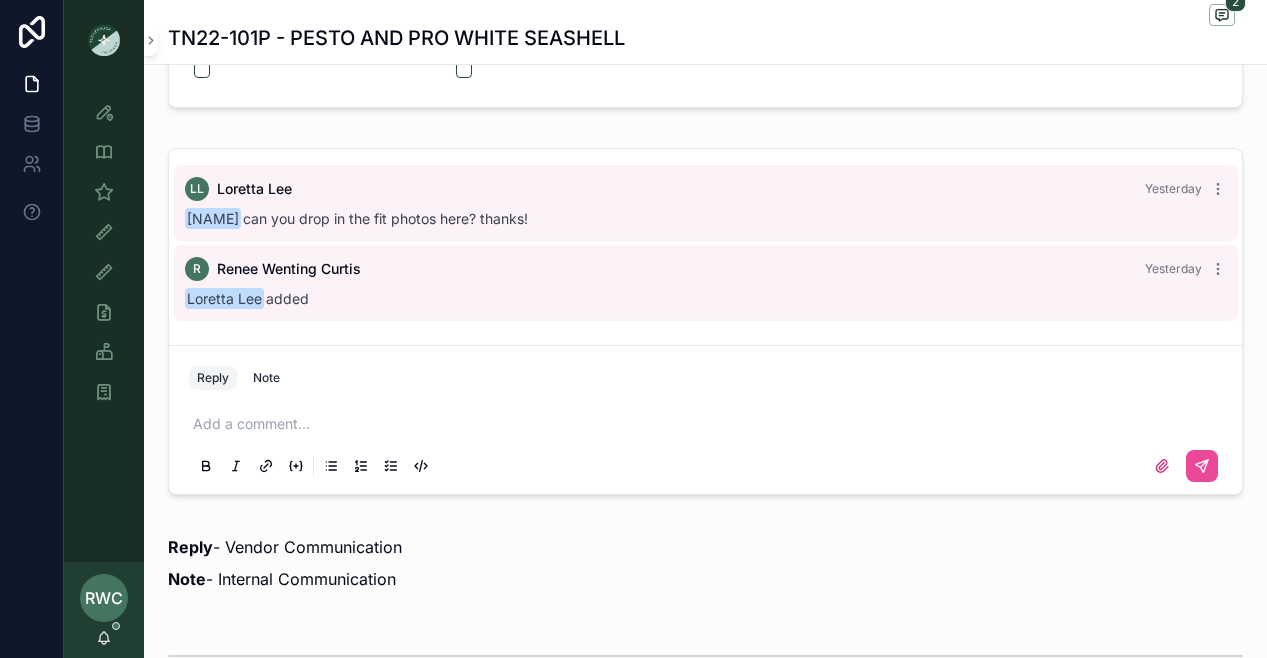 click at bounding box center (709, 424) 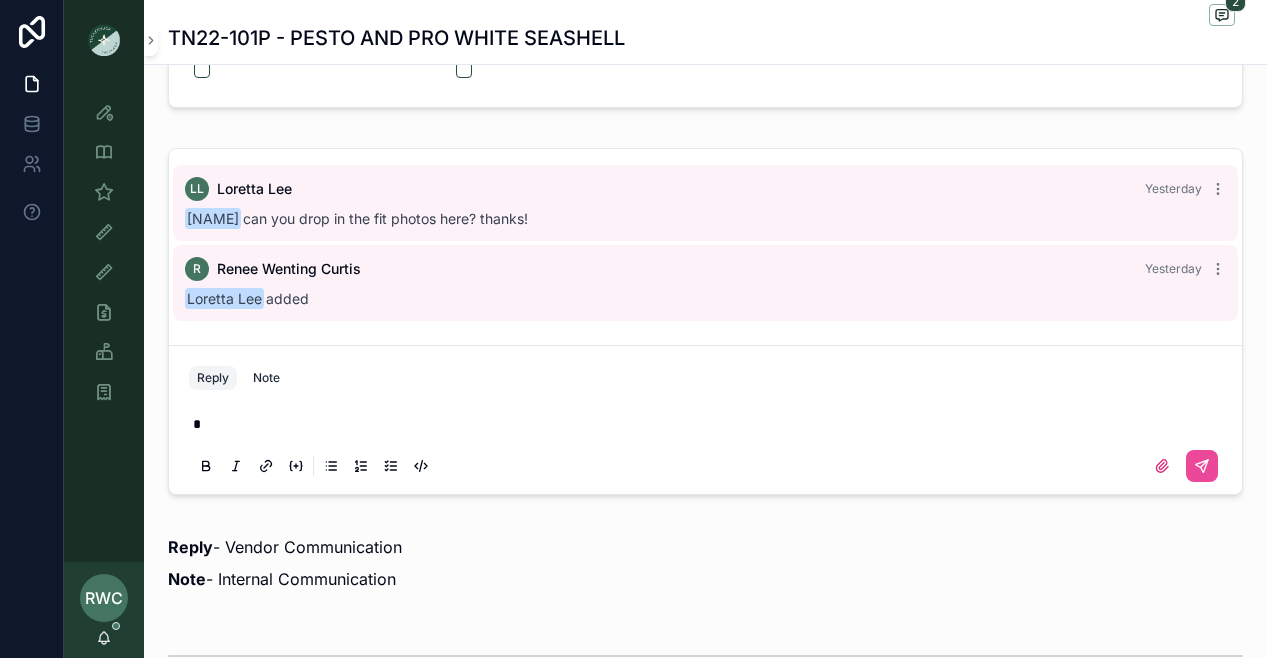 type 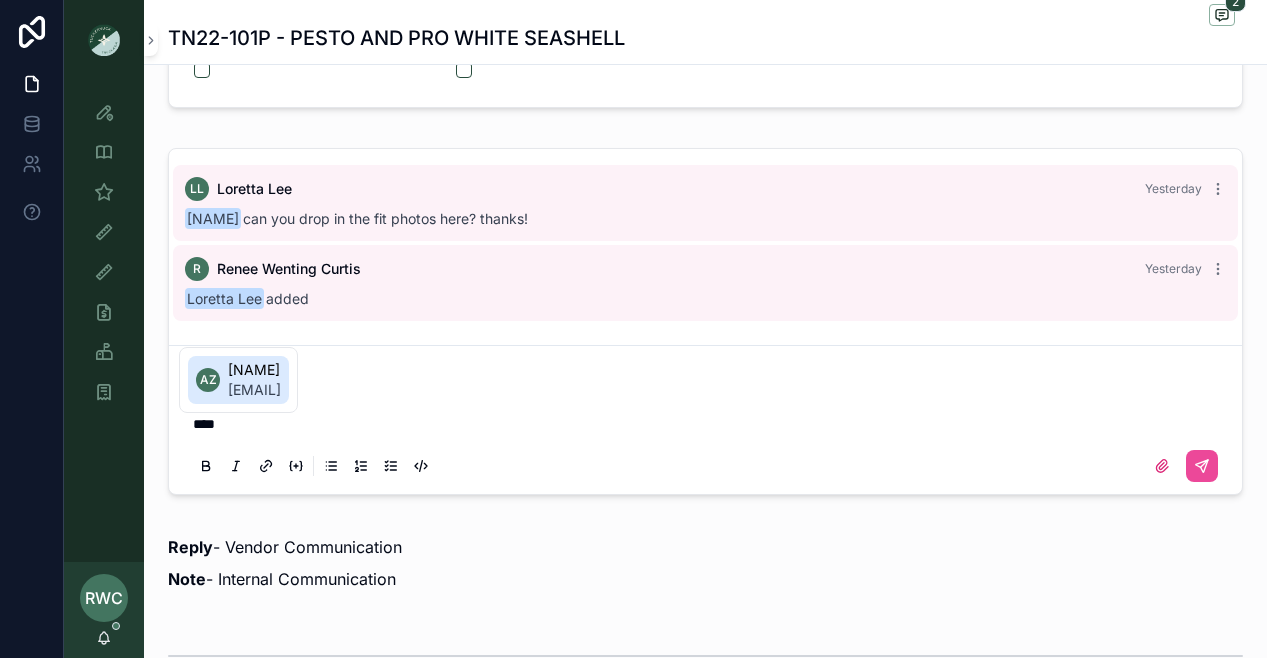 click on "ada.zhrr@ntvanwell.com" at bounding box center [254, 390] 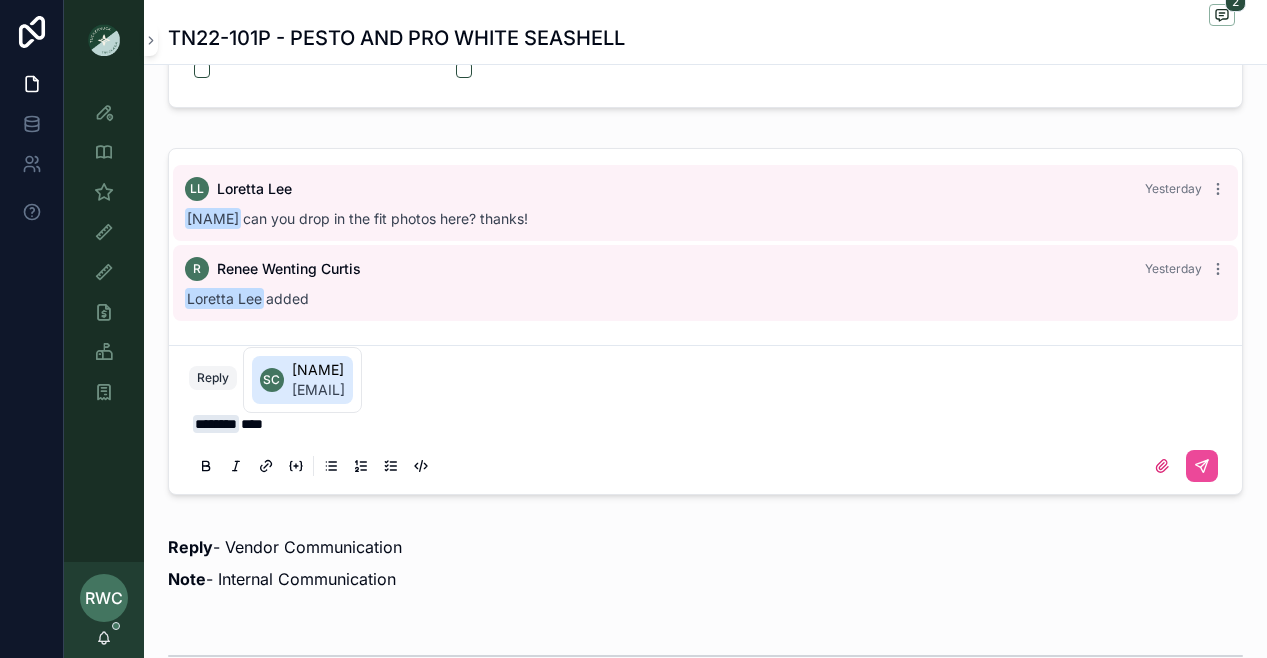 click on "sophie.cuihq@ntvanwell.com" at bounding box center (318, 390) 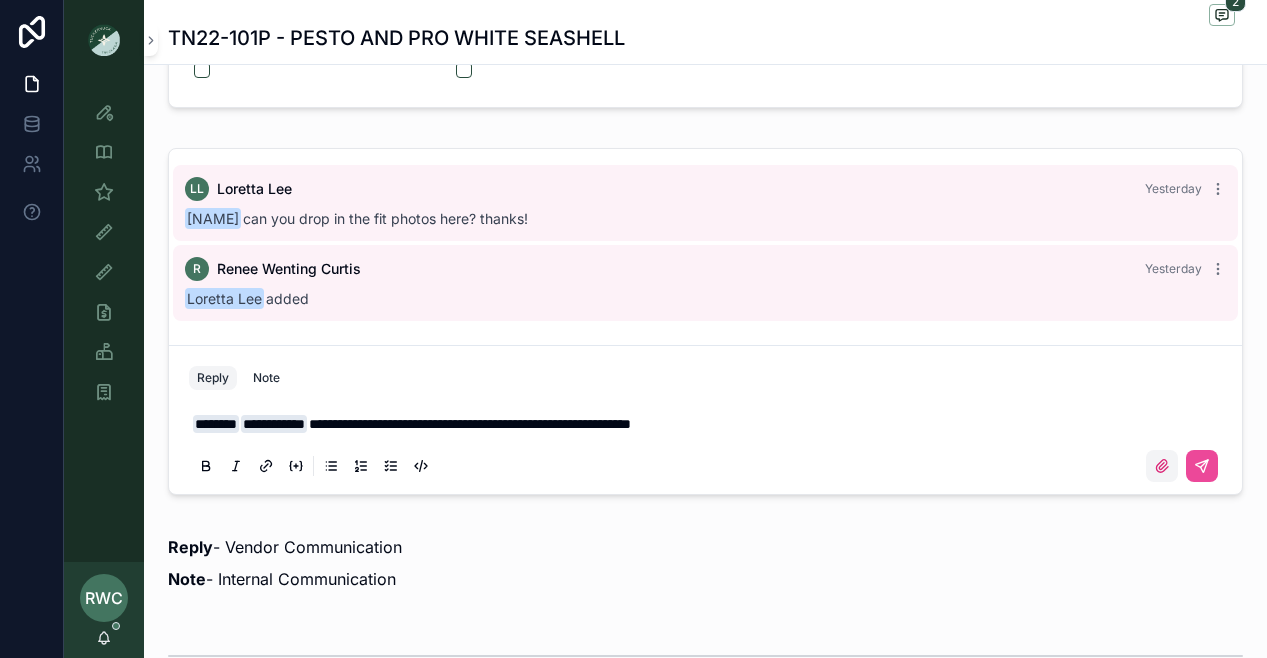 click 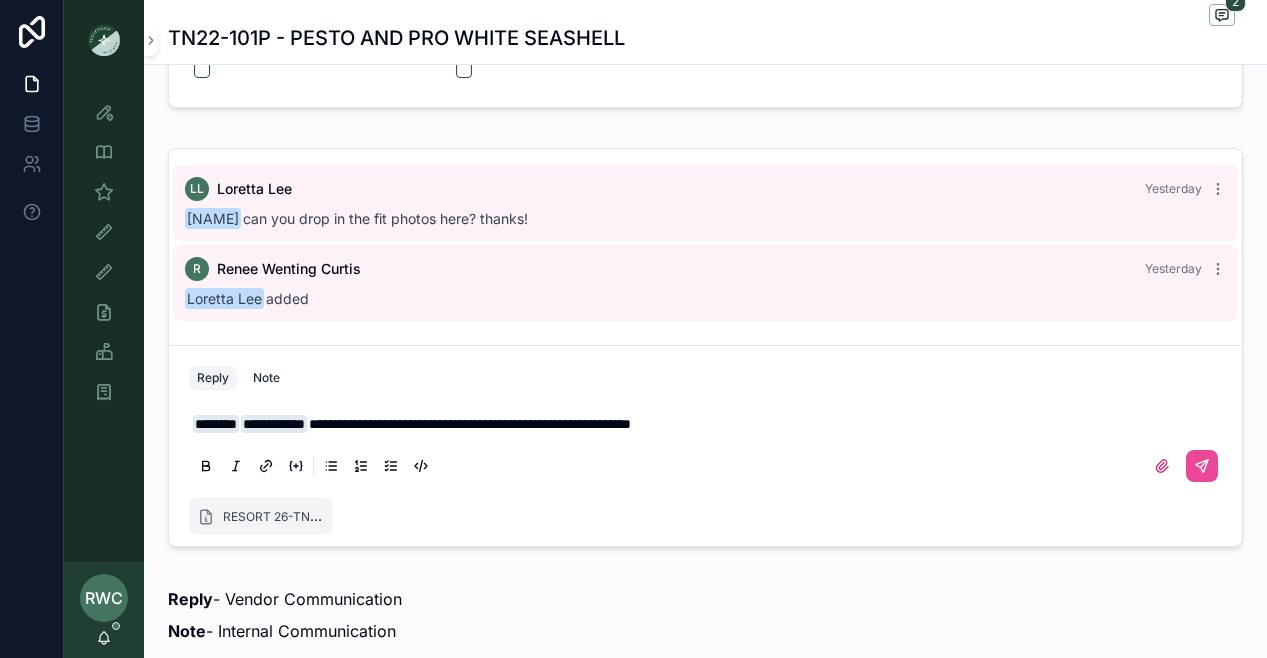 click on "**********" at bounding box center (709, 424) 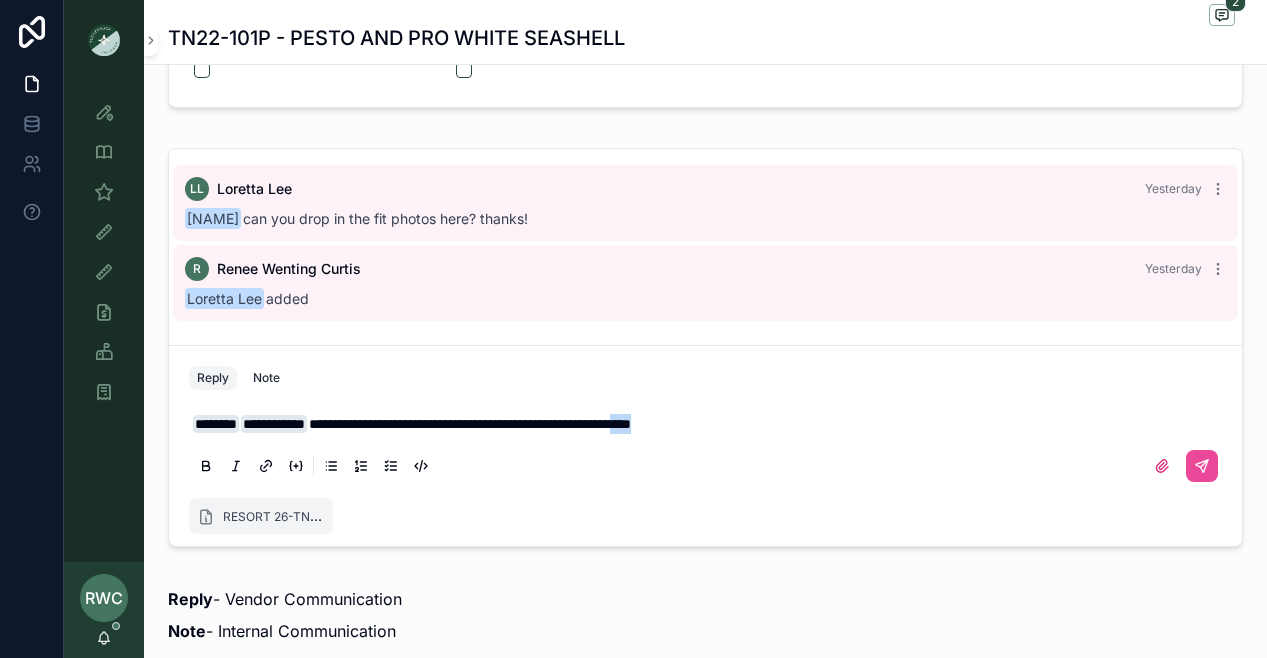 drag, startPoint x: 772, startPoint y: 423, endPoint x: 843, endPoint y: 423, distance: 71 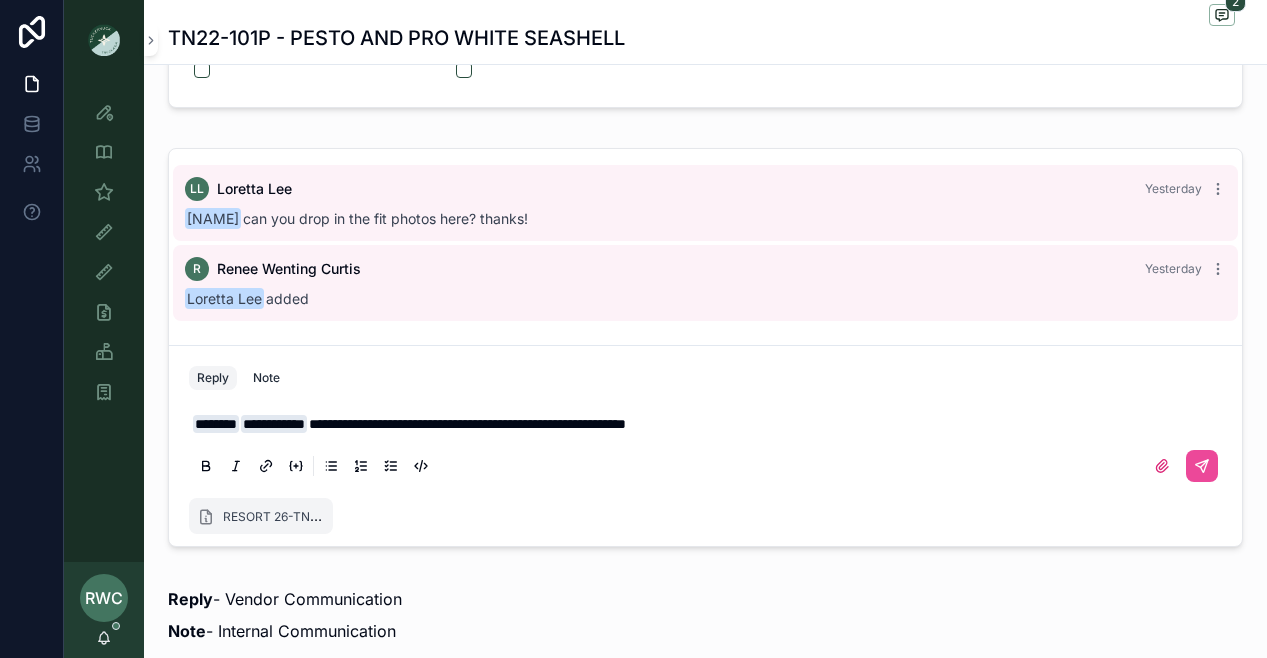 click on "**********" at bounding box center [709, 424] 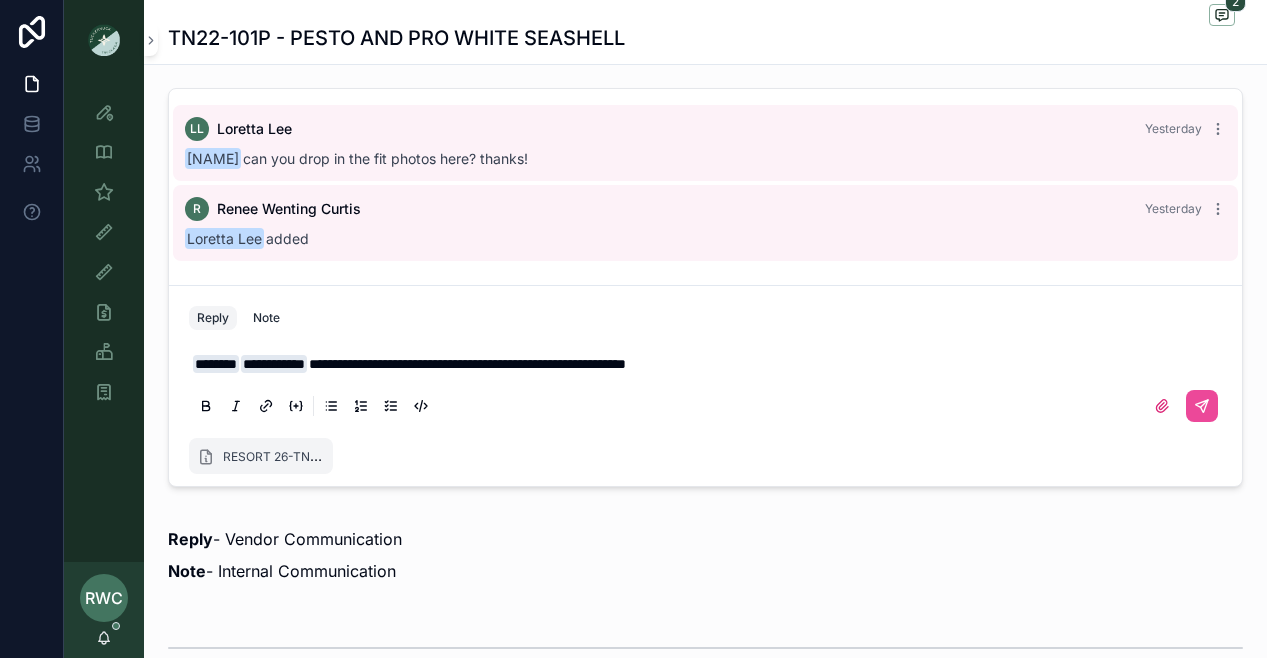 scroll, scrollTop: 1213, scrollLeft: 0, axis: vertical 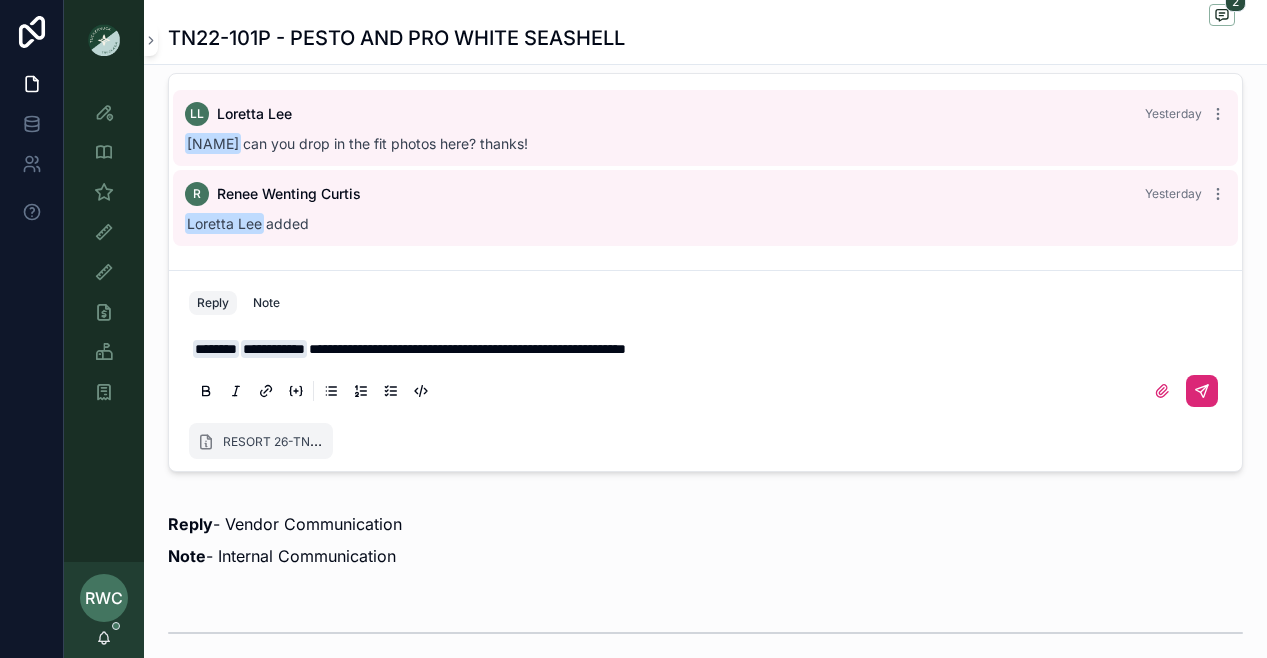 click 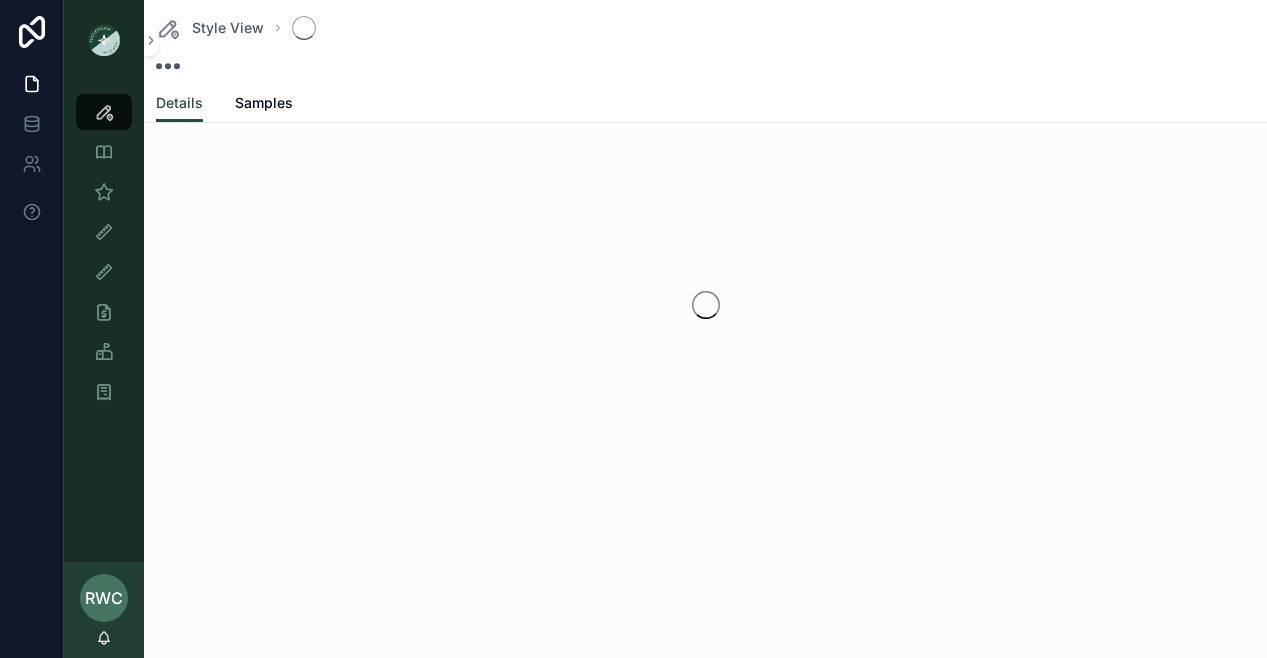 scroll, scrollTop: 0, scrollLeft: 0, axis: both 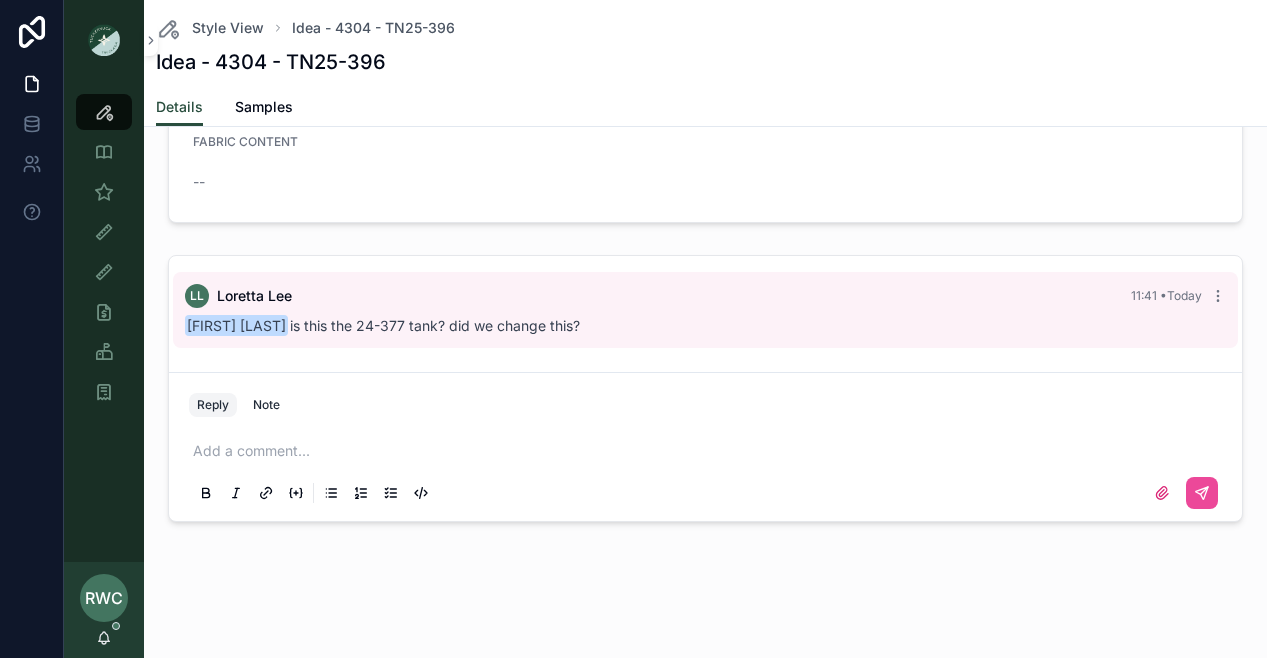 click on "[FIRST] [LAST]  is this the 24-377 tank? did we change this?" at bounding box center [382, 325] 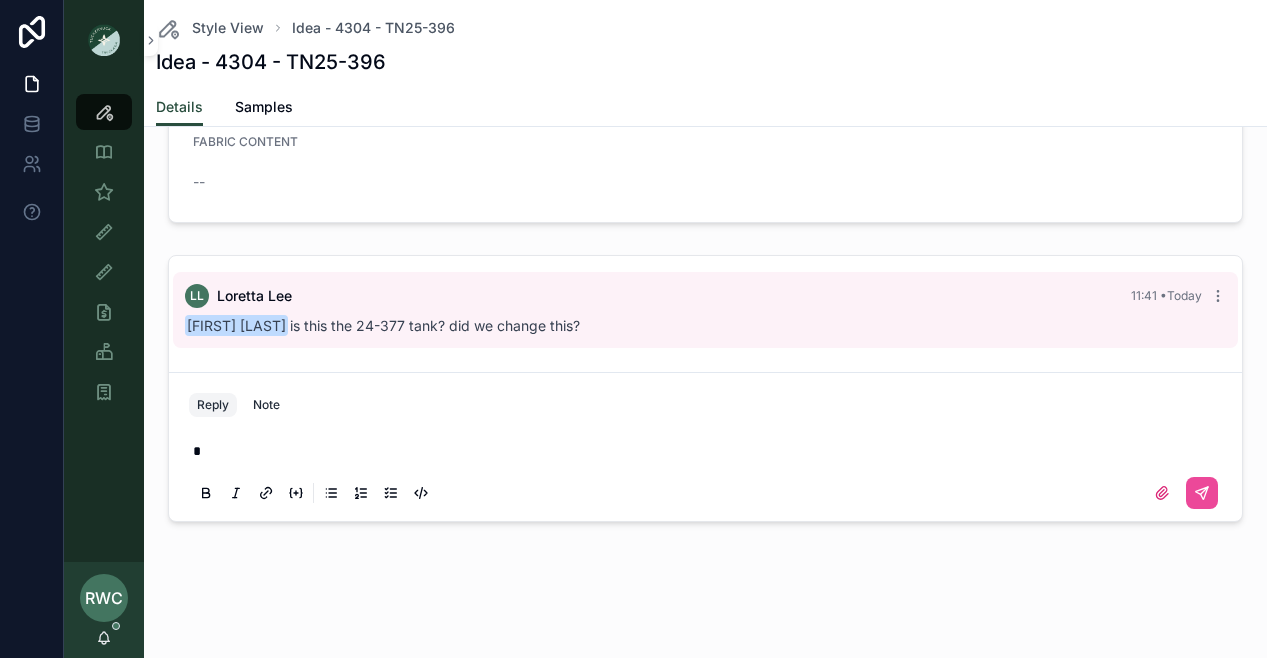 type 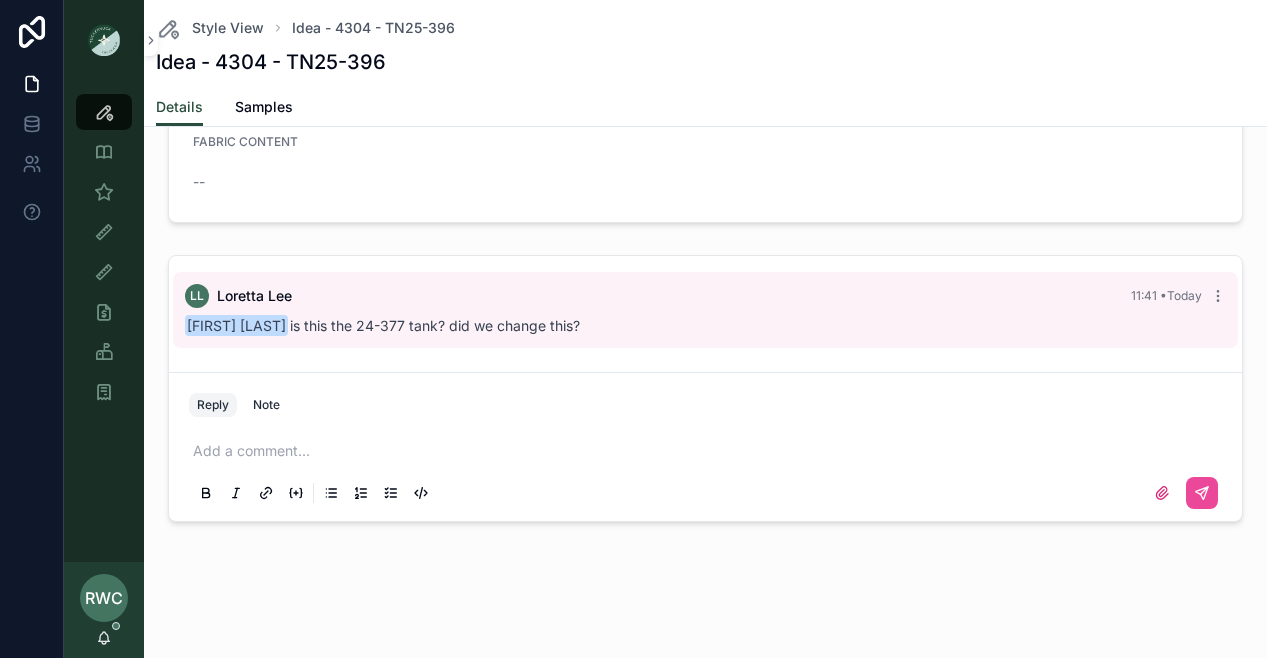click on "Reply Note Add a comment..." at bounding box center (705, 446) 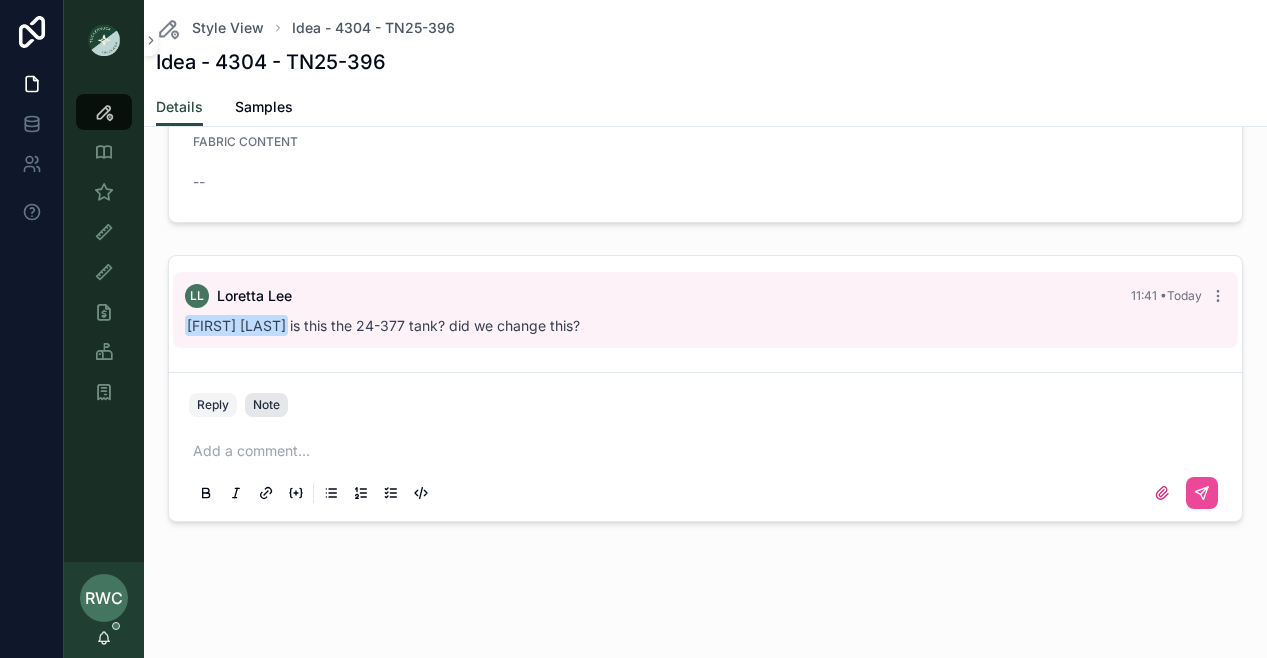 click on "Note" at bounding box center (266, 405) 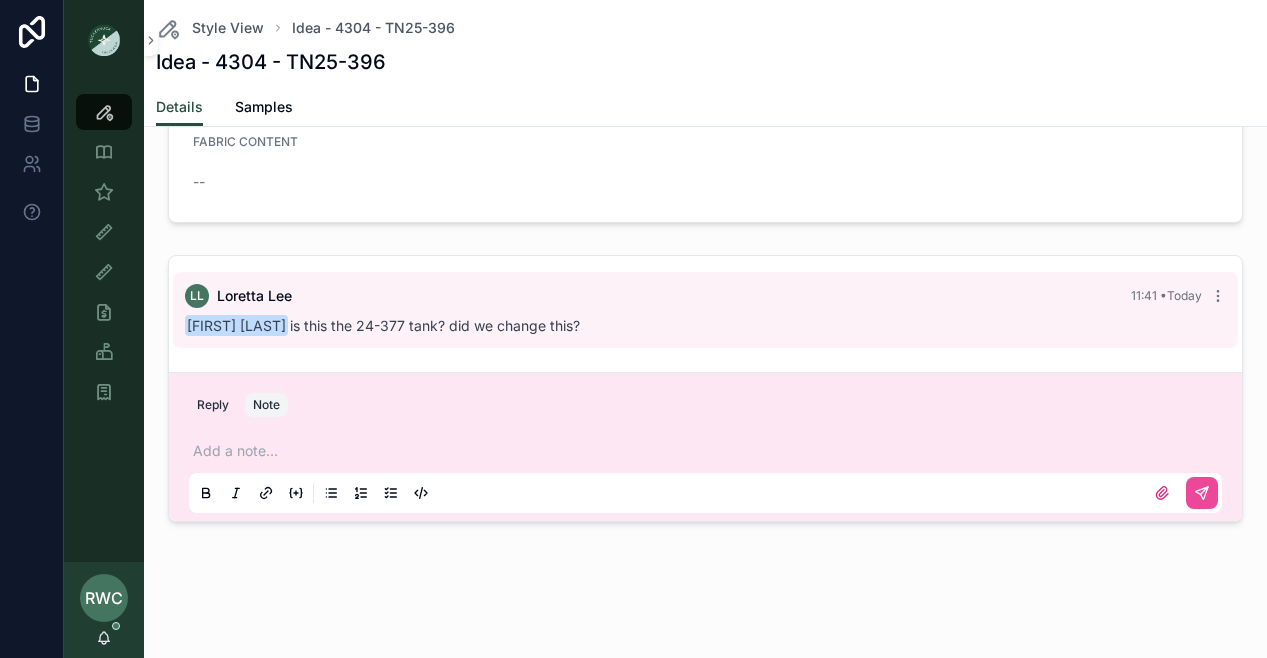 type 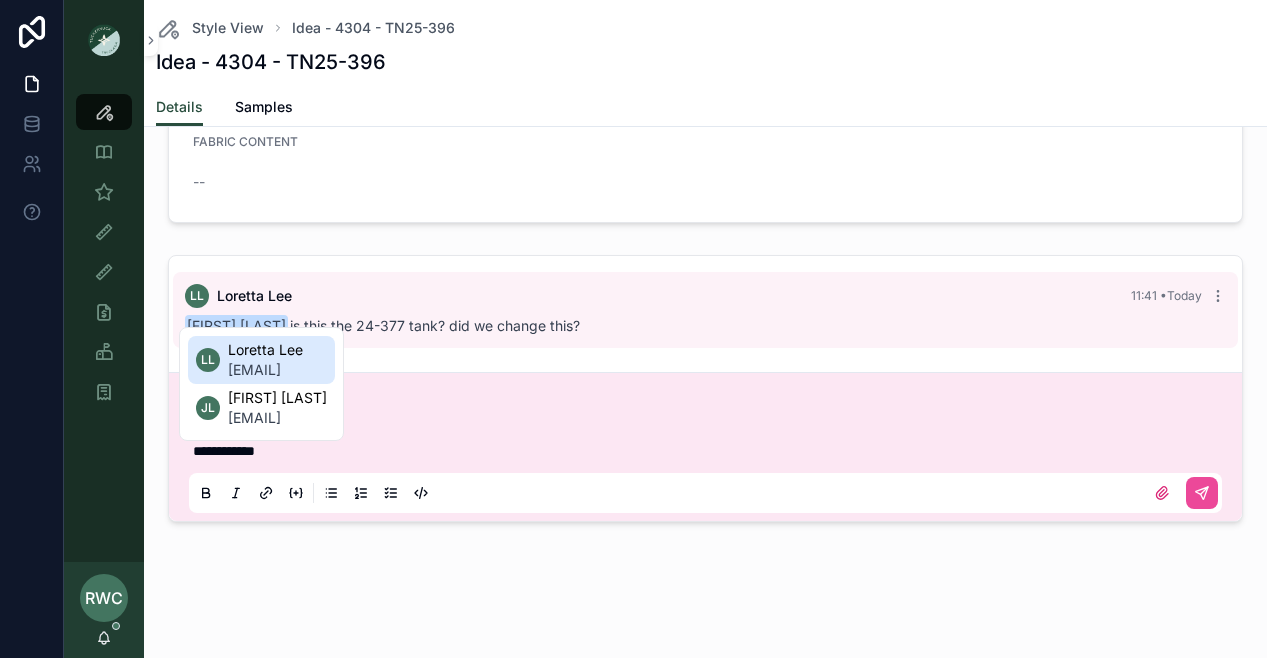 click on "Loretta Lee" at bounding box center (265, 350) 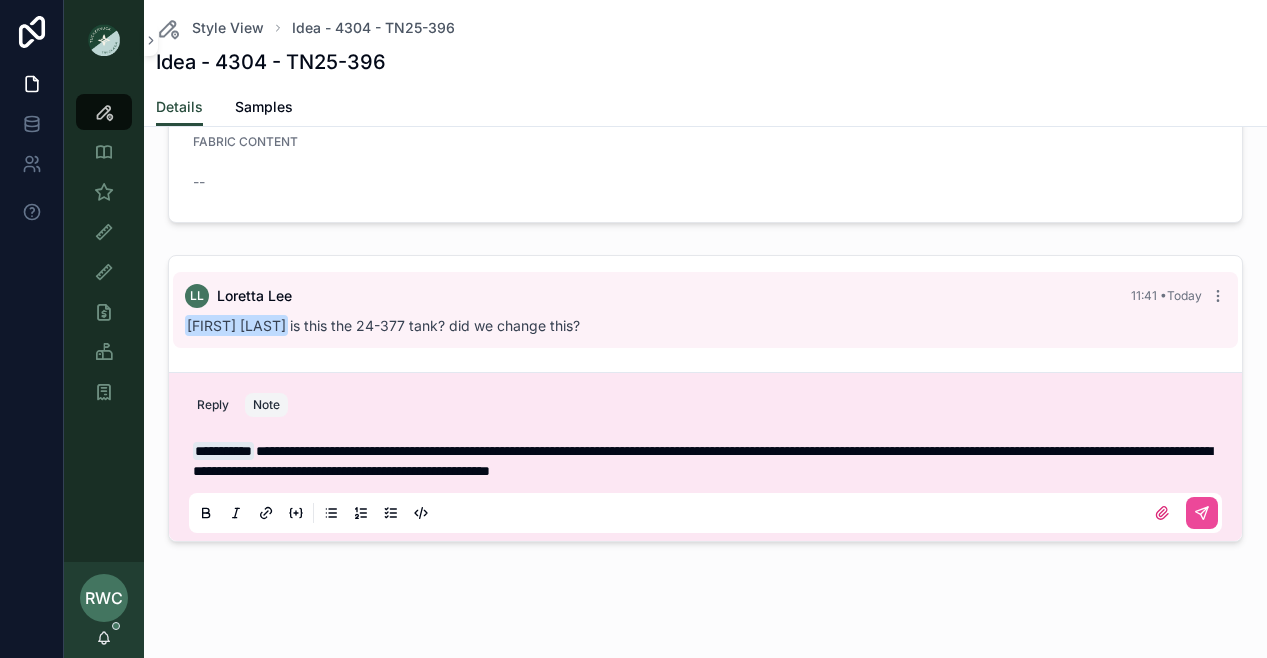 click on "**********" at bounding box center [709, 461] 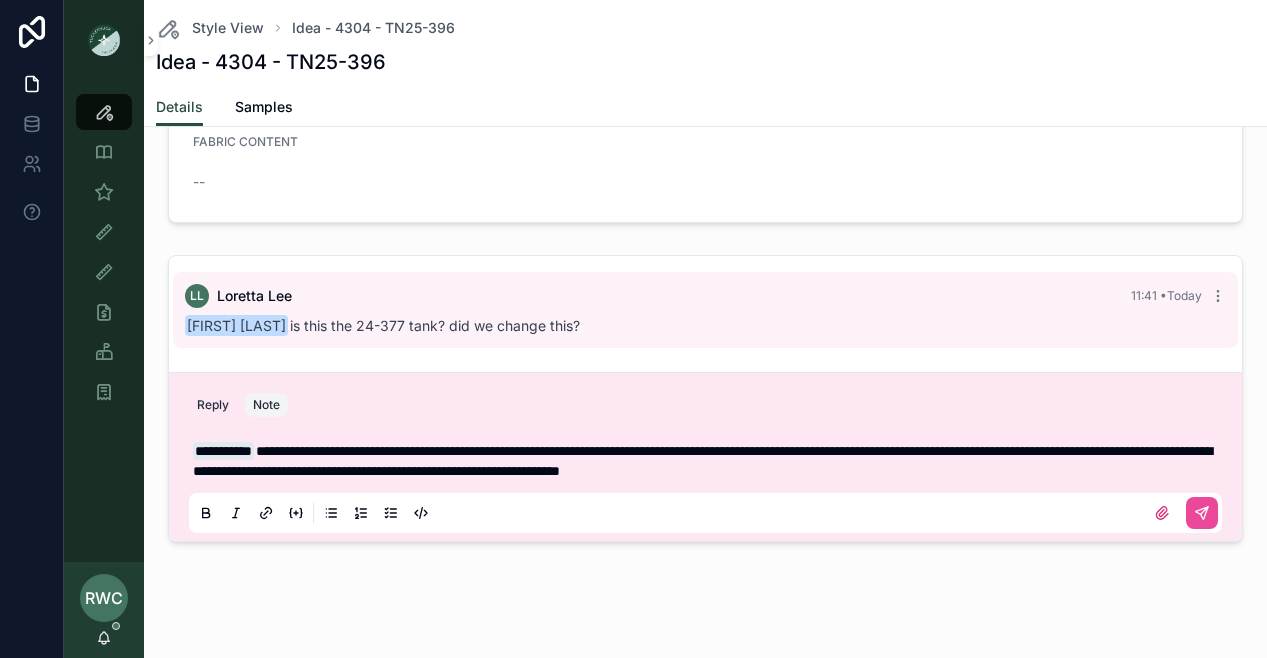 click on "**********" at bounding box center [702, 461] 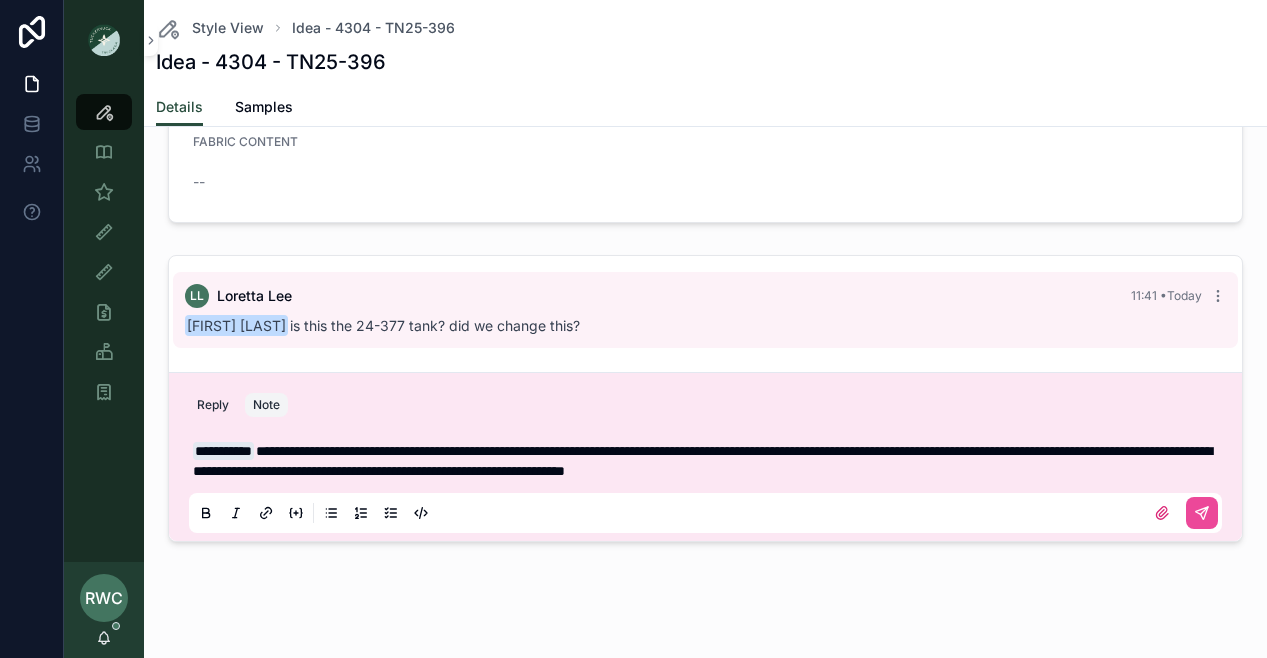 click on "**********" at bounding box center [702, 461] 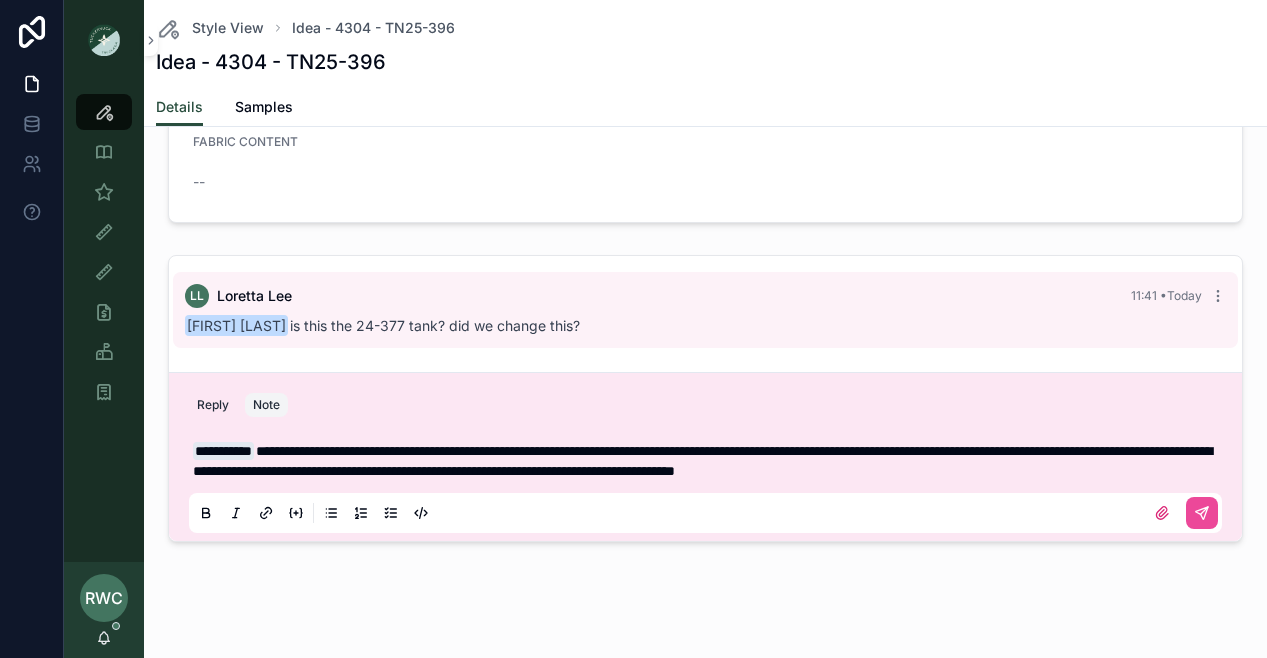 click on "**********" at bounding box center (702, 461) 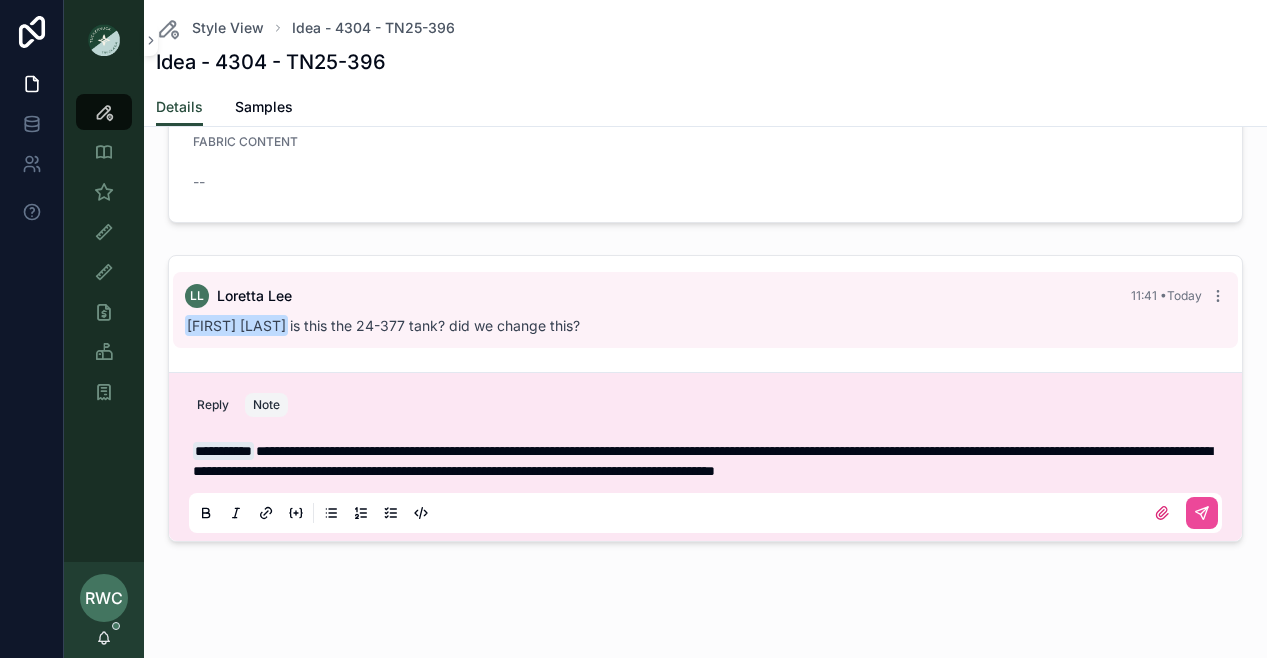 click on "**********" at bounding box center [702, 461] 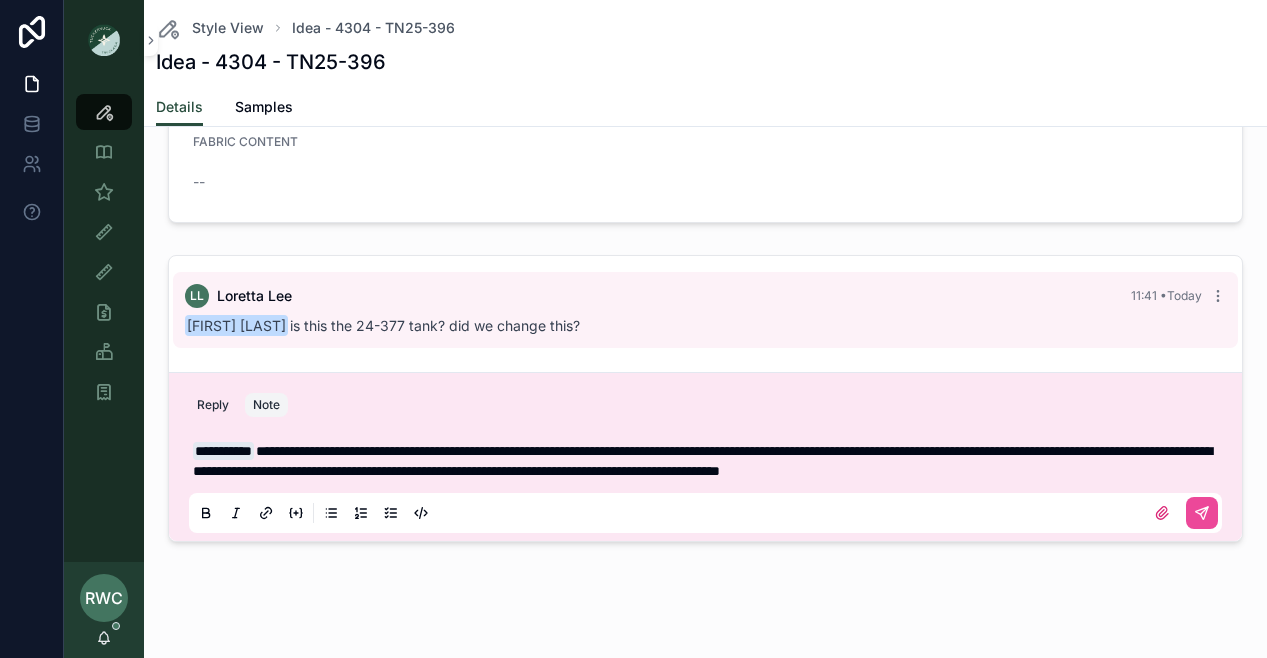 click on "**********" at bounding box center (702, 461) 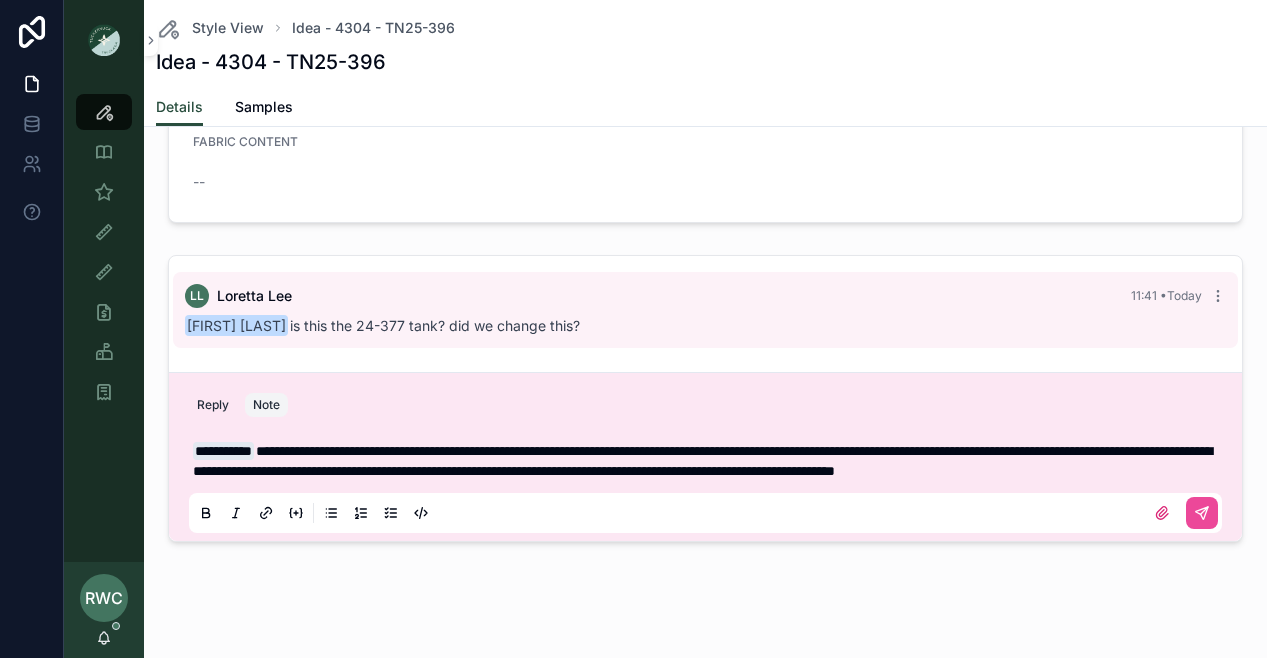 click on "**********" at bounding box center (702, 461) 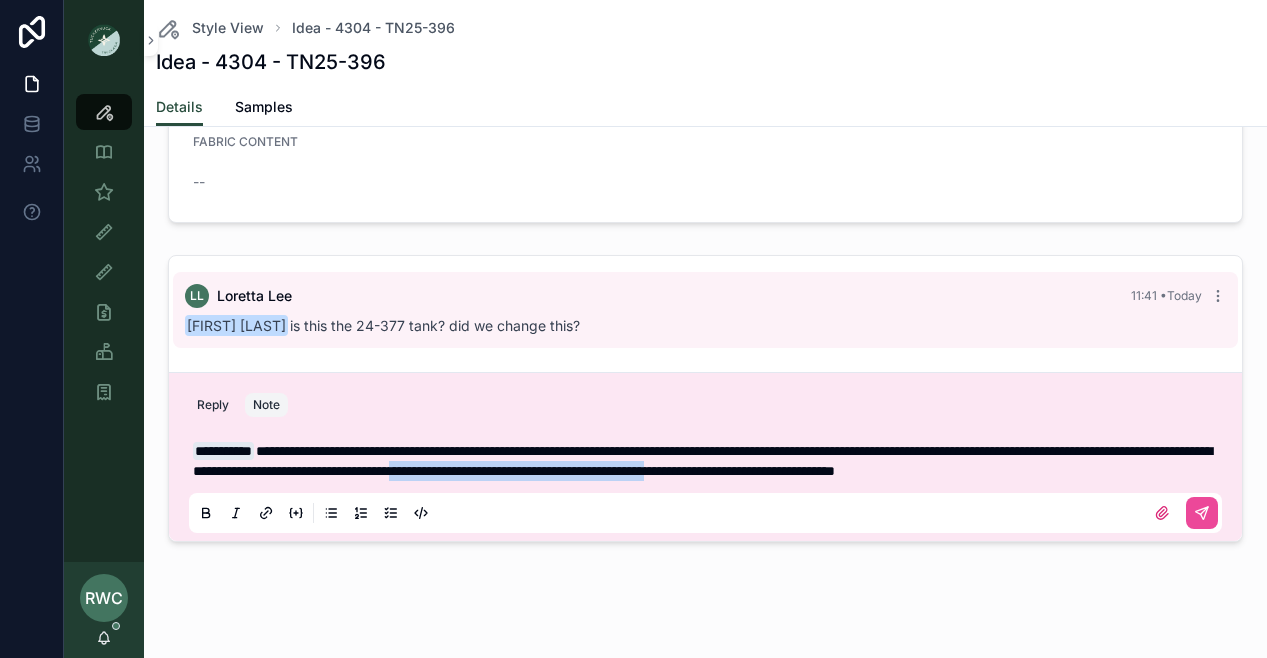 drag, startPoint x: 780, startPoint y: 473, endPoint x: 1127, endPoint y: 476, distance: 347.01297 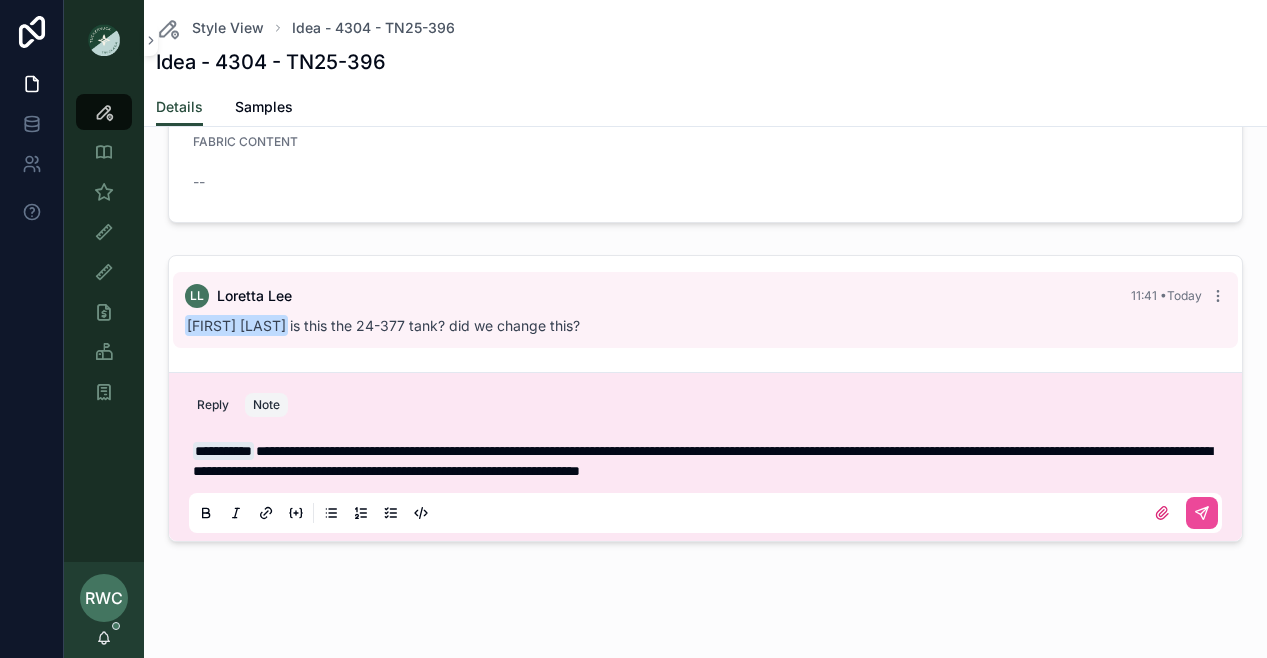 click on "**********" at bounding box center (709, 461) 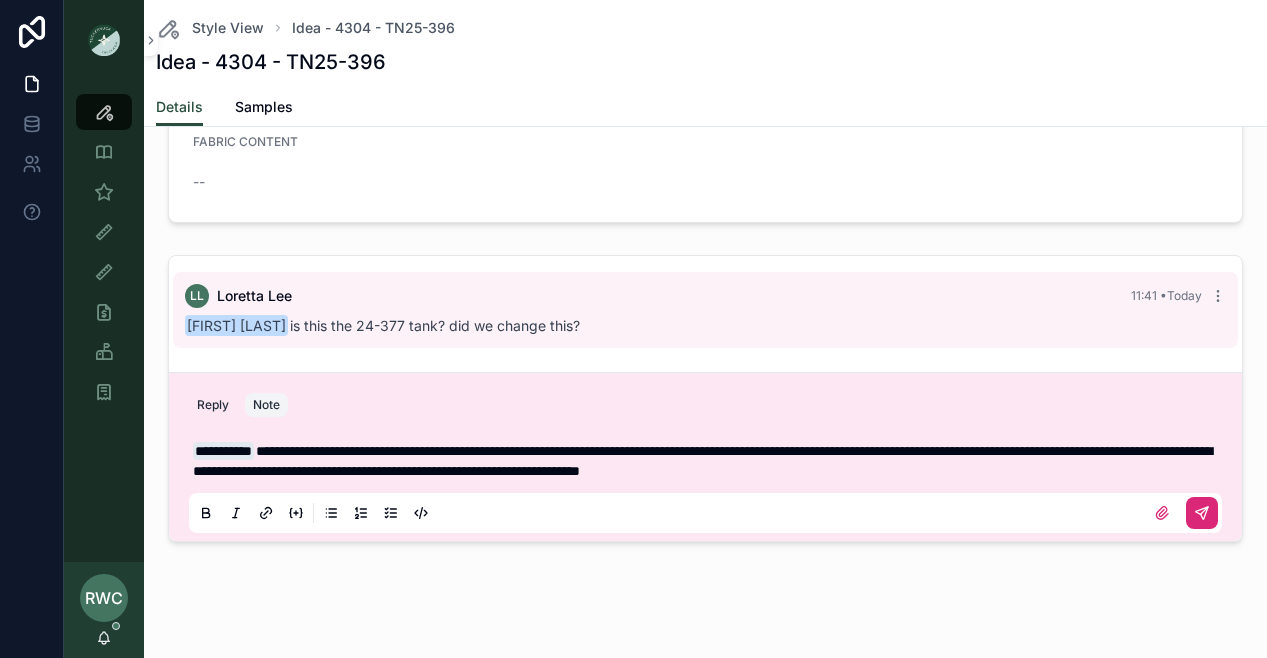 click 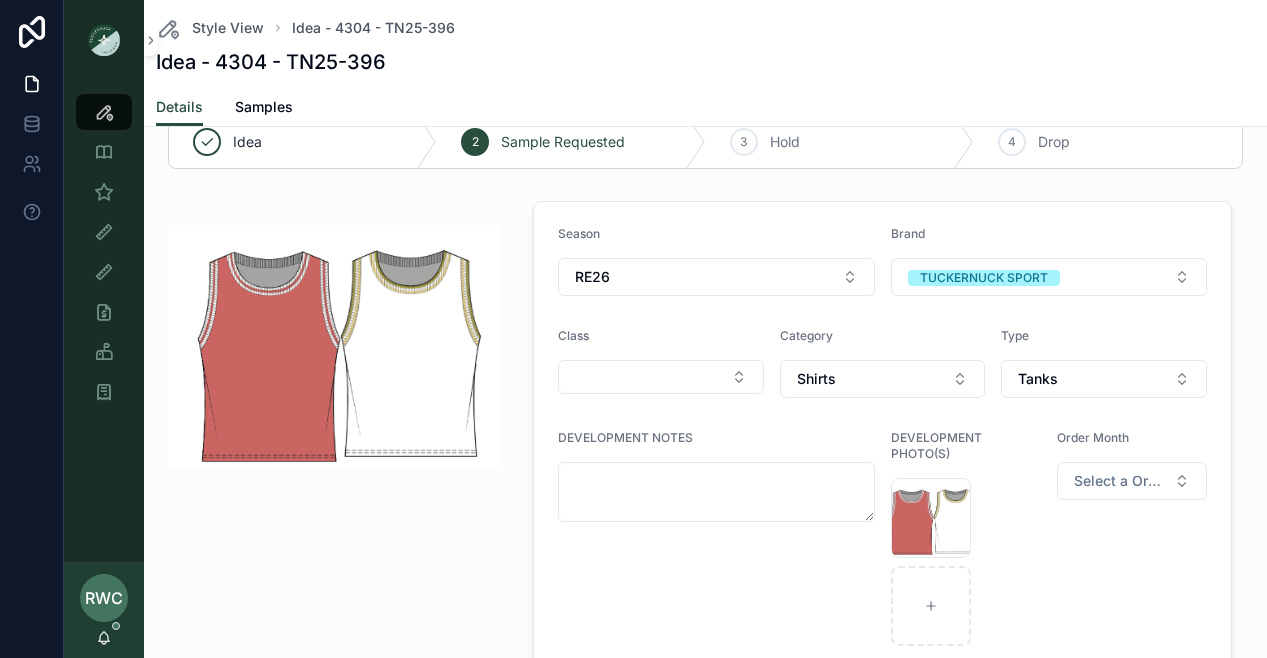 scroll, scrollTop: 0, scrollLeft: 0, axis: both 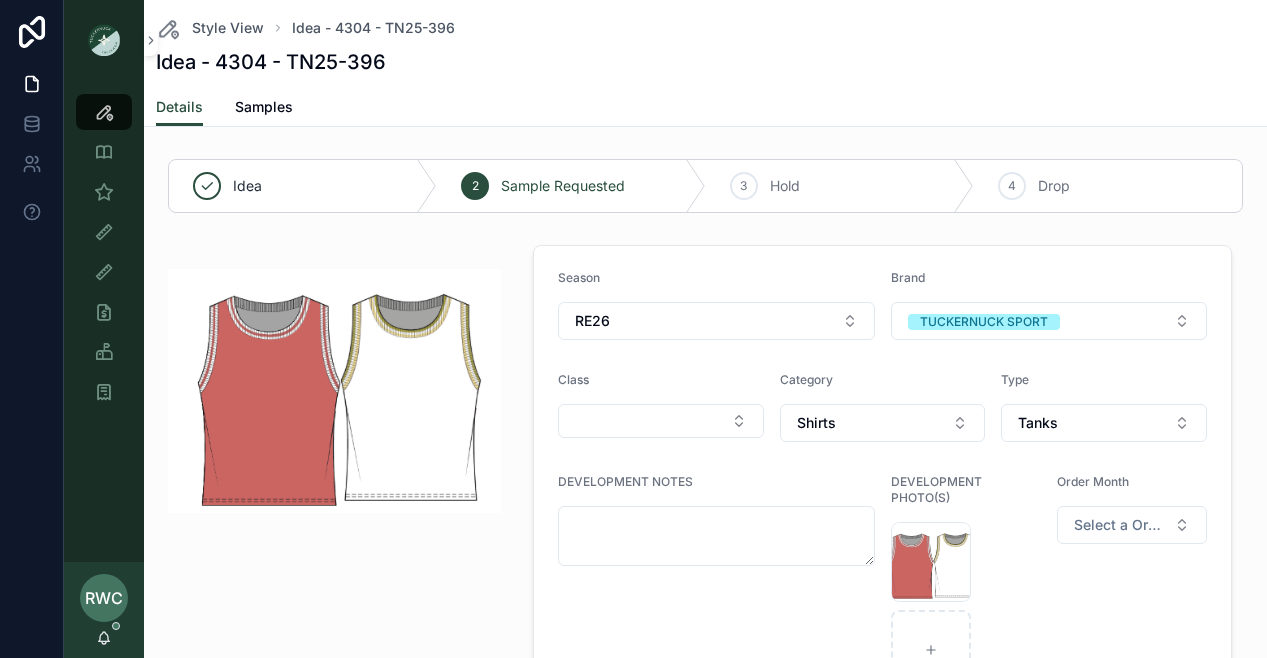 click on "Idea - 4304 - TN25-396" at bounding box center (271, 62) 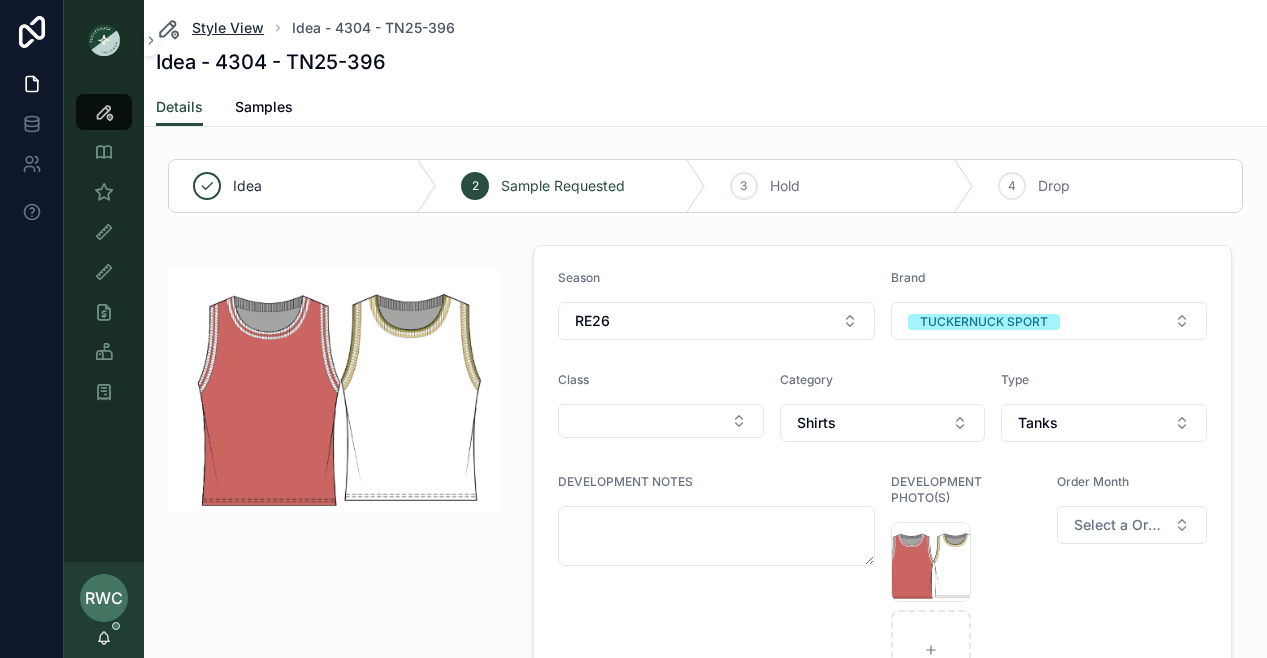 click on "Style View" at bounding box center [228, 28] 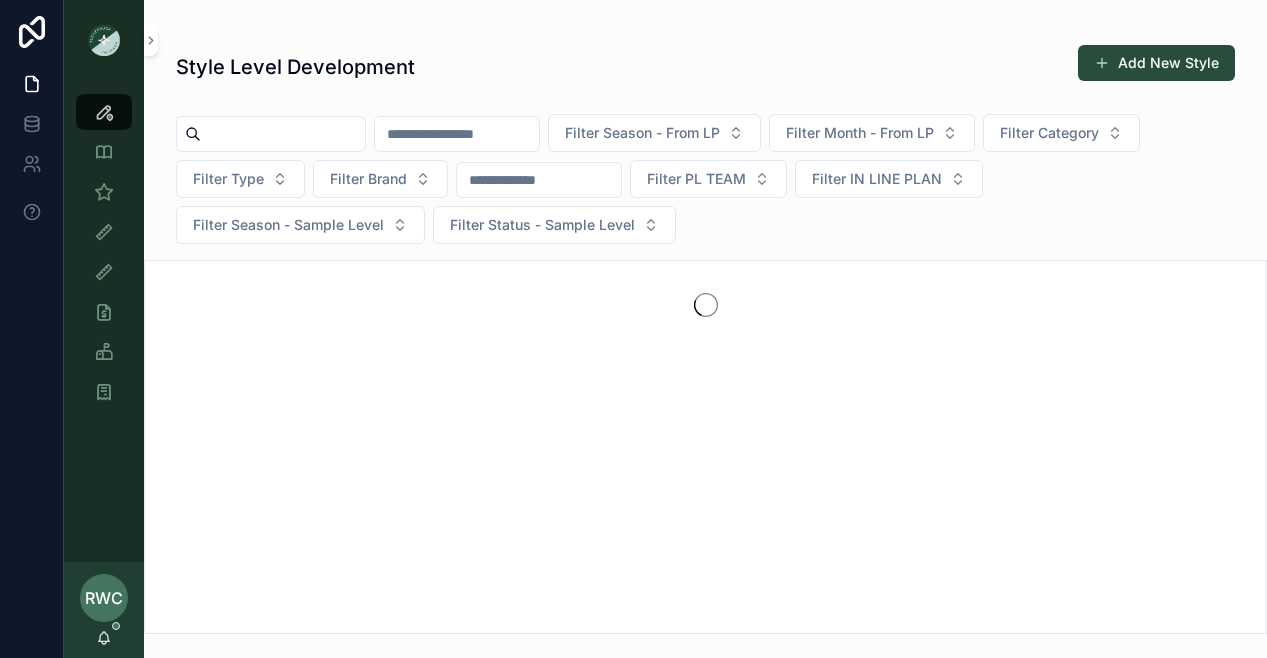 click at bounding box center (283, 134) 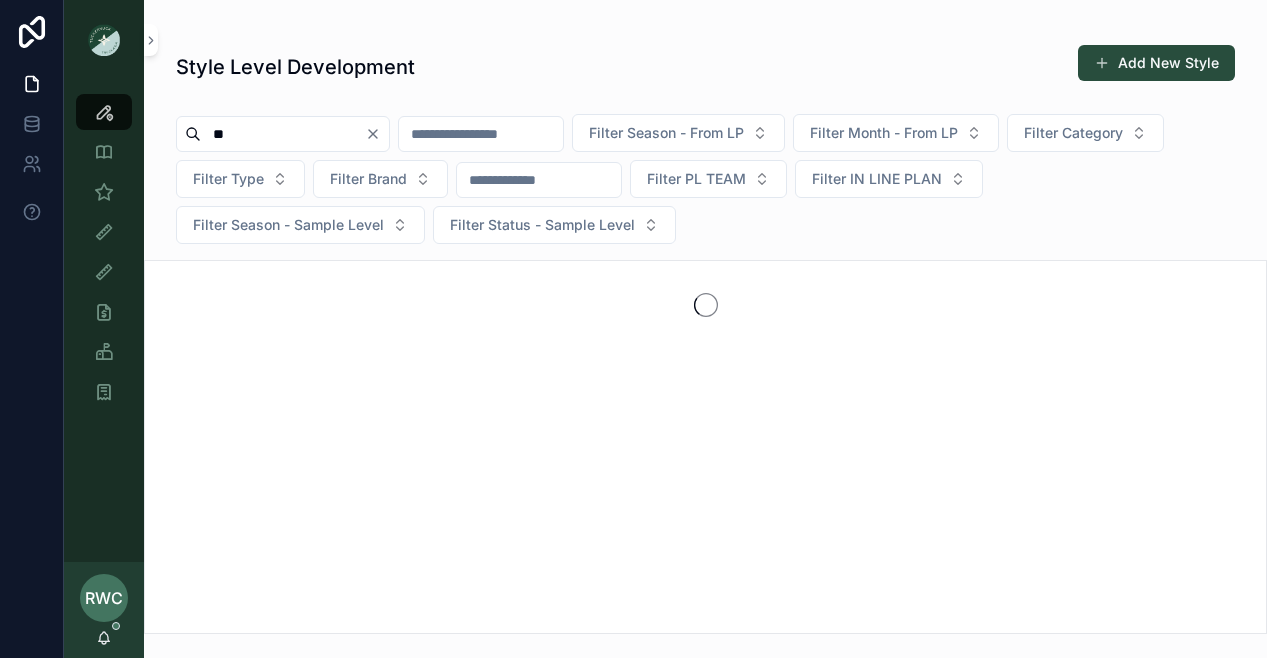 type on "*" 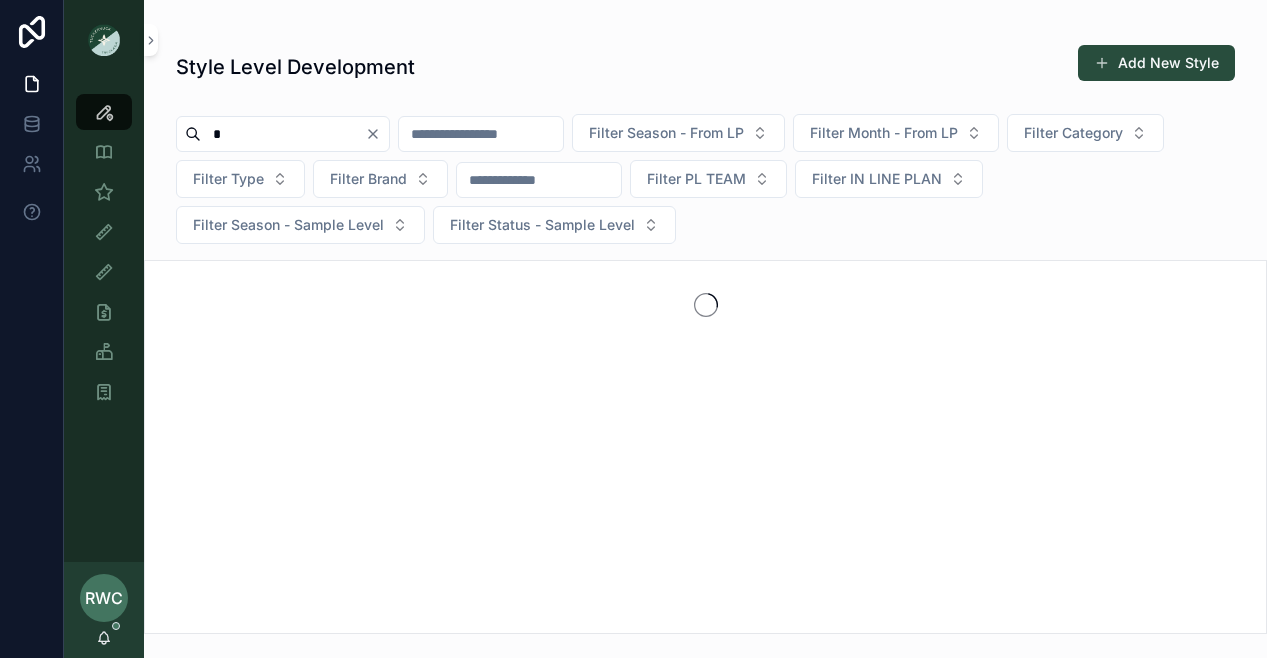 type 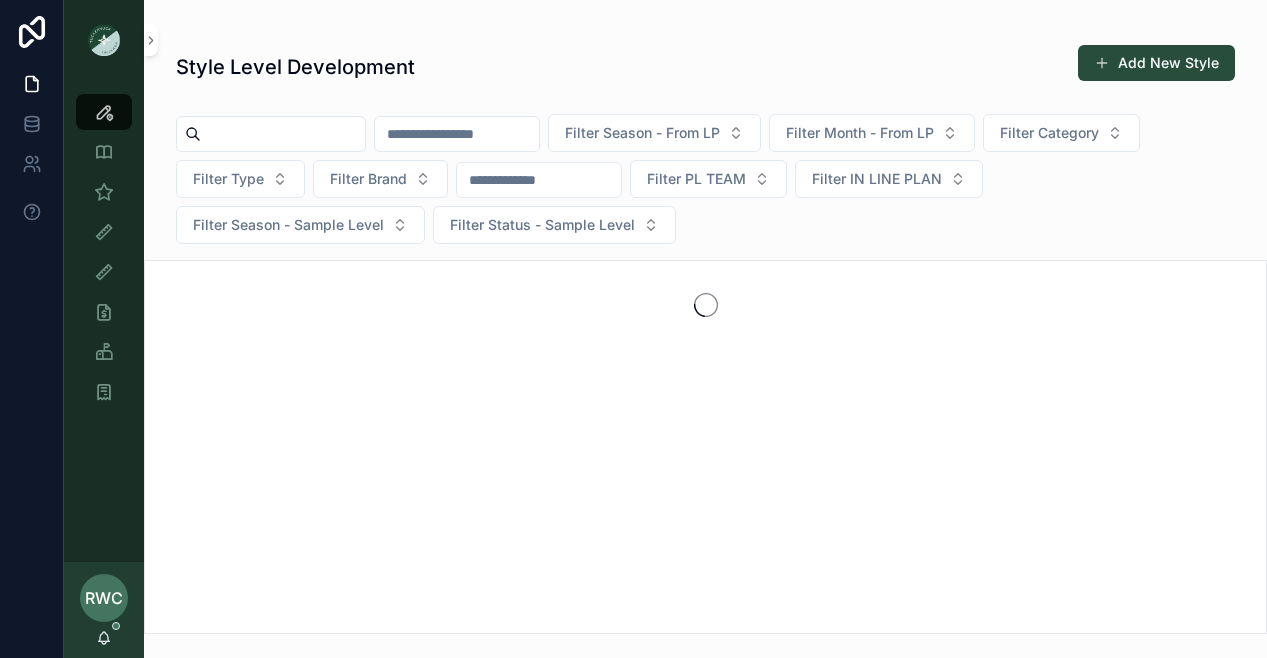 click on "Style Level Development Add New Style" at bounding box center [705, 67] 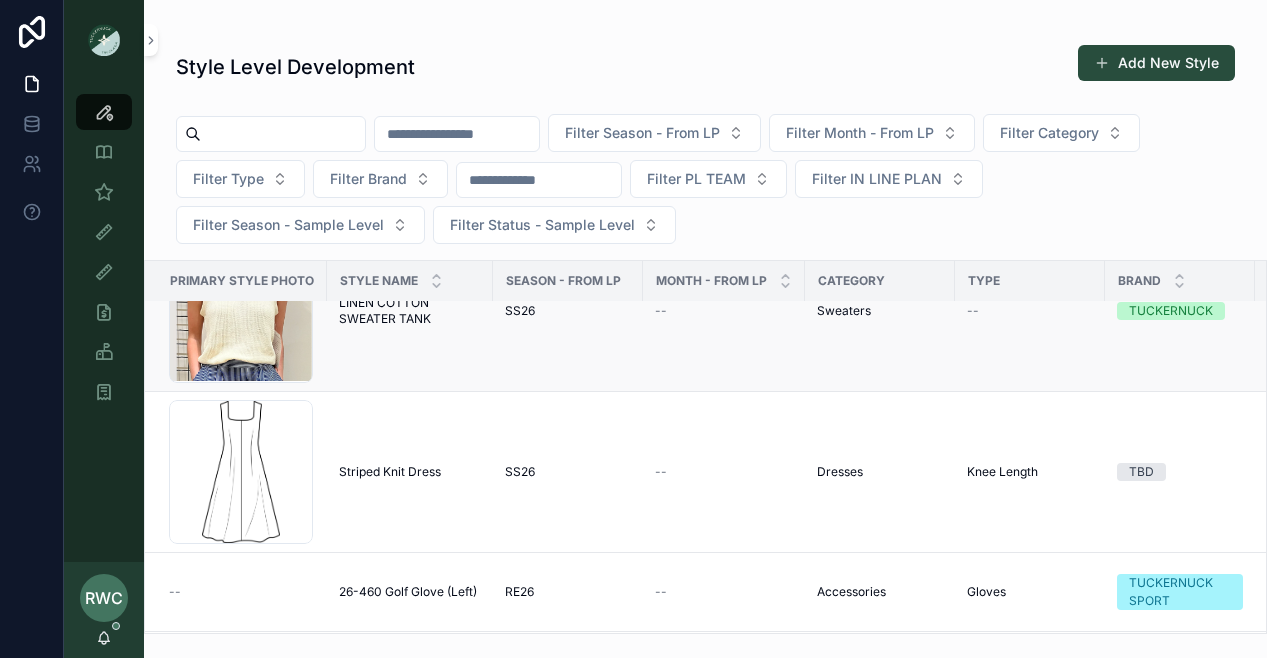 scroll, scrollTop: 0, scrollLeft: 0, axis: both 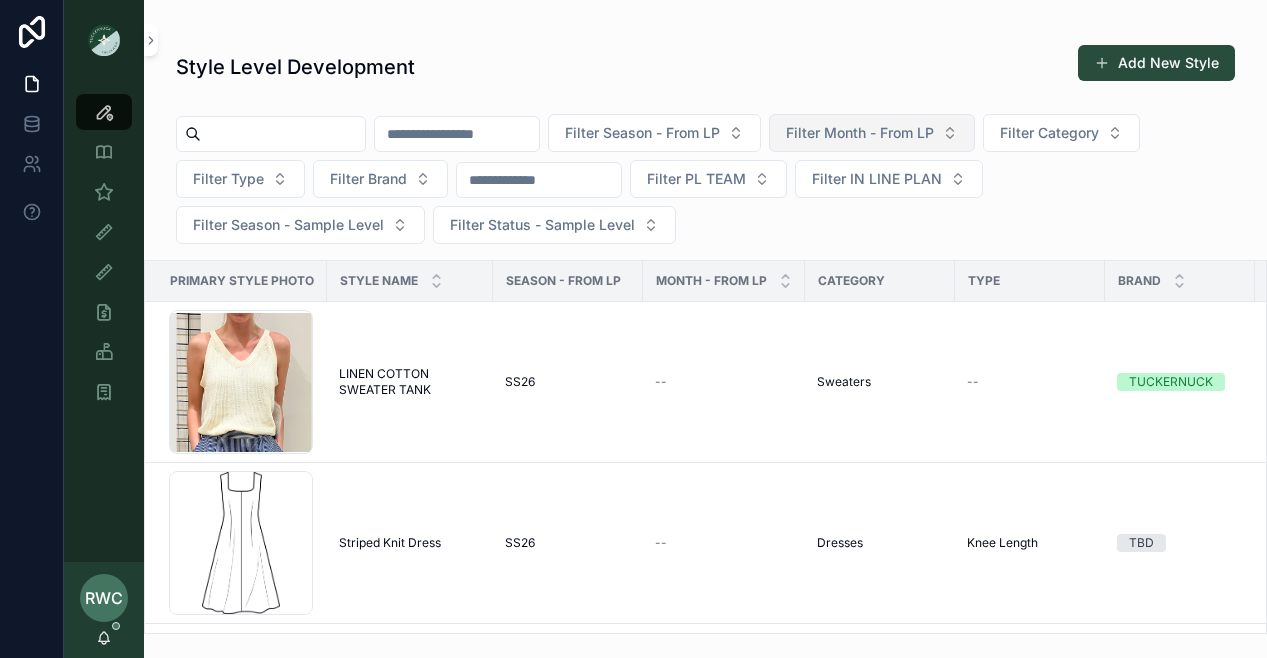 click on "Filter Month - From LP" at bounding box center [860, 133] 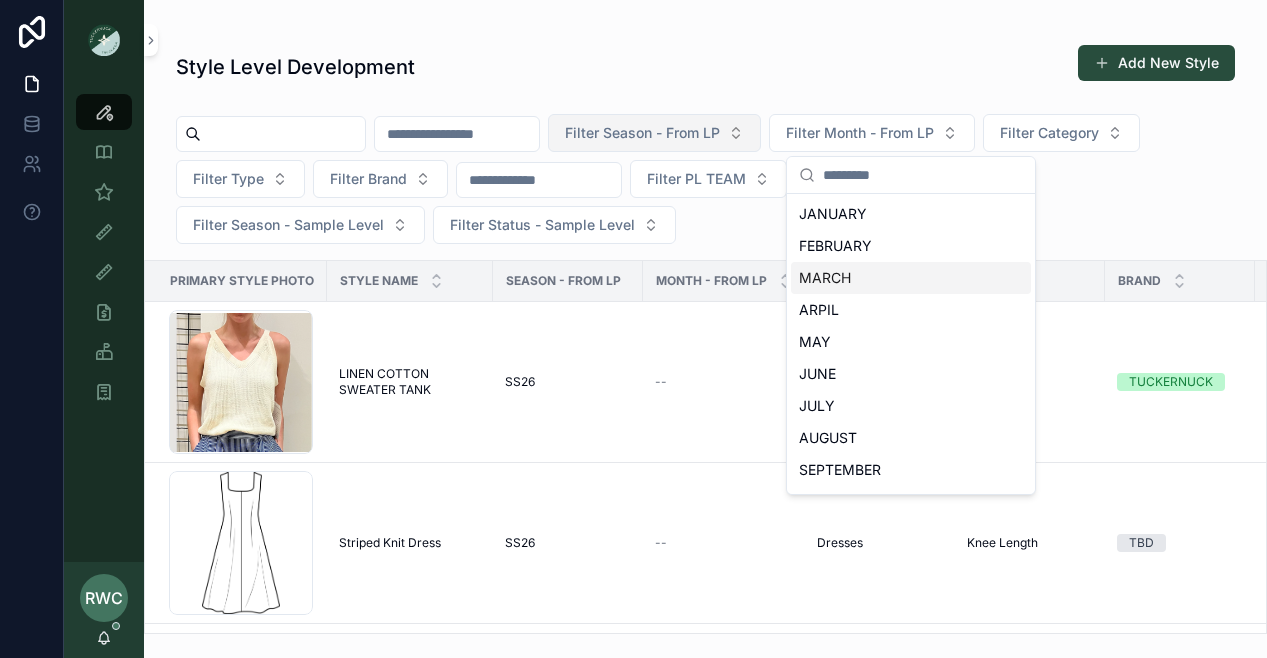 click on "Filter Season - From LP" at bounding box center (642, 133) 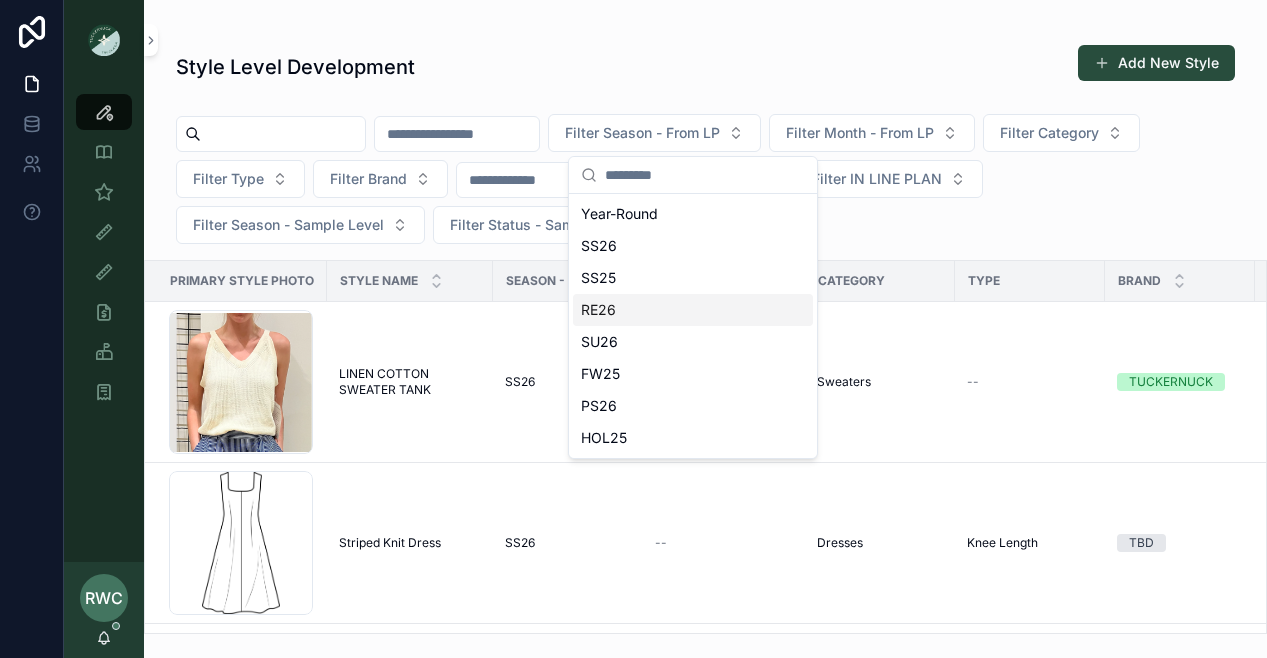 click on "RE26" at bounding box center (693, 310) 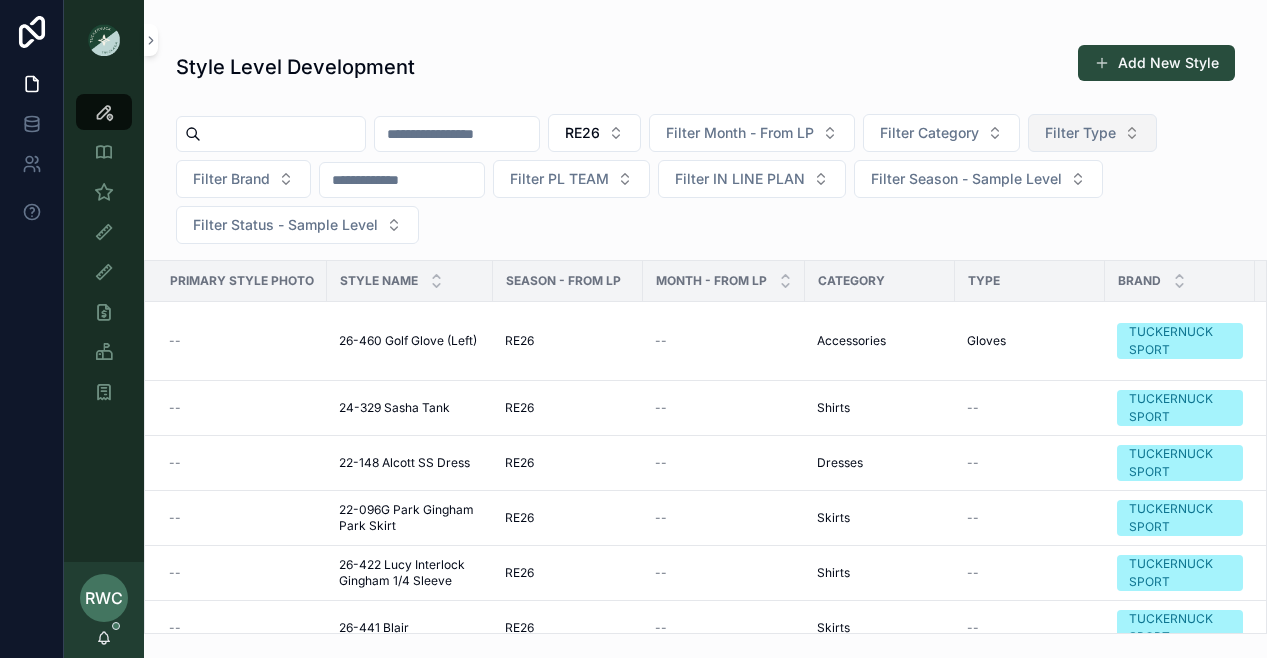 click on "Filter Type" at bounding box center (1080, 133) 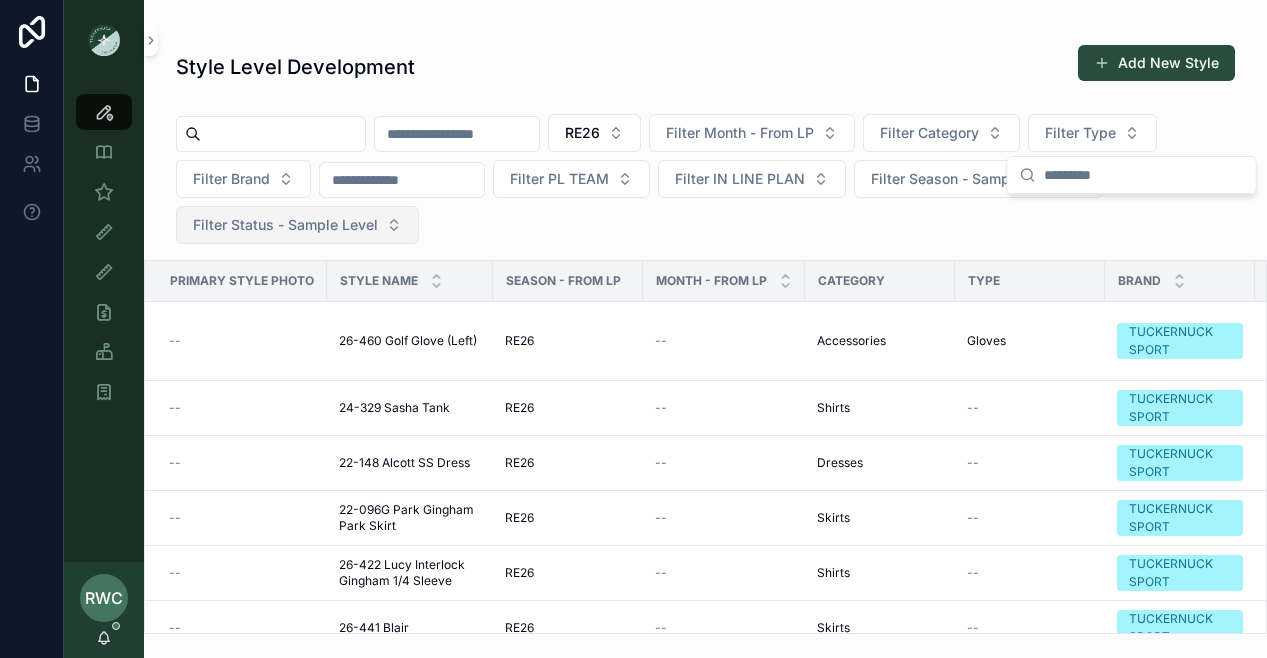 click on "Filter Status - Sample Level" at bounding box center (285, 225) 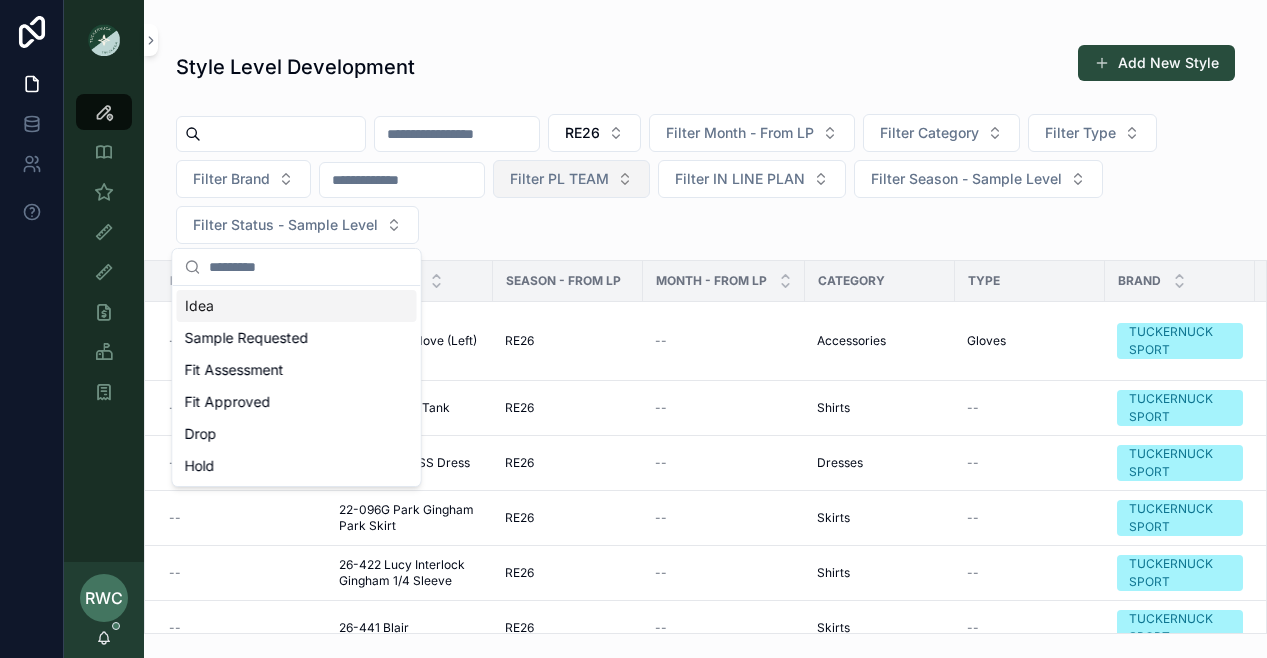 click on "Filter PL TEAM" at bounding box center (559, 179) 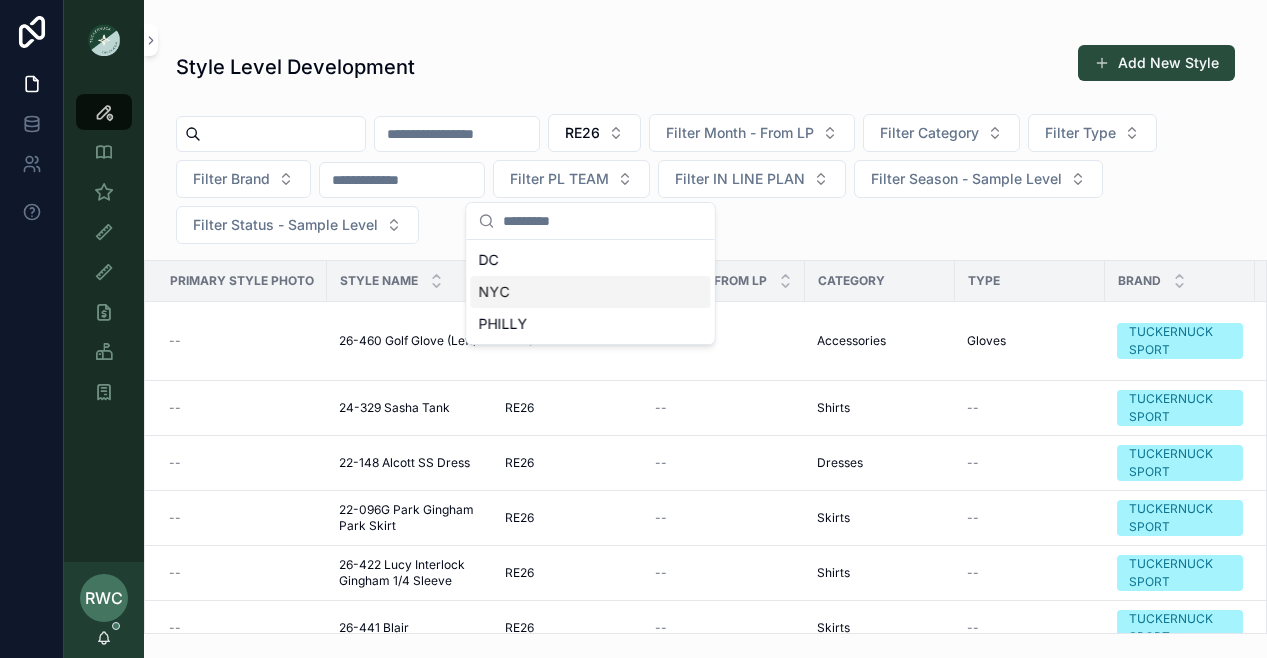click on "NYC" at bounding box center (591, 292) 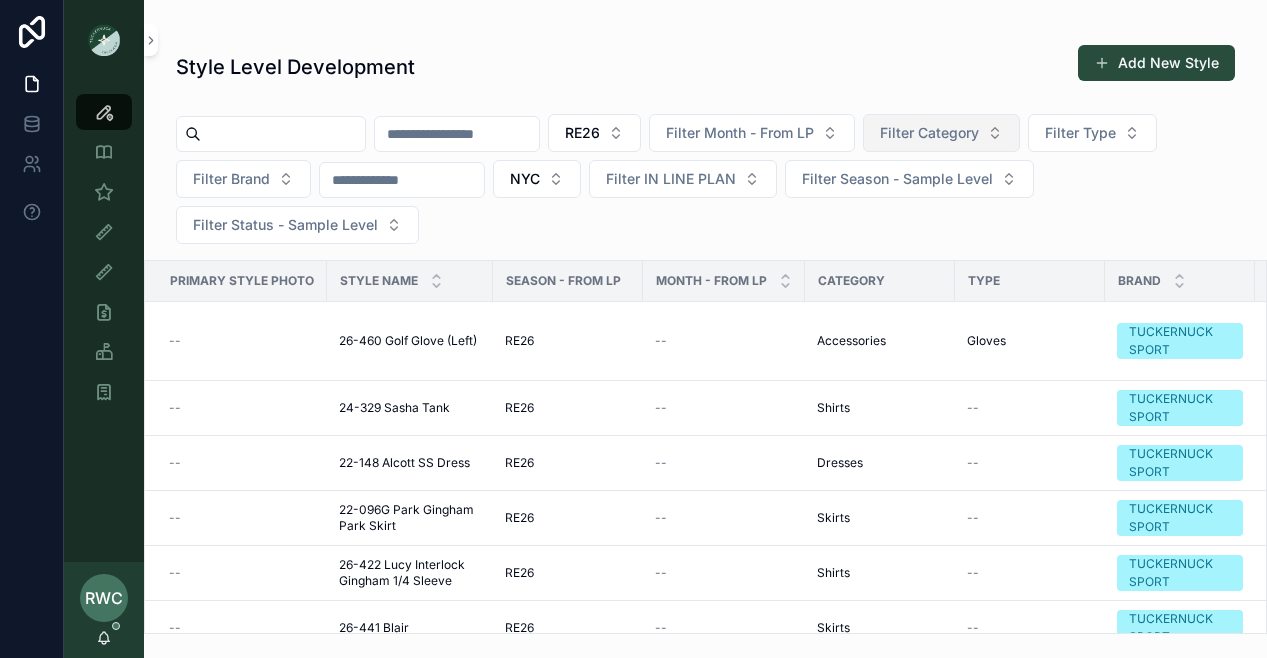 click on "Filter Category" at bounding box center [929, 133] 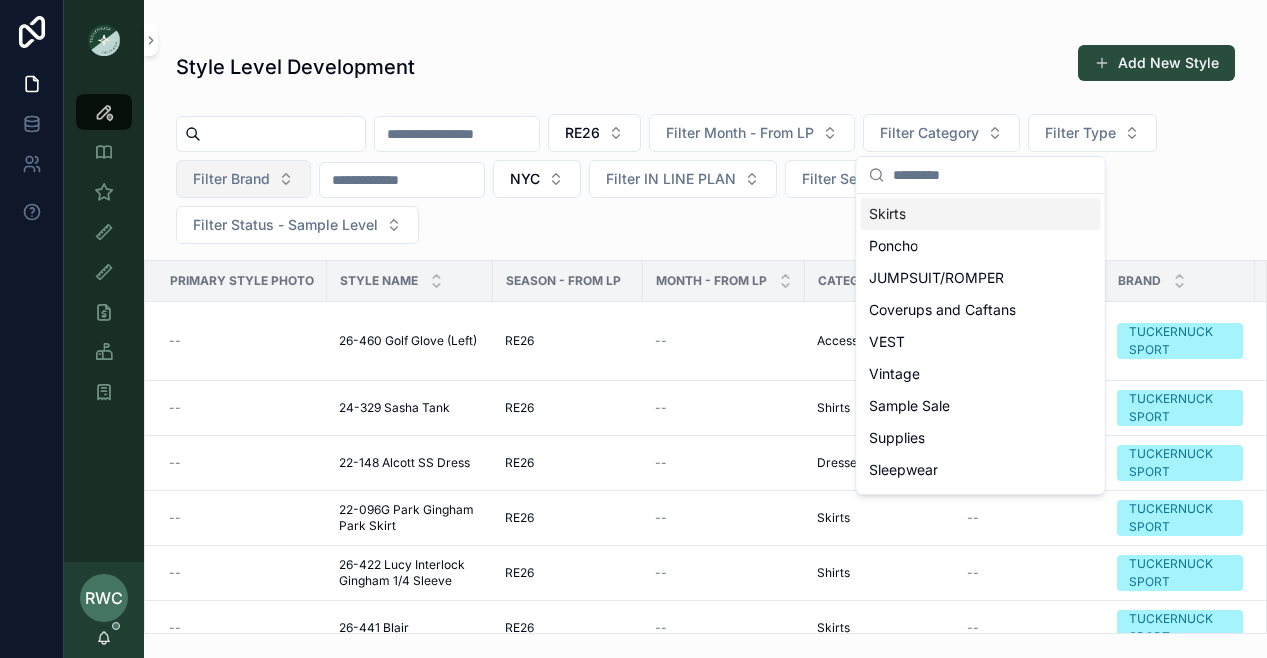 click on "Filter Brand" at bounding box center [231, 179] 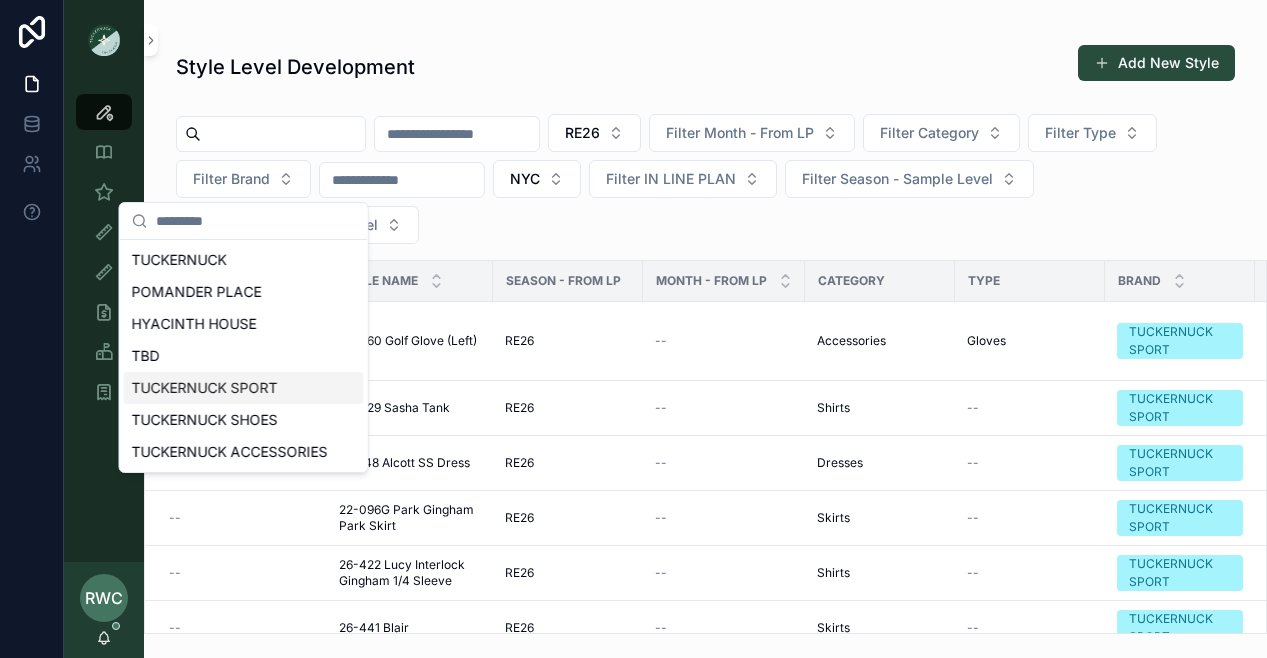 click on "TUCKERNUCK SPORT" at bounding box center (244, 388) 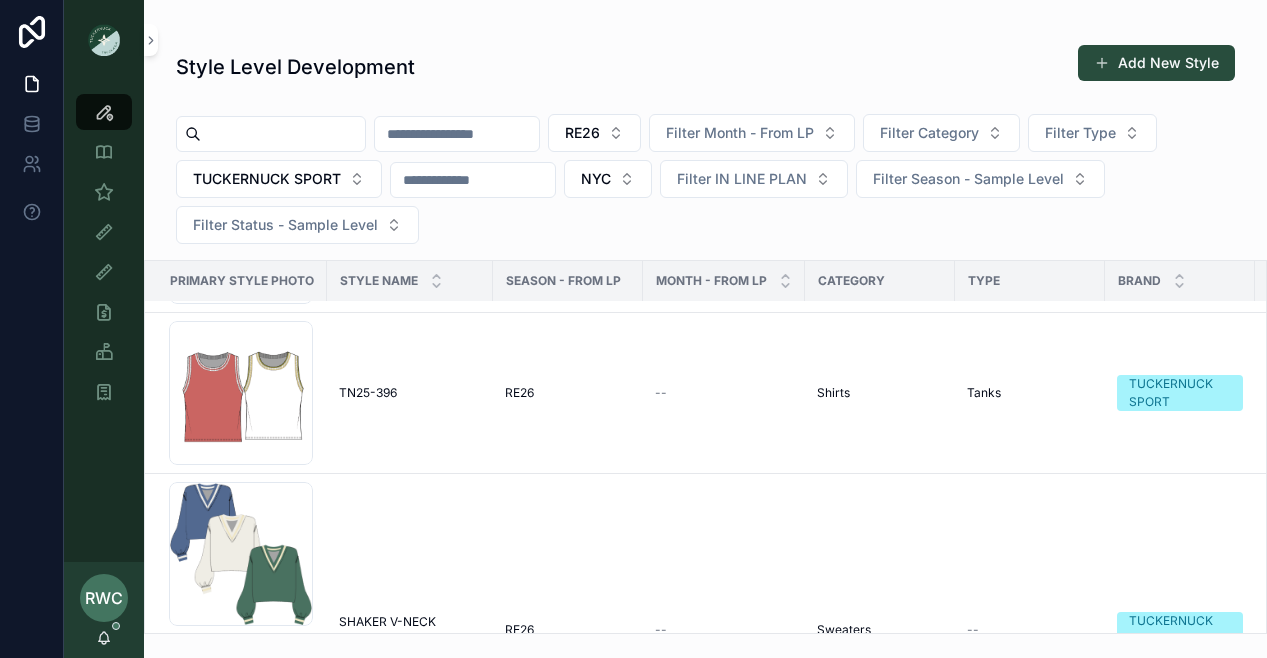 scroll, scrollTop: 571, scrollLeft: 0, axis: vertical 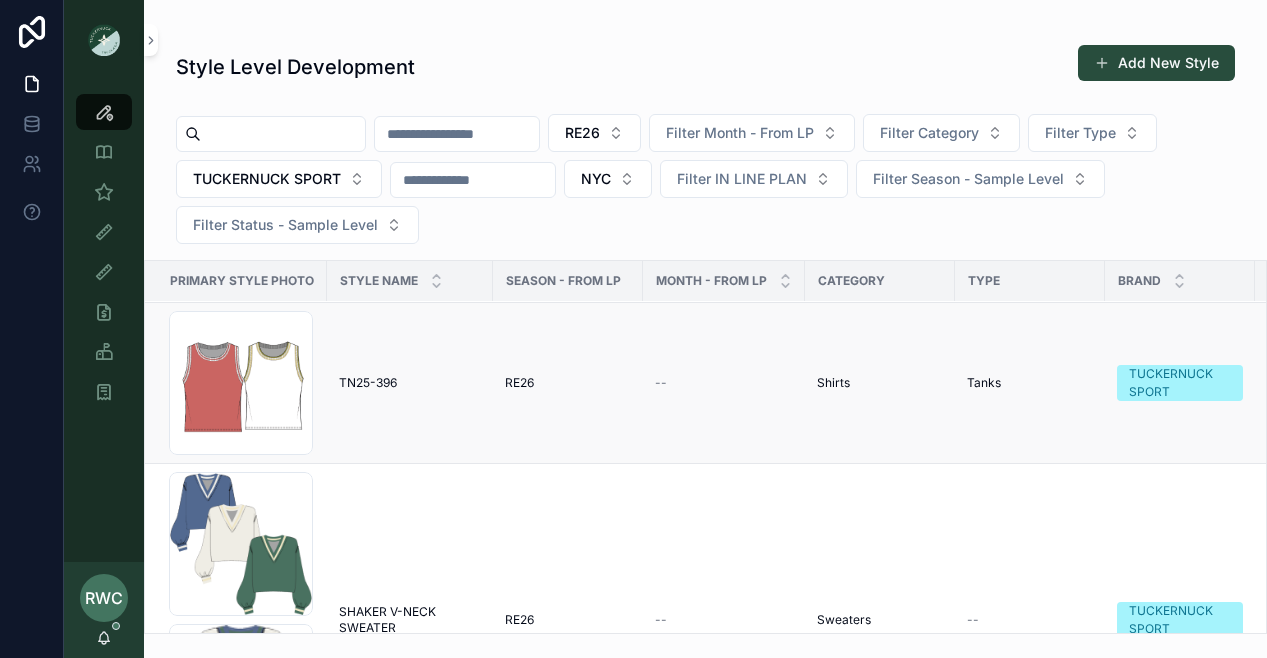 click on "TN25-396" at bounding box center [368, 383] 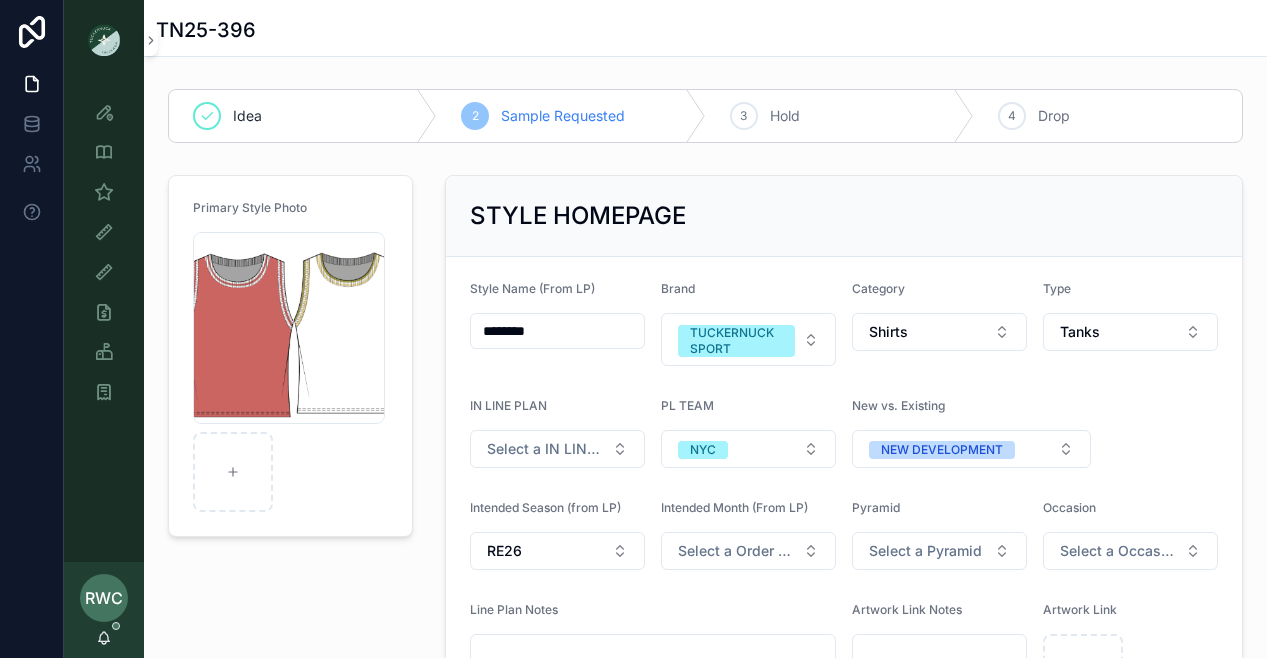 click on "********" at bounding box center [557, 331] 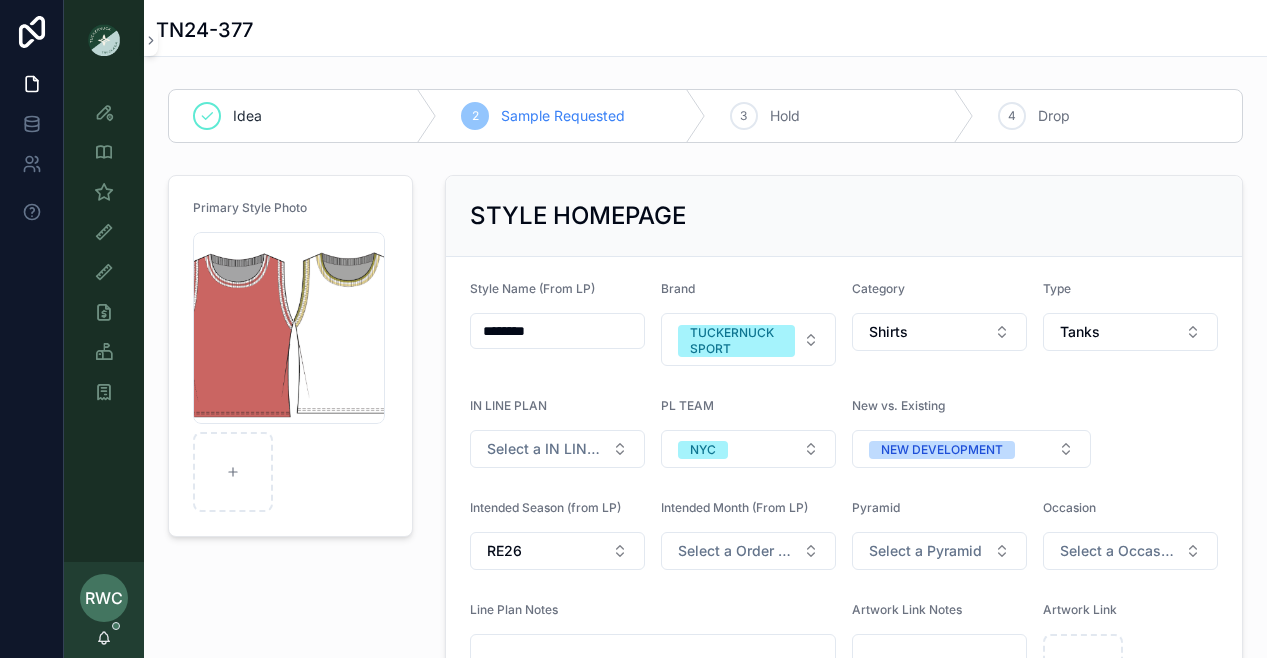 drag, startPoint x: 579, startPoint y: 328, endPoint x: 416, endPoint y: 328, distance: 163 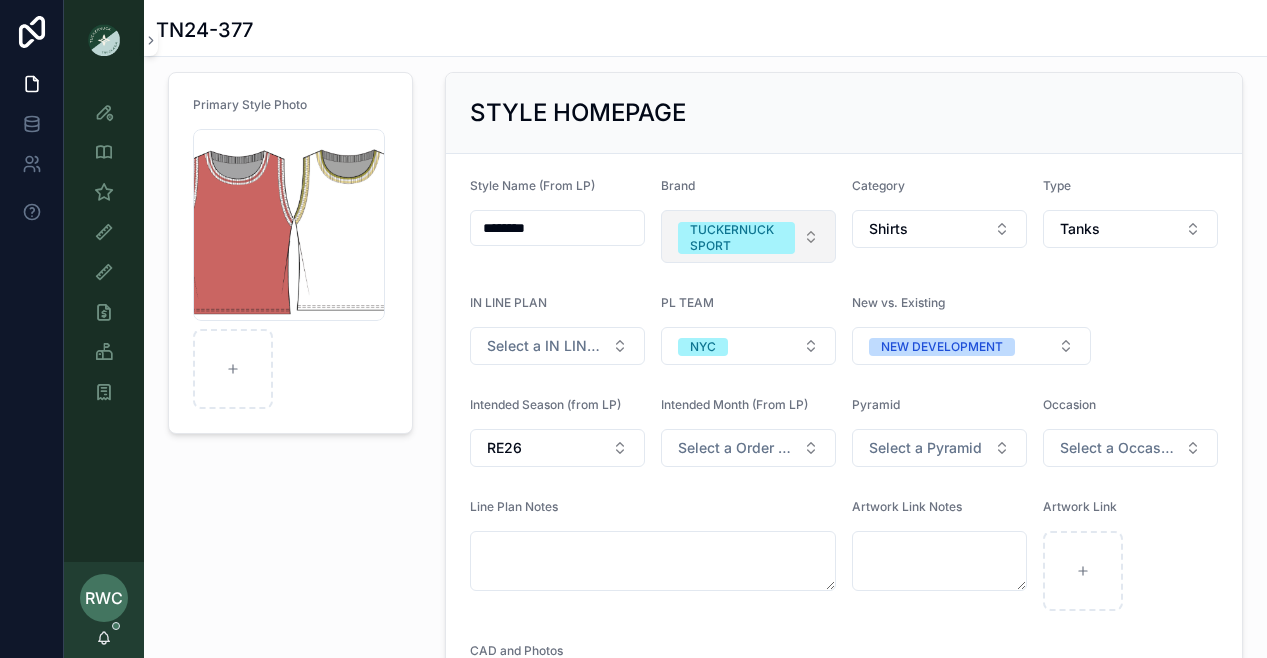 scroll, scrollTop: 109, scrollLeft: 0, axis: vertical 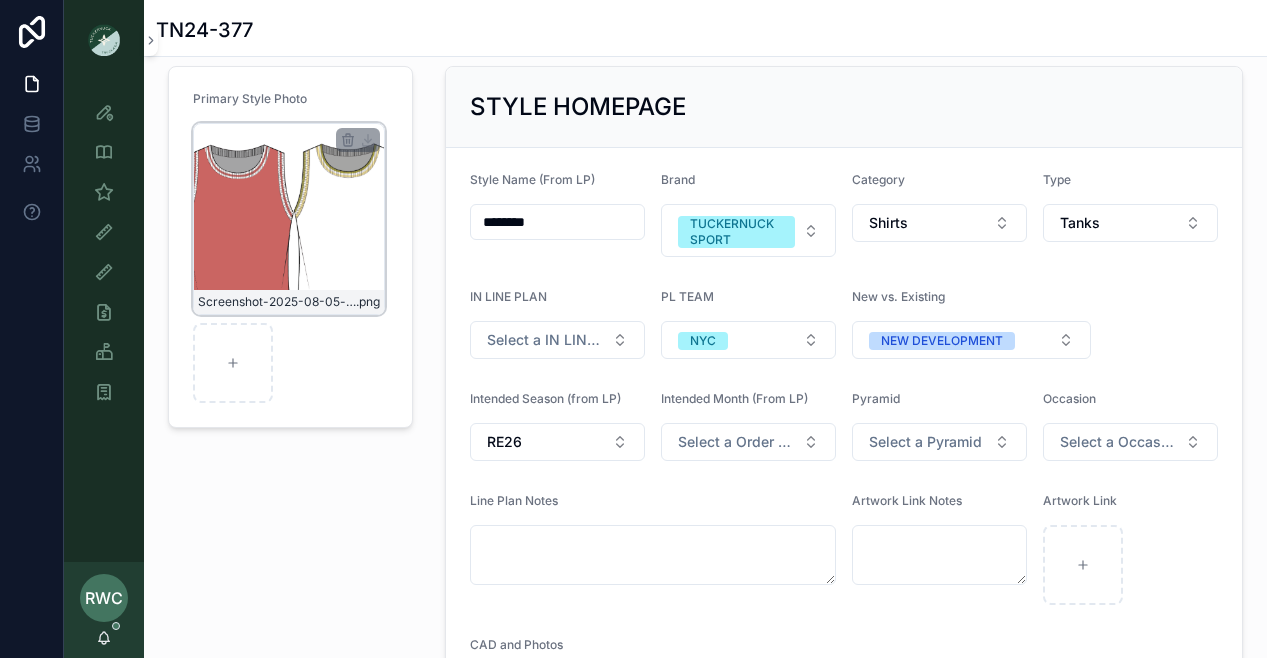 drag, startPoint x: 510, startPoint y: 212, endPoint x: 377, endPoint y: 212, distance: 133 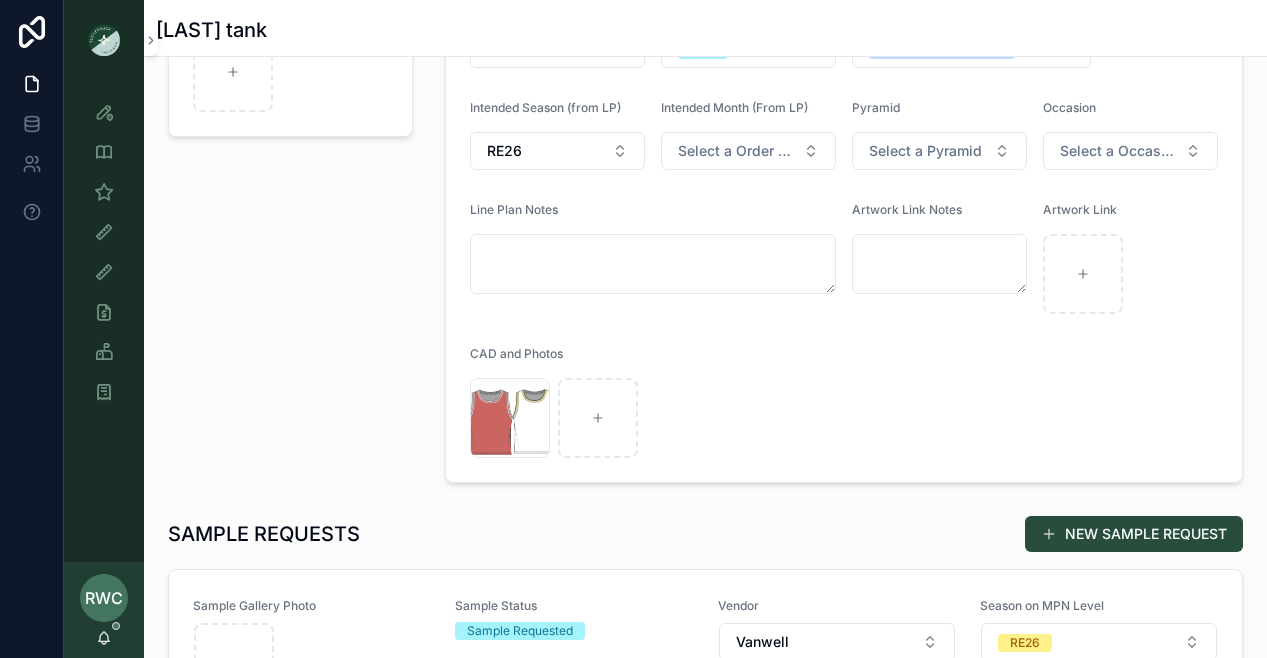 scroll, scrollTop: 0, scrollLeft: 0, axis: both 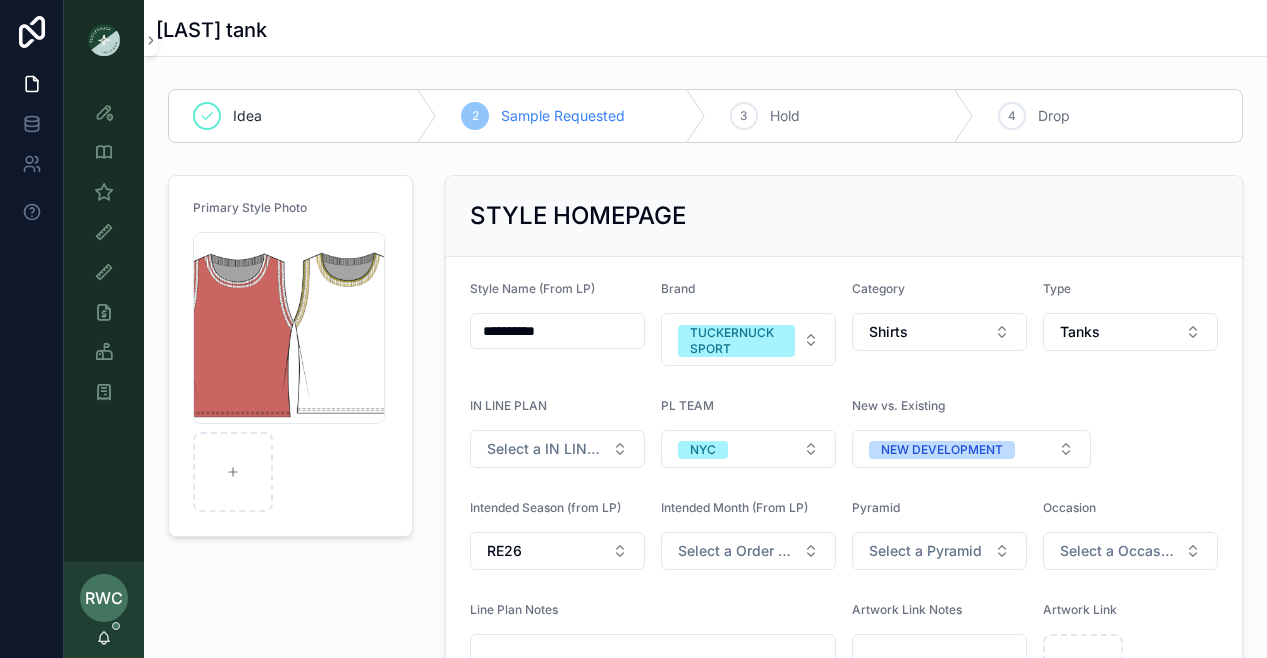 type on "*********" 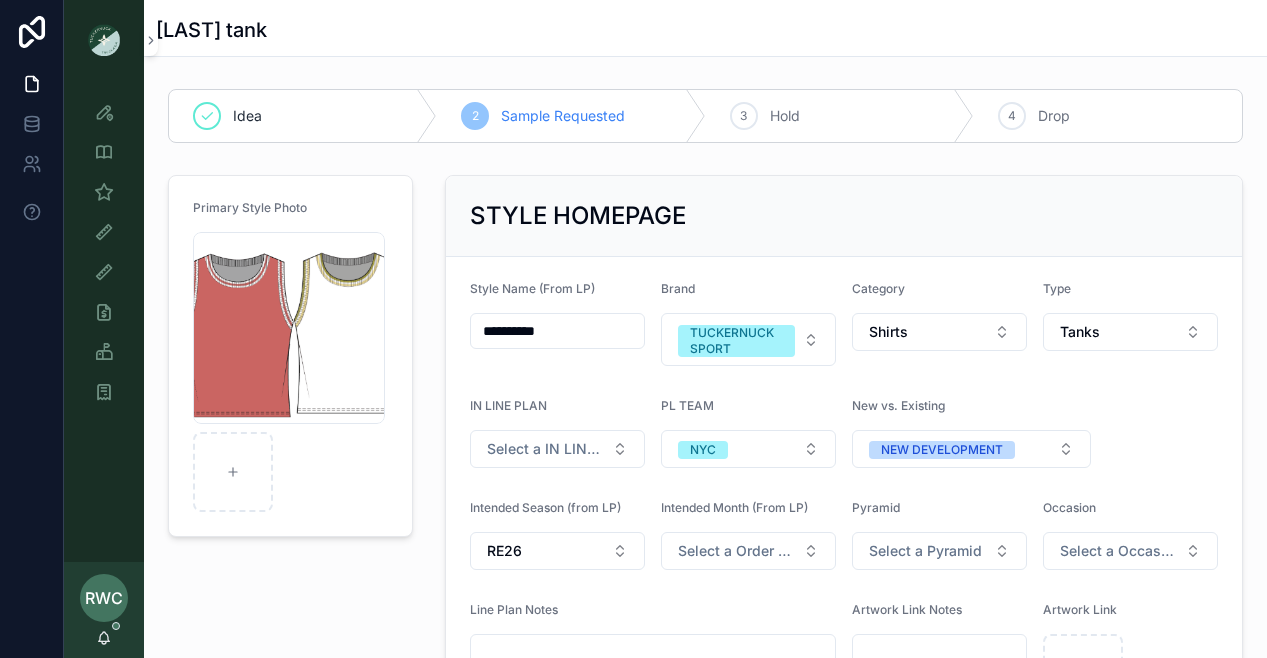 click on "STYLE HOMEPAGE" at bounding box center [844, 216] 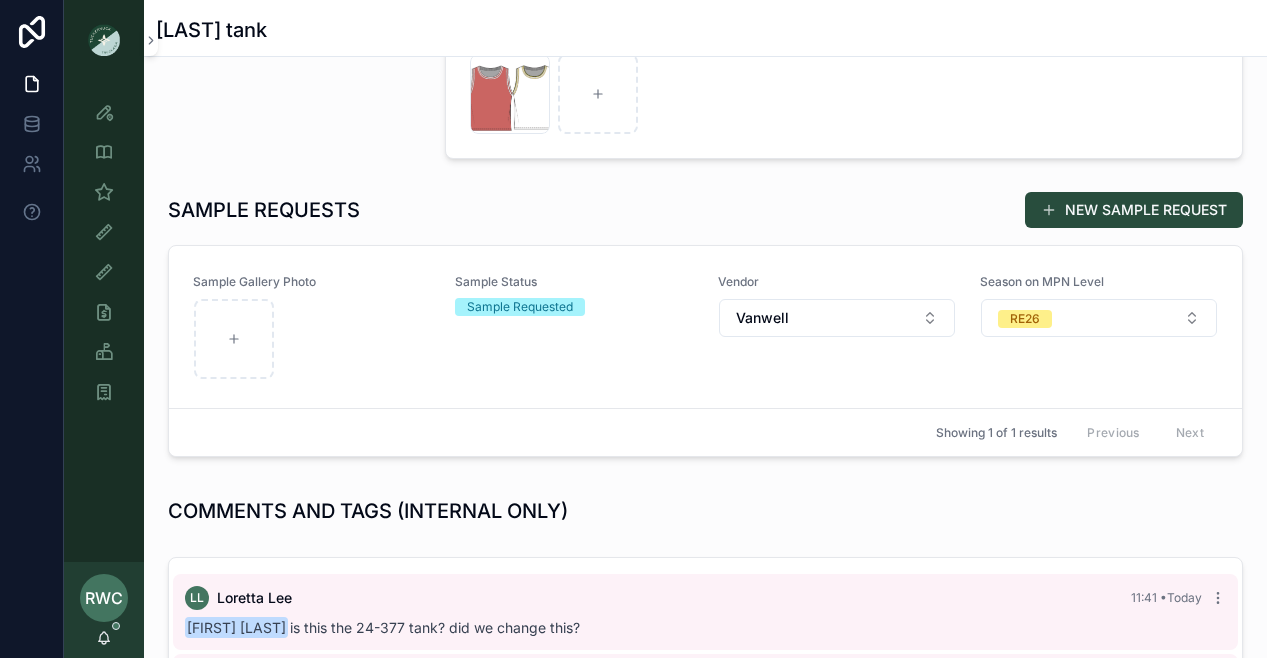 scroll, scrollTop: 750, scrollLeft: 0, axis: vertical 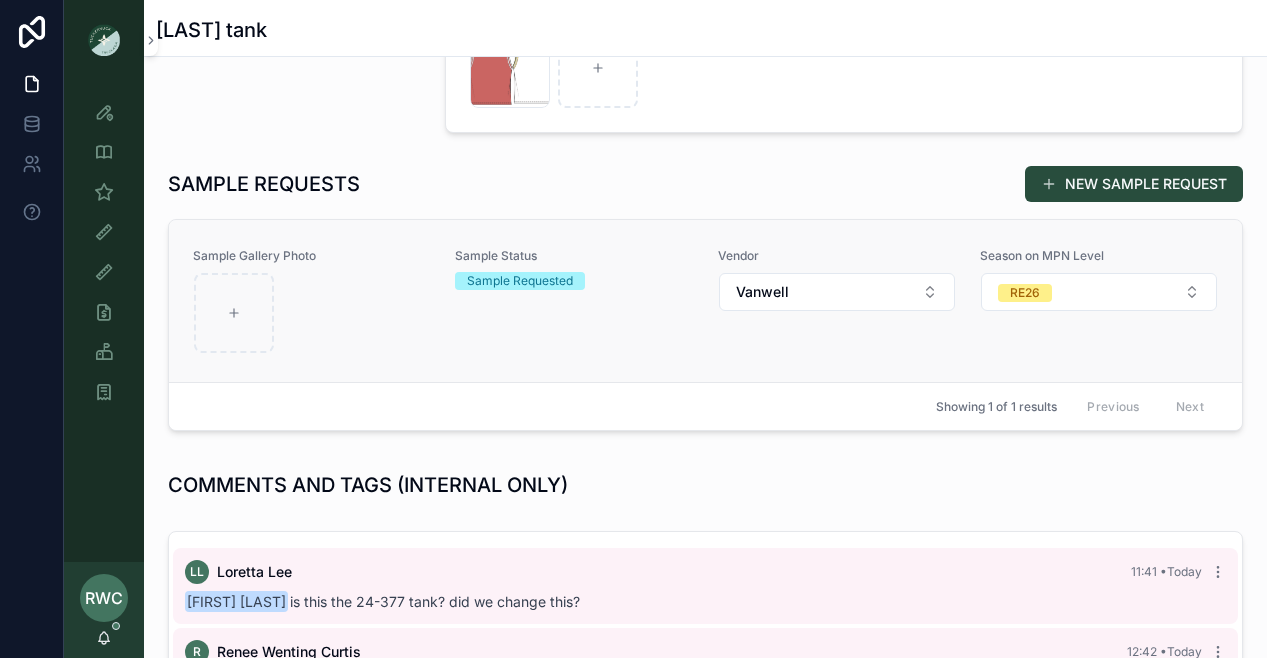 click on "Sample Requested" at bounding box center (520, 281) 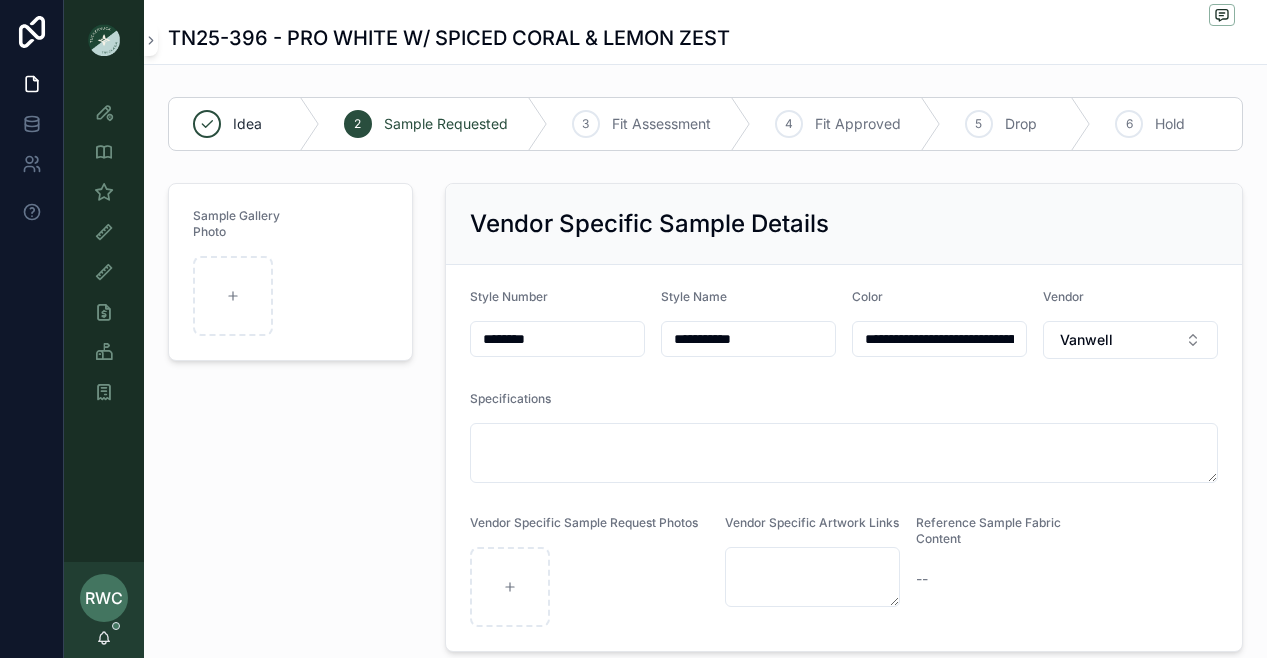 scroll, scrollTop: 46, scrollLeft: 0, axis: vertical 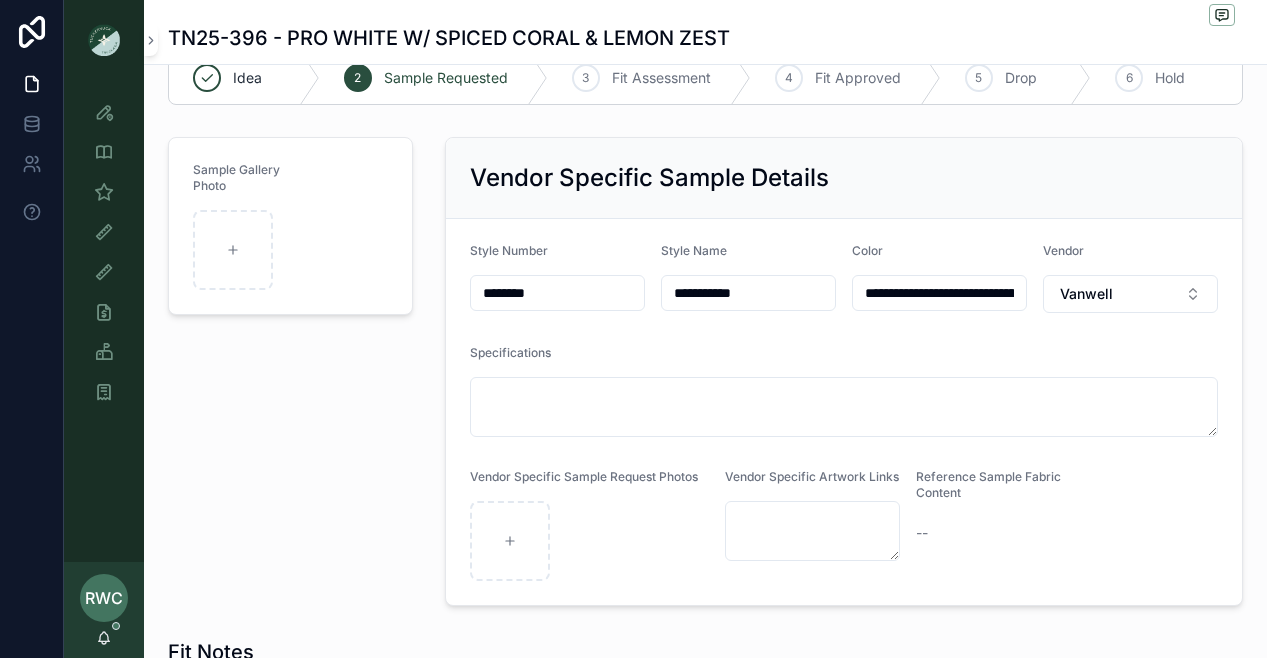 drag, startPoint x: 556, startPoint y: 284, endPoint x: 511, endPoint y: 286, distance: 45.044422 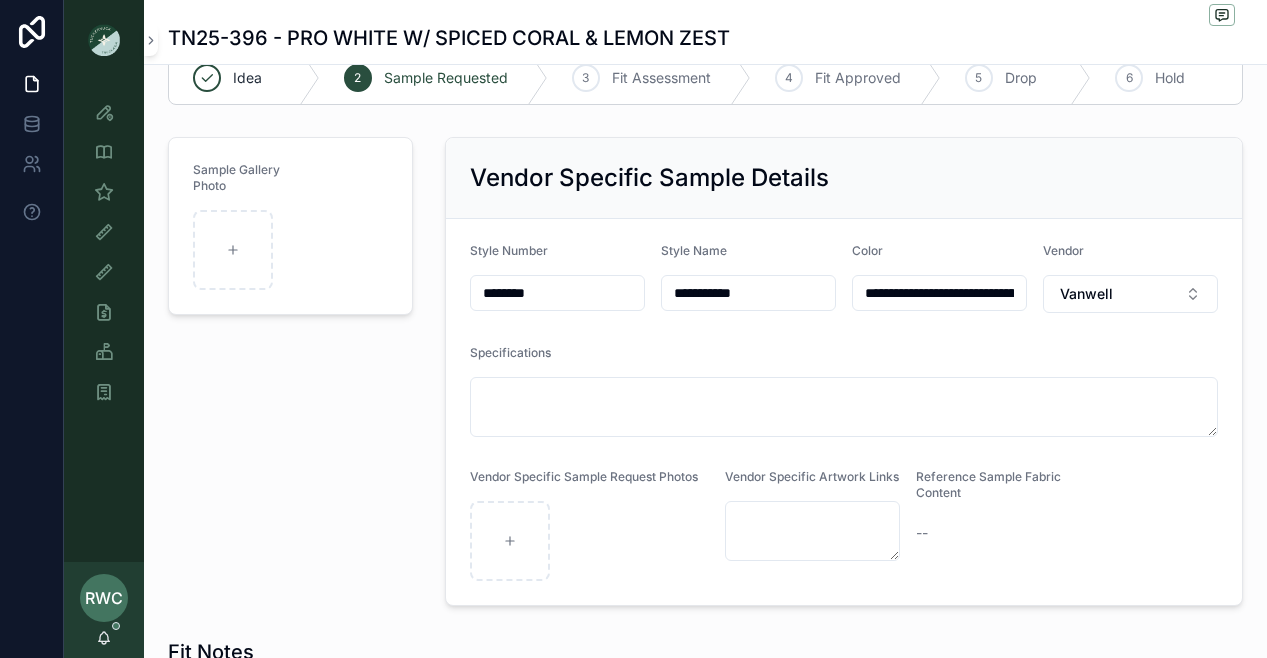 type on "********" 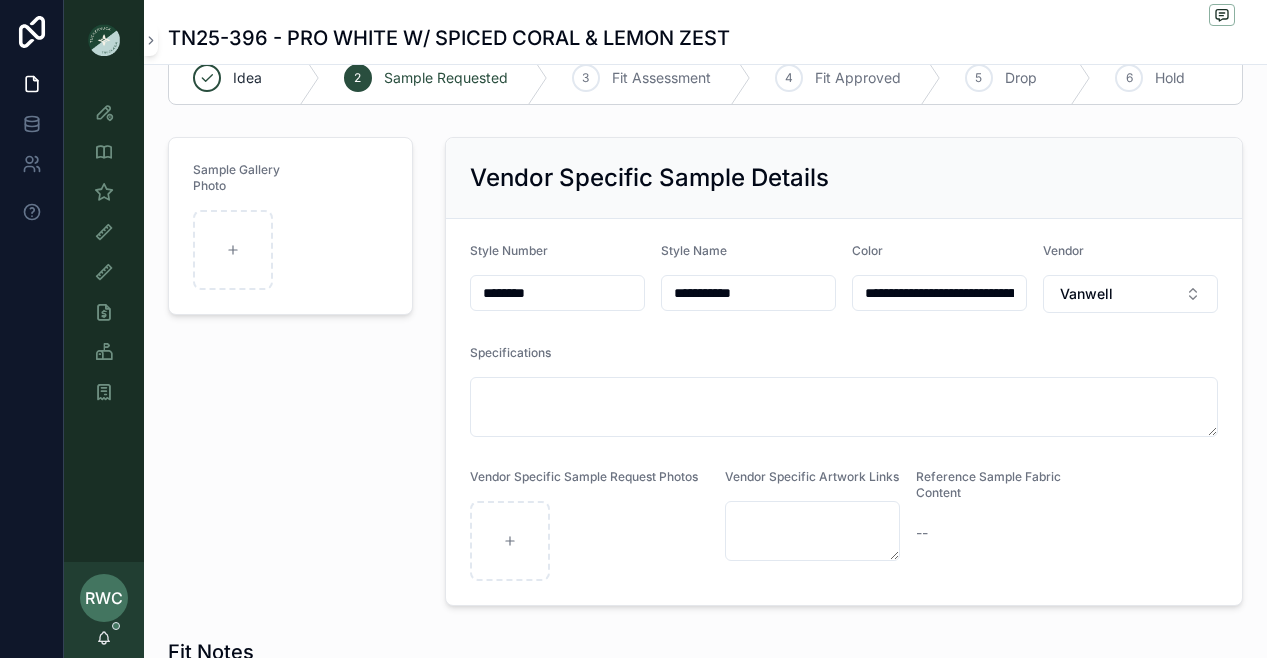 click on "Sample Gallery Photo" at bounding box center [290, 371] 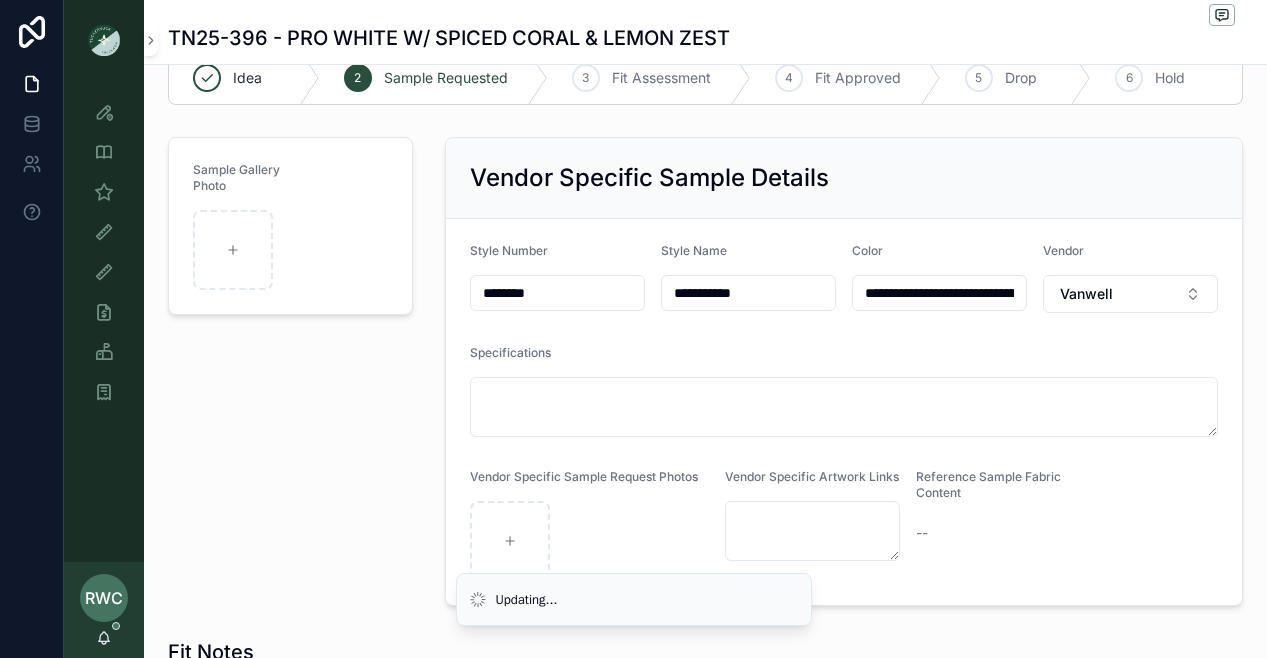 scroll, scrollTop: 628, scrollLeft: 0, axis: vertical 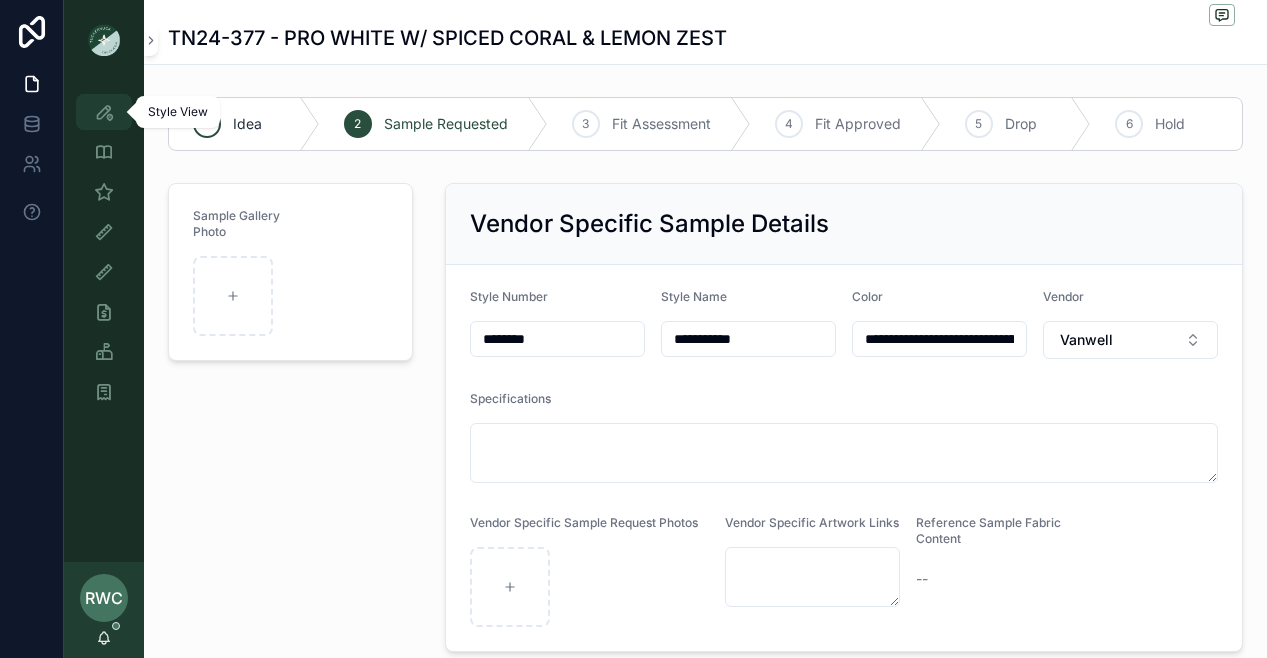 click at bounding box center [104, 112] 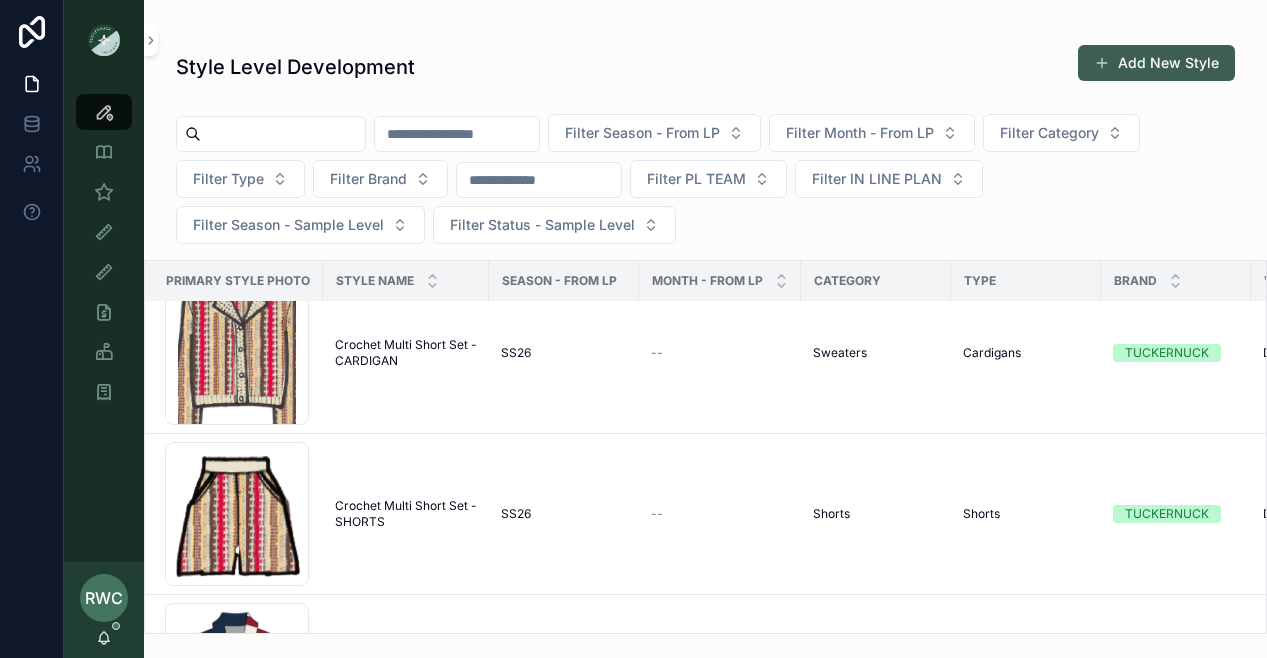 scroll, scrollTop: 3545, scrollLeft: 4, axis: both 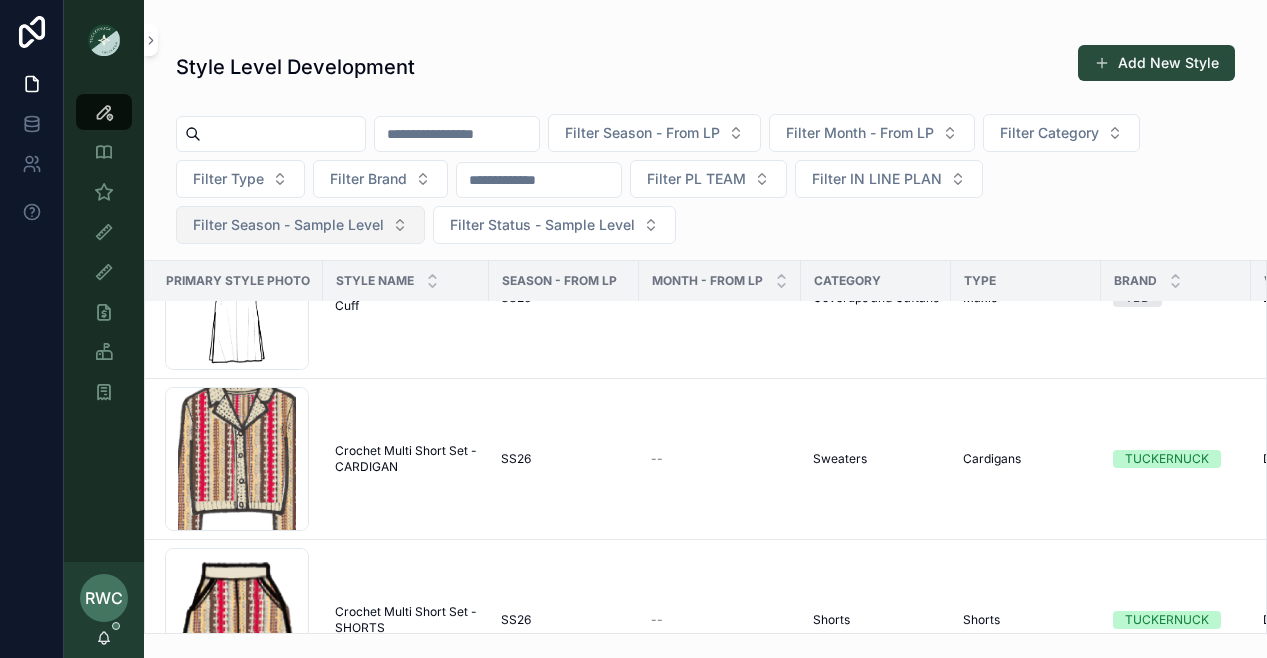 click on "Filter Season - Sample Level" at bounding box center (288, 225) 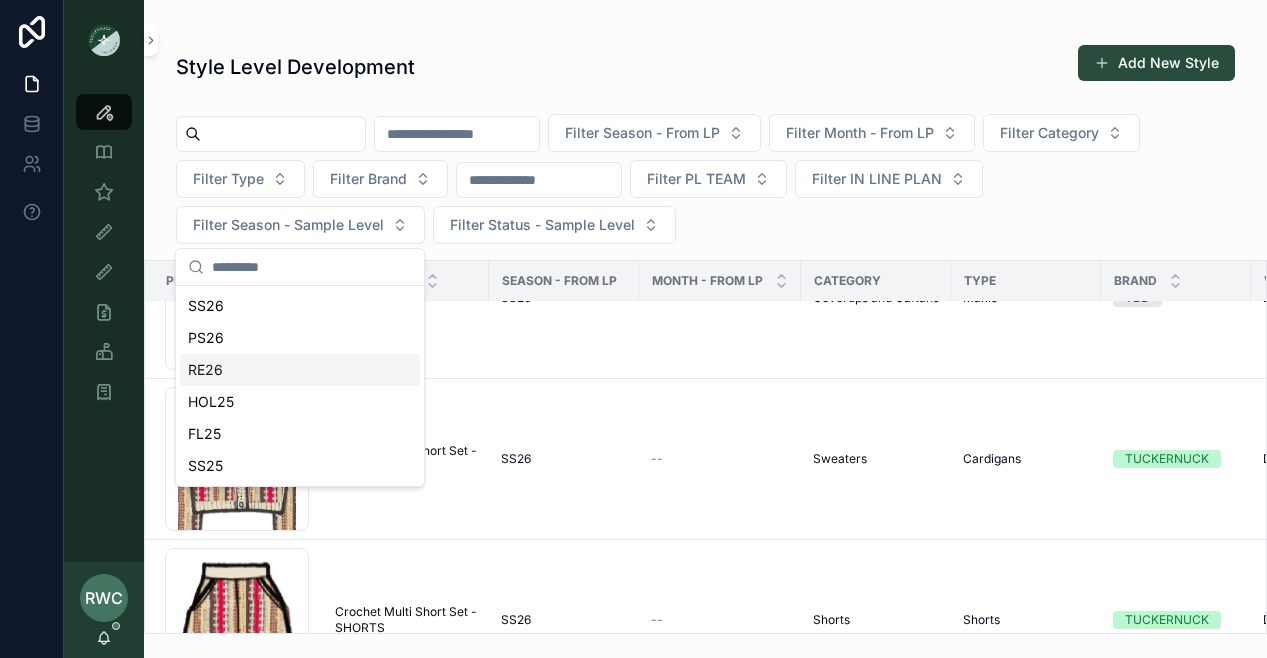 click on "RE26" at bounding box center (300, 370) 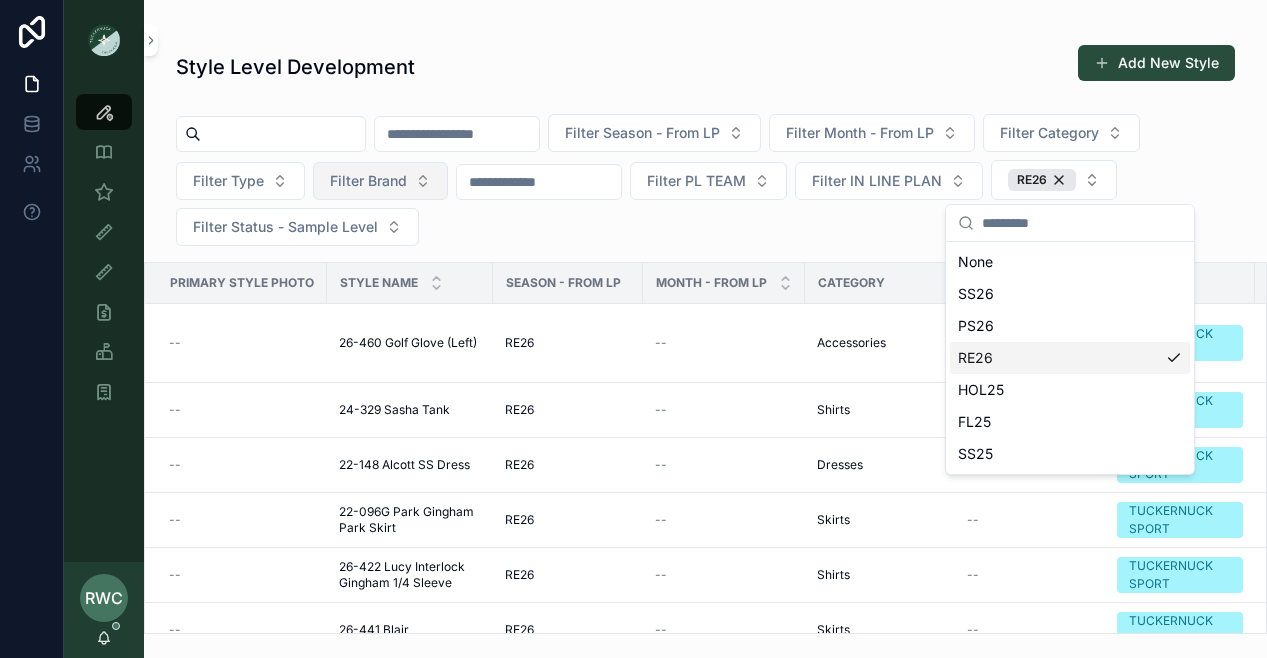 click on "Filter Brand" at bounding box center (368, 181) 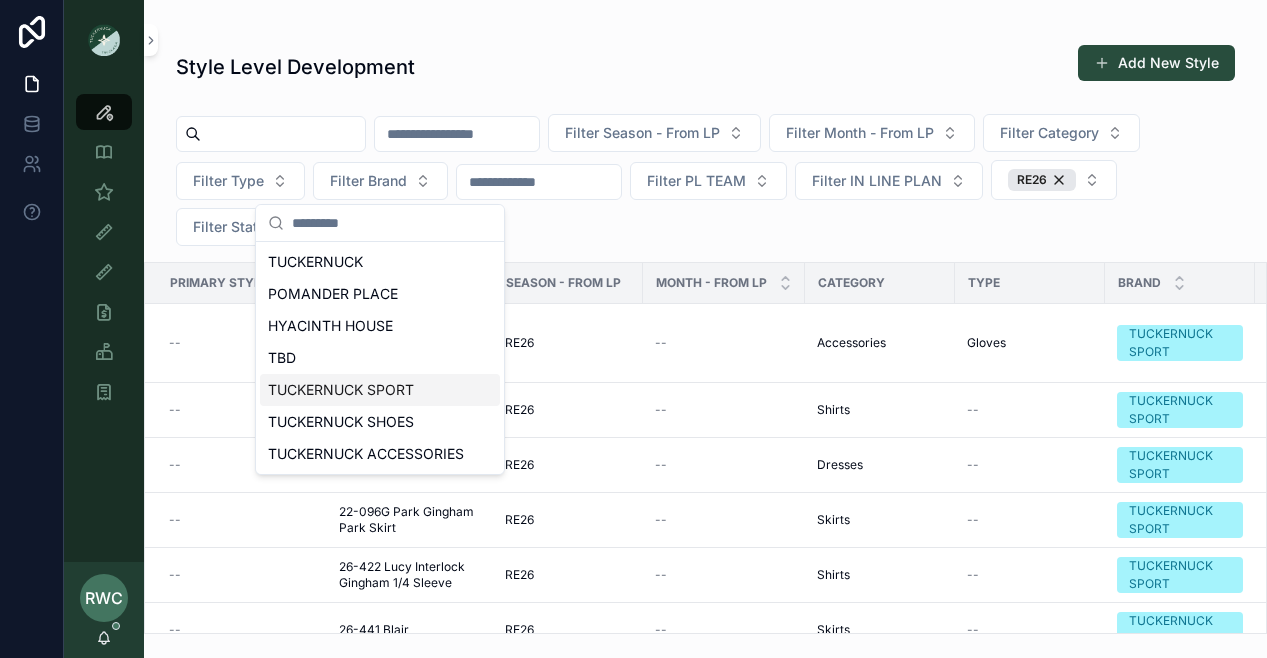 click on "TUCKERNUCK SPORT" at bounding box center [380, 390] 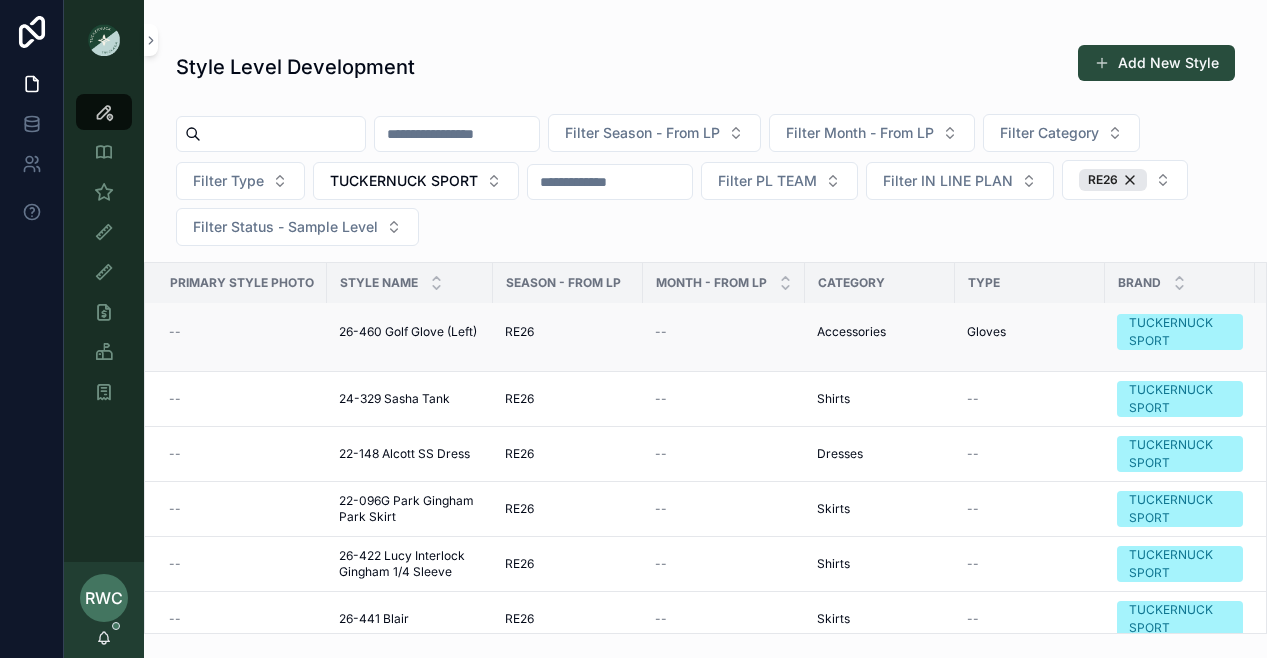scroll, scrollTop: 0, scrollLeft: 6, axis: horizontal 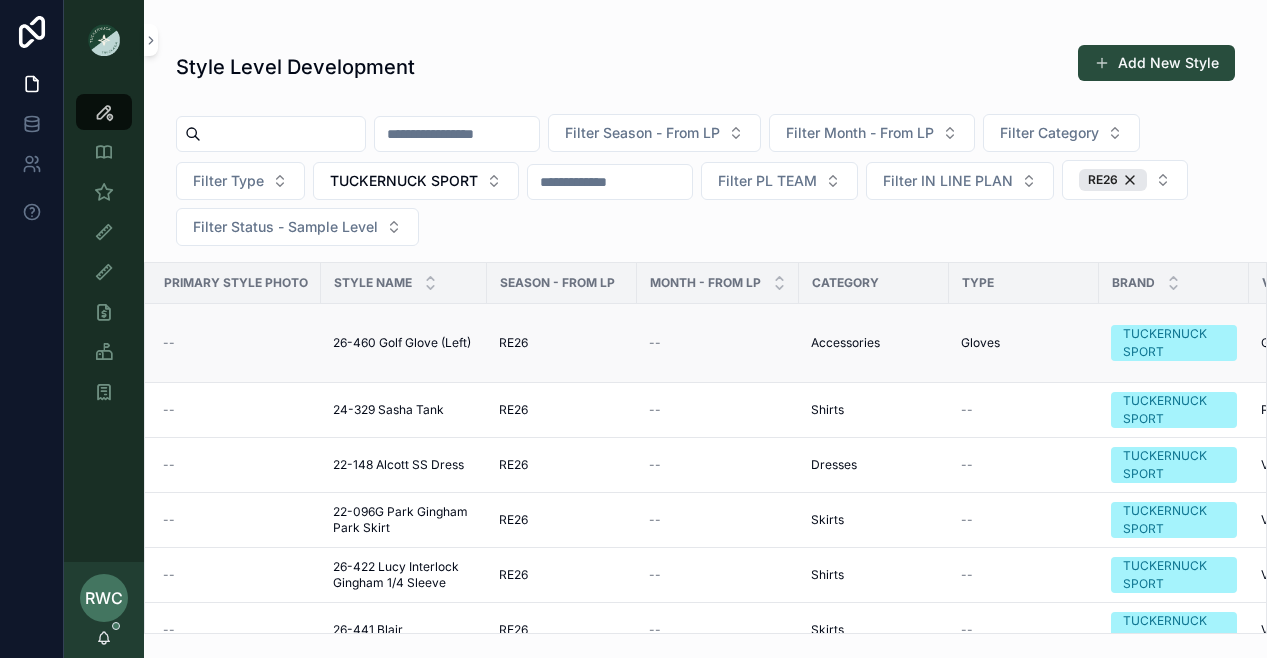 click on "--" at bounding box center [230, 343] 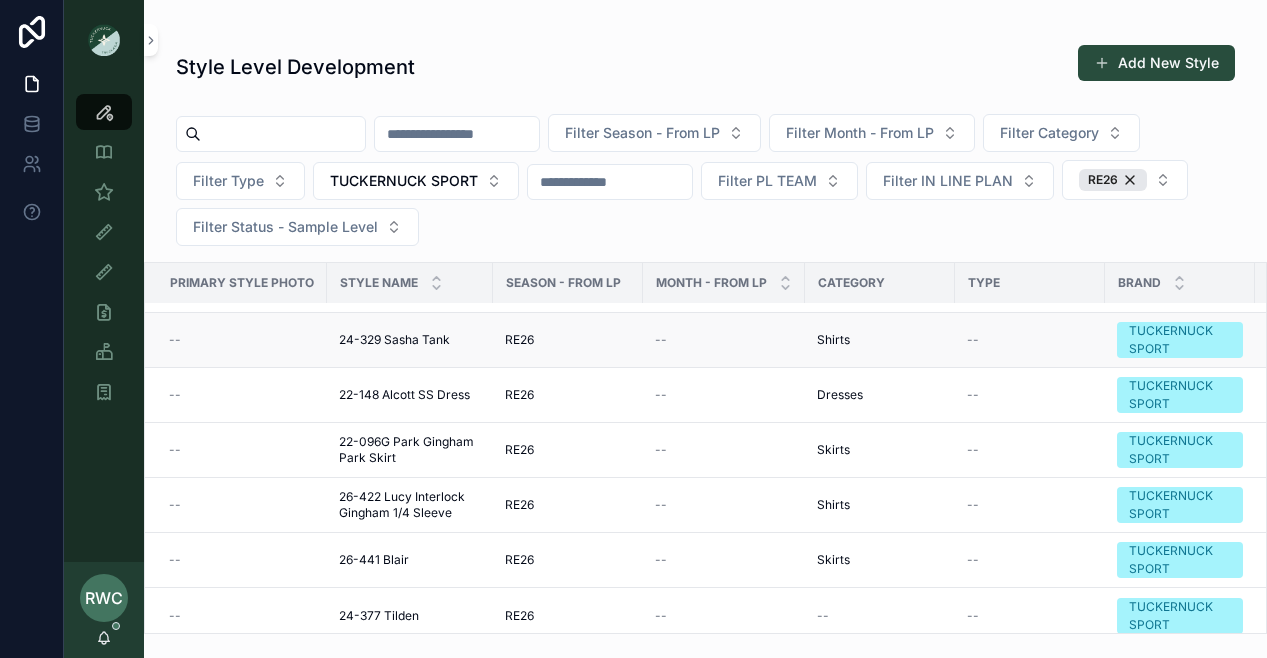 scroll, scrollTop: 68, scrollLeft: 0, axis: vertical 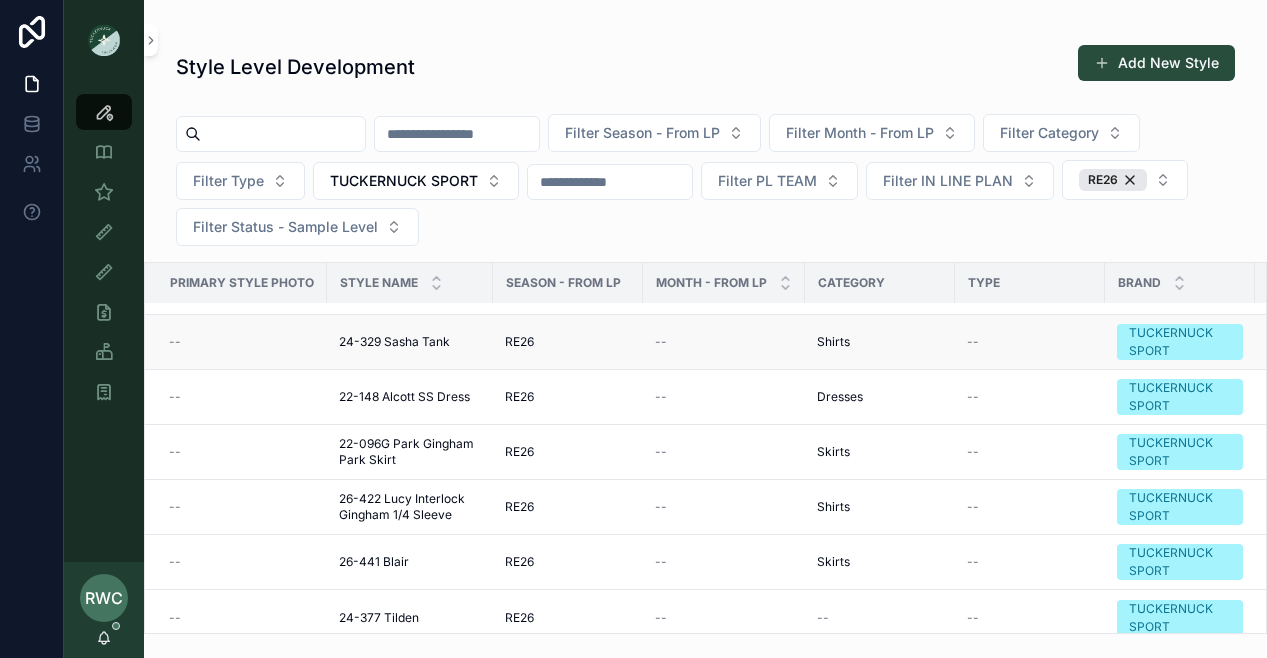 click on "--" at bounding box center (242, 342) 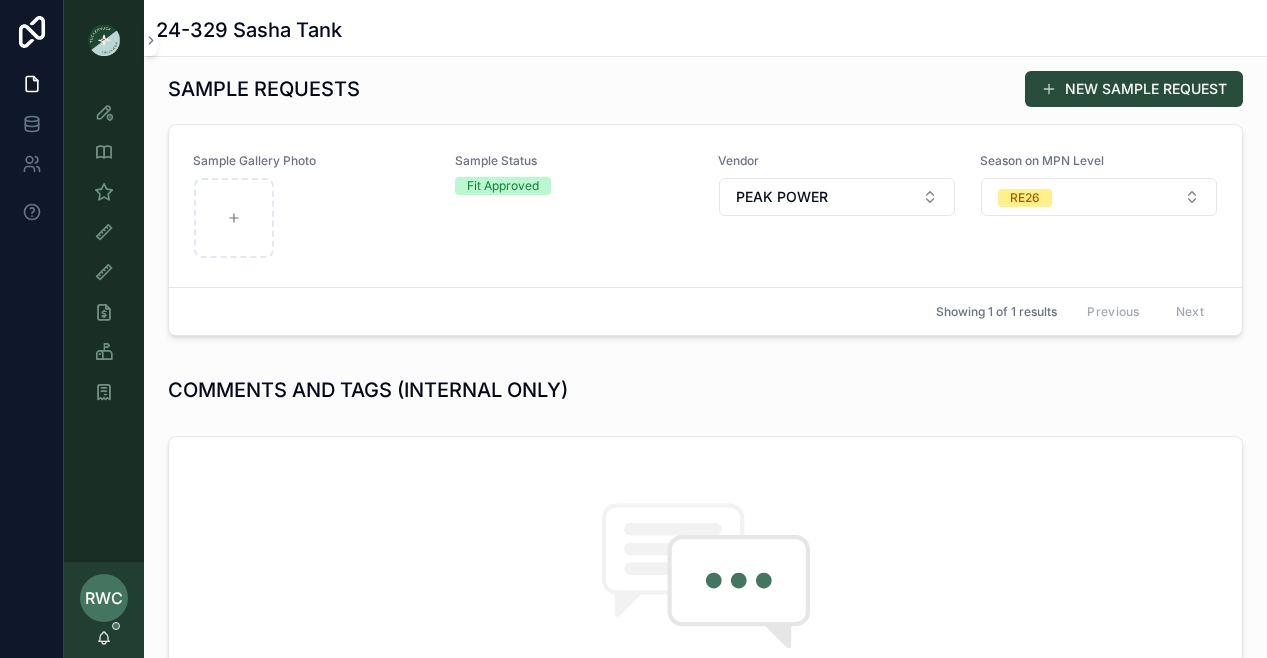 scroll, scrollTop: 842, scrollLeft: 0, axis: vertical 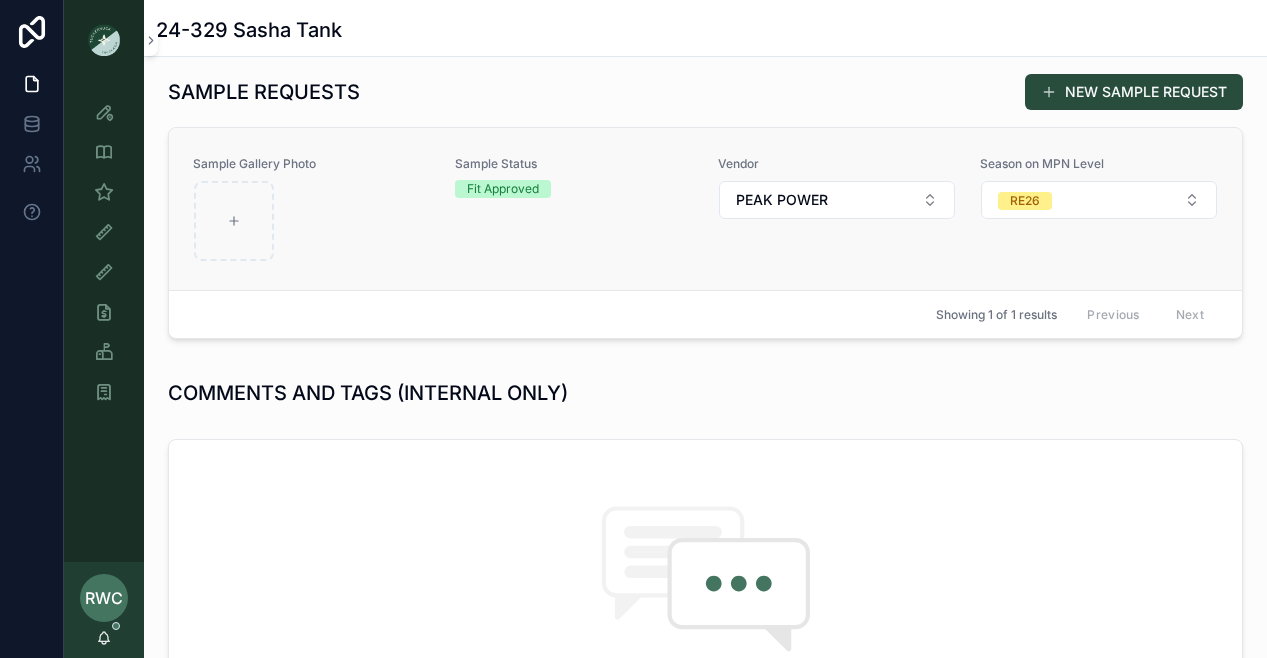 click on "Fit Approved" at bounding box center (503, 189) 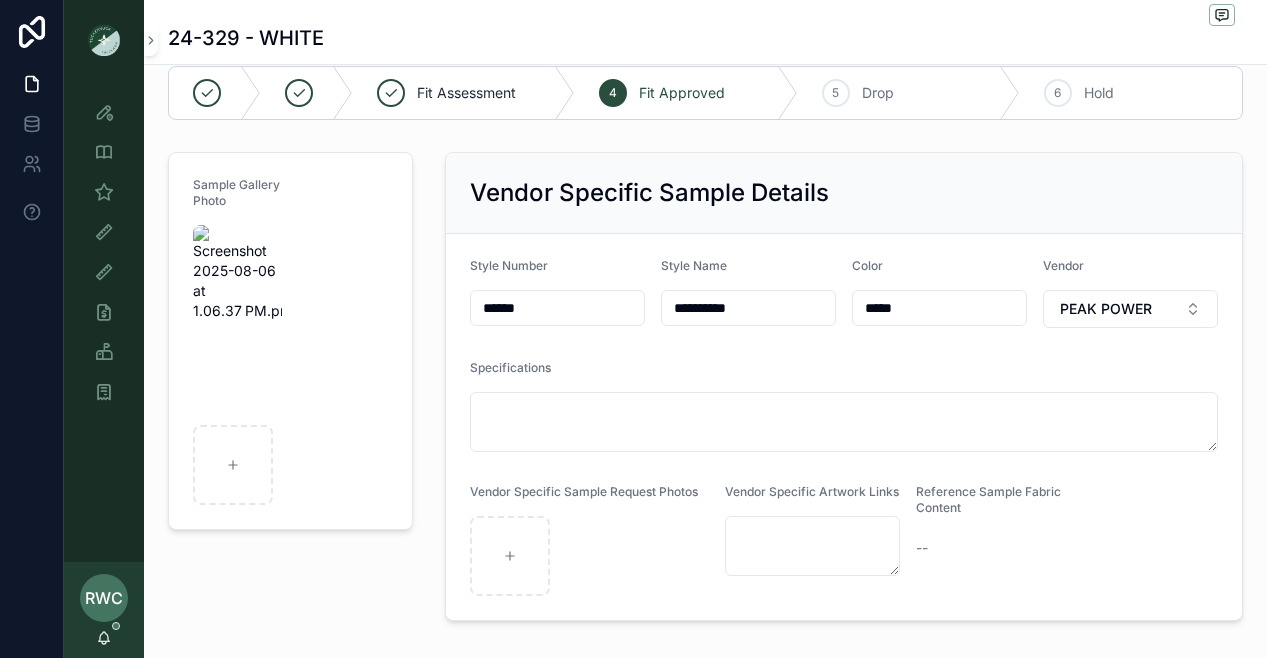 scroll, scrollTop: 0, scrollLeft: 0, axis: both 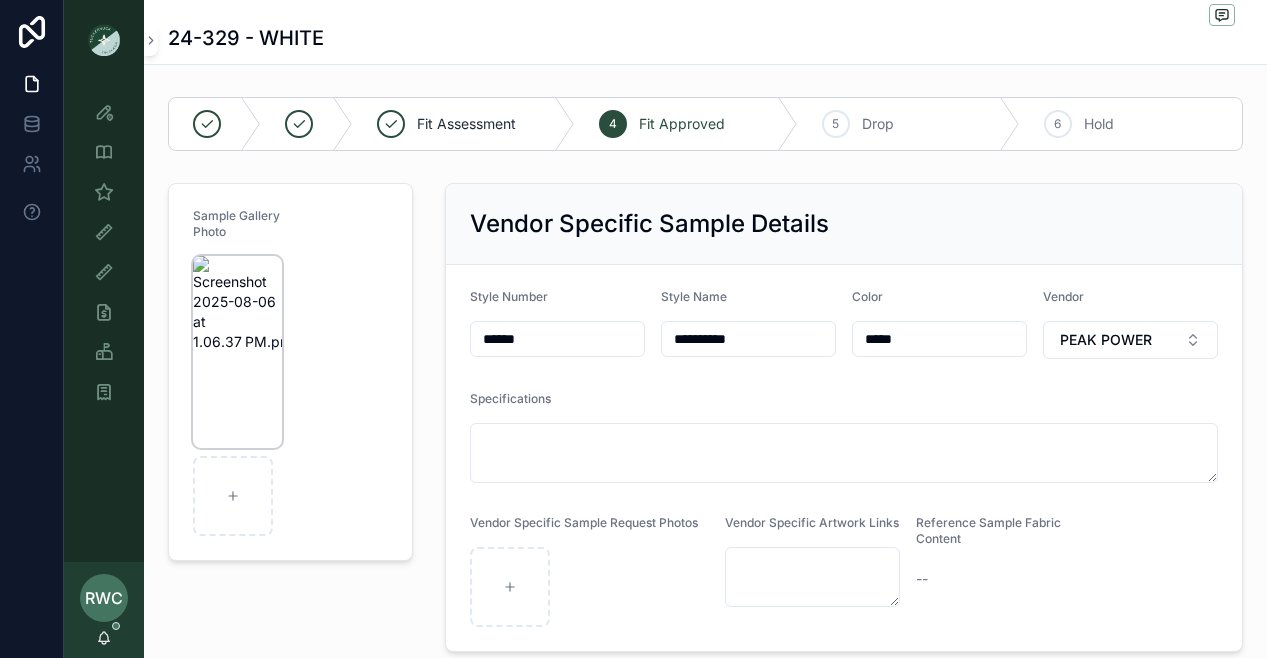 click at bounding box center (237, 352) 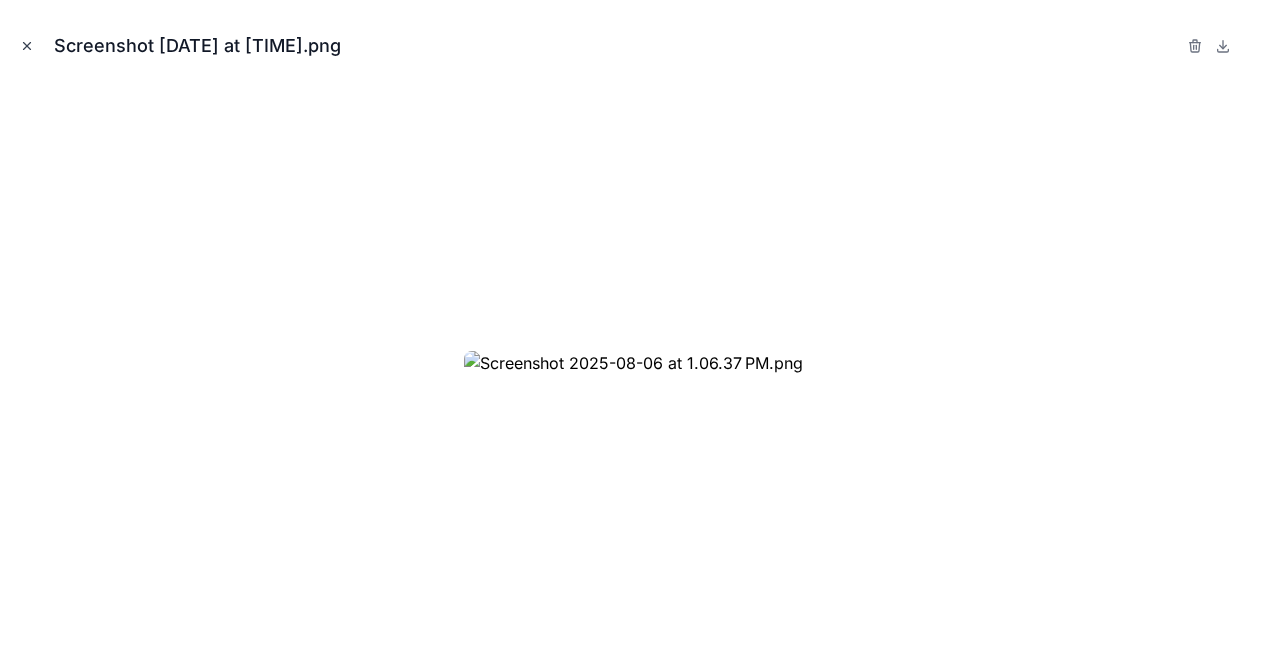 click 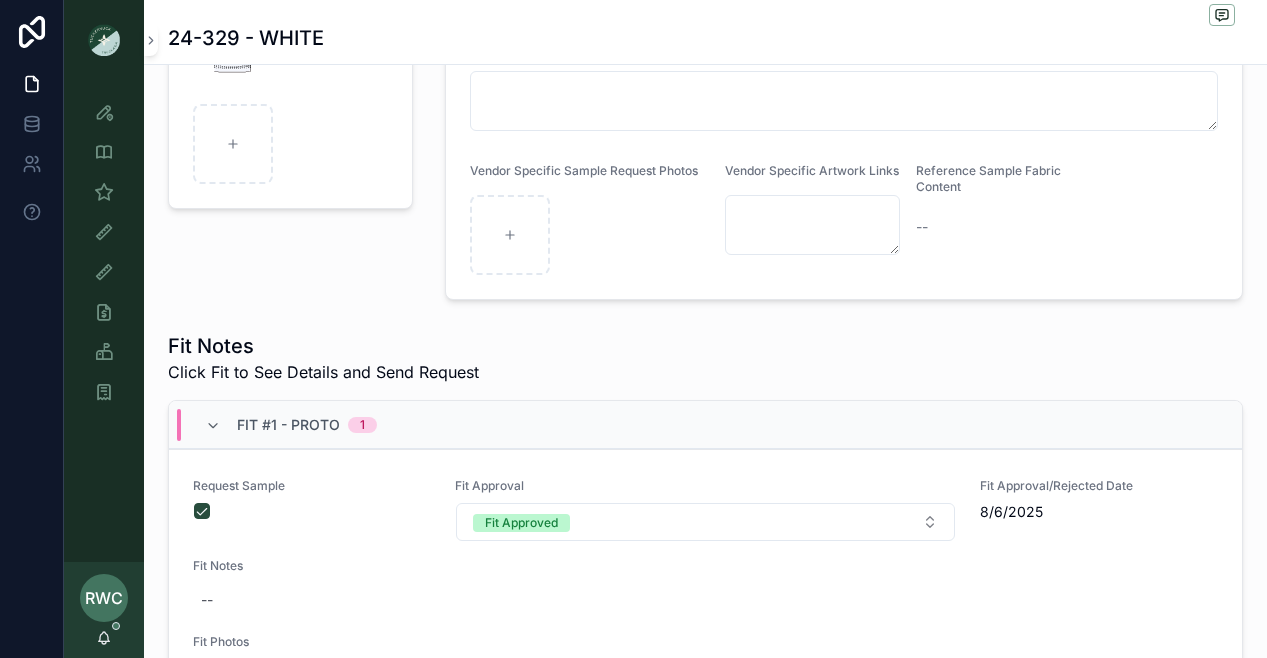 scroll, scrollTop: 548, scrollLeft: 0, axis: vertical 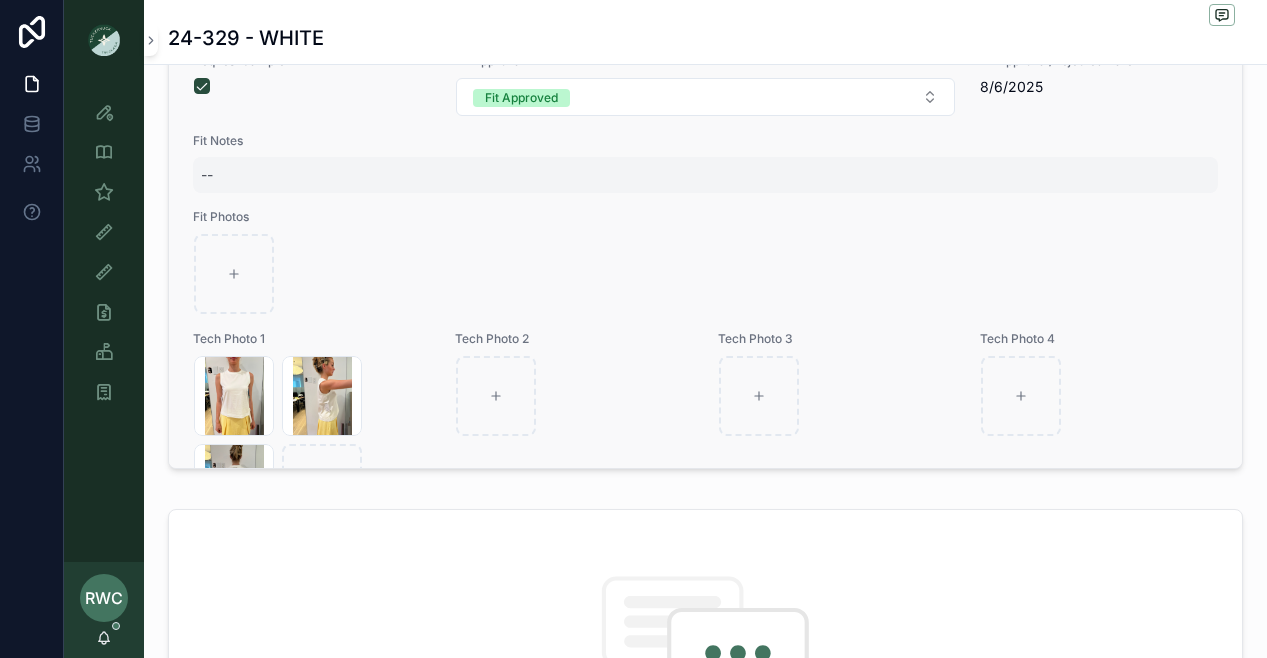 click on "--" at bounding box center [207, 175] 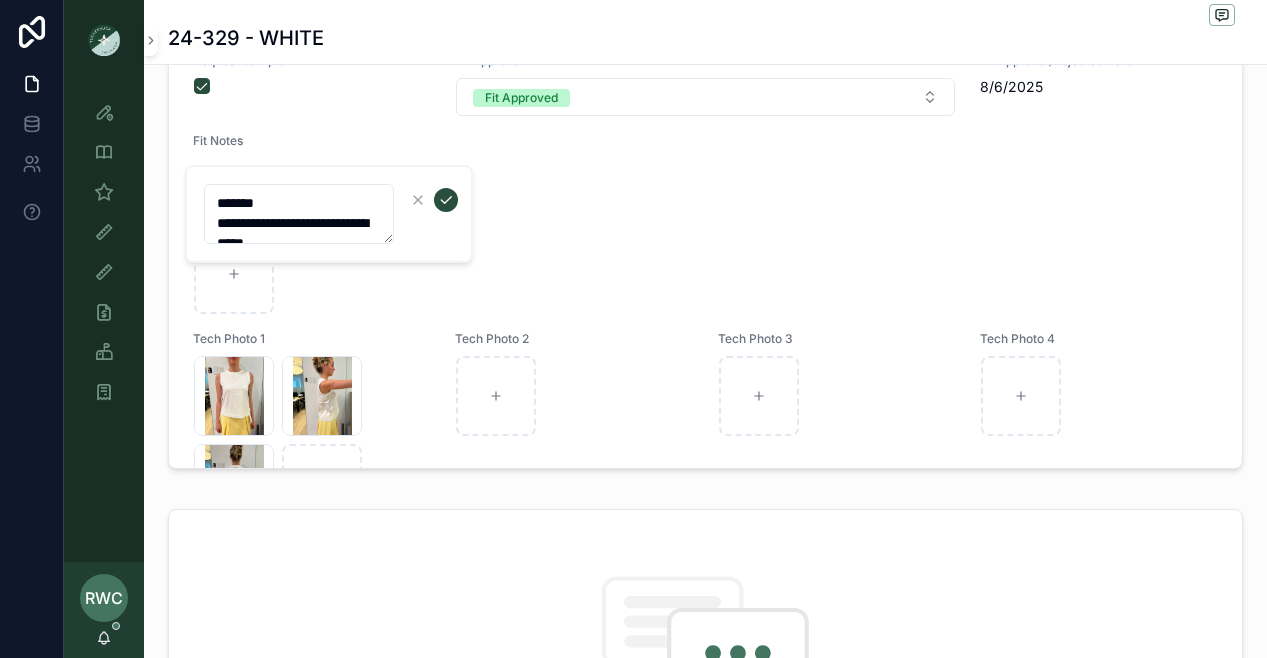 scroll, scrollTop: 0, scrollLeft: 0, axis: both 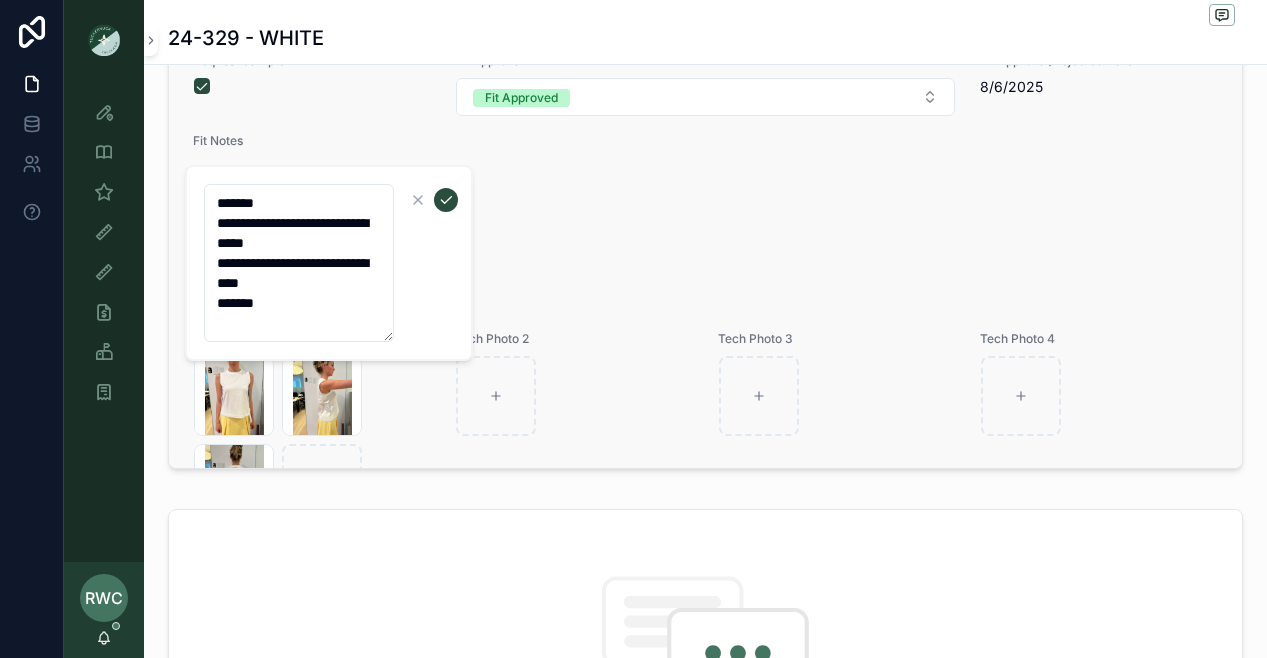 type on "**********" 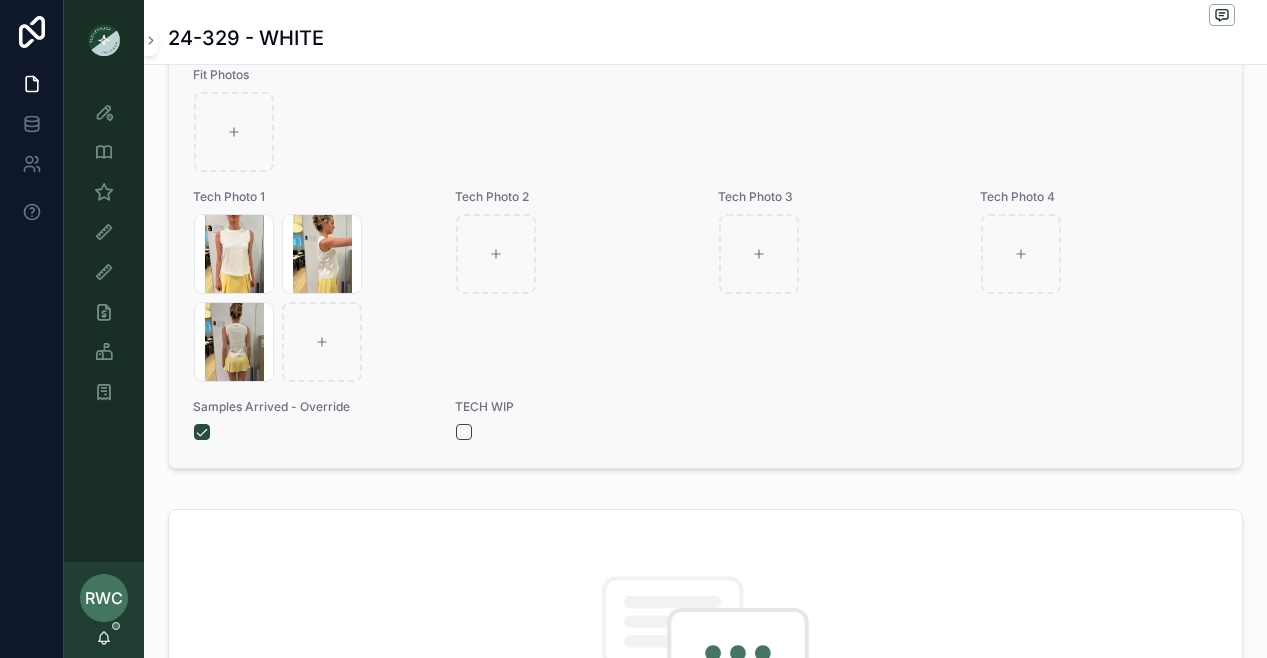 scroll, scrollTop: 143, scrollLeft: 0, axis: vertical 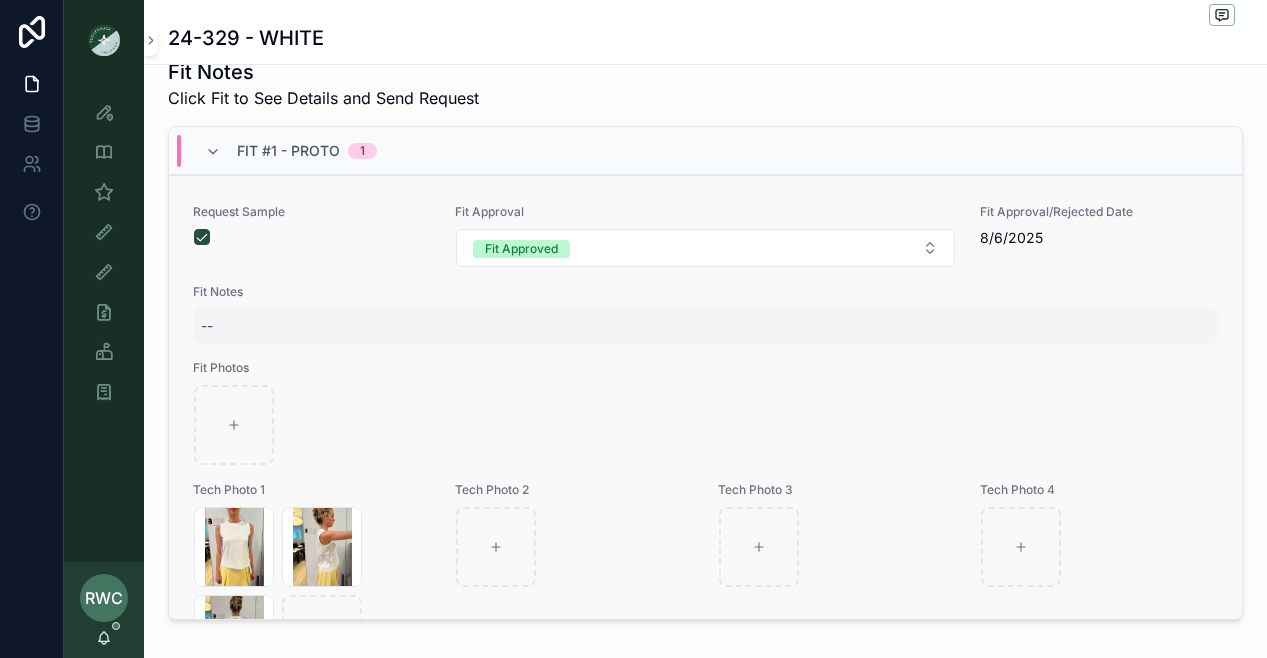 click on "--" at bounding box center [705, 326] 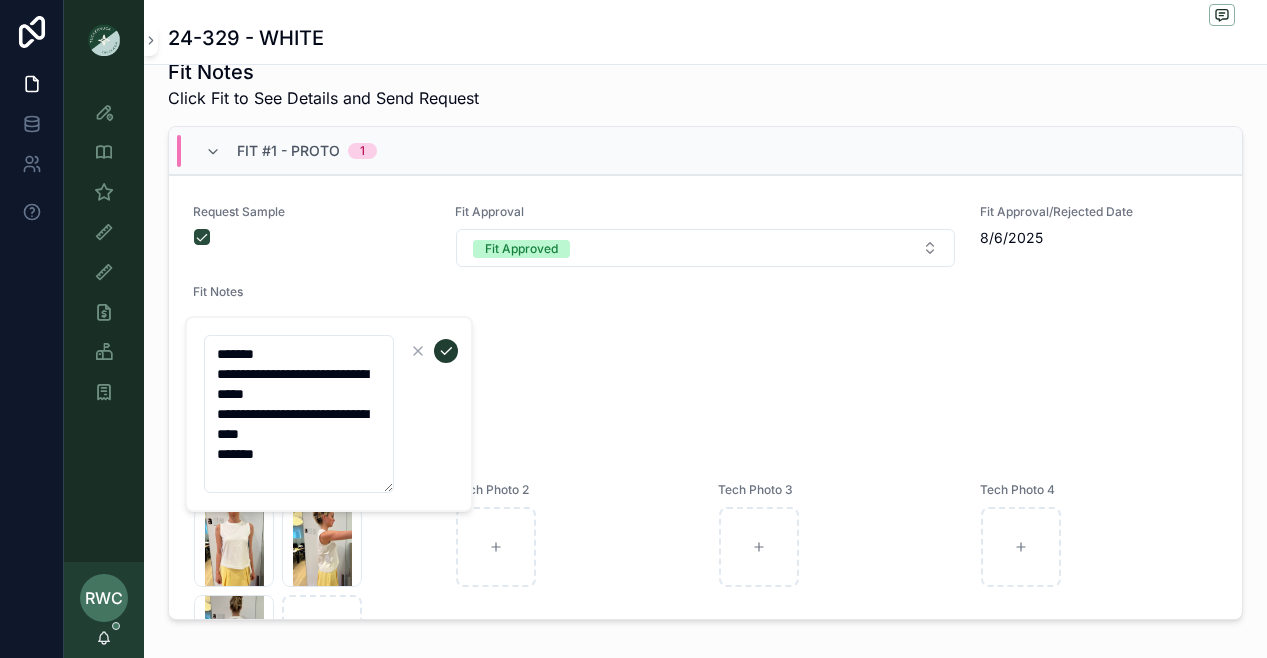 click 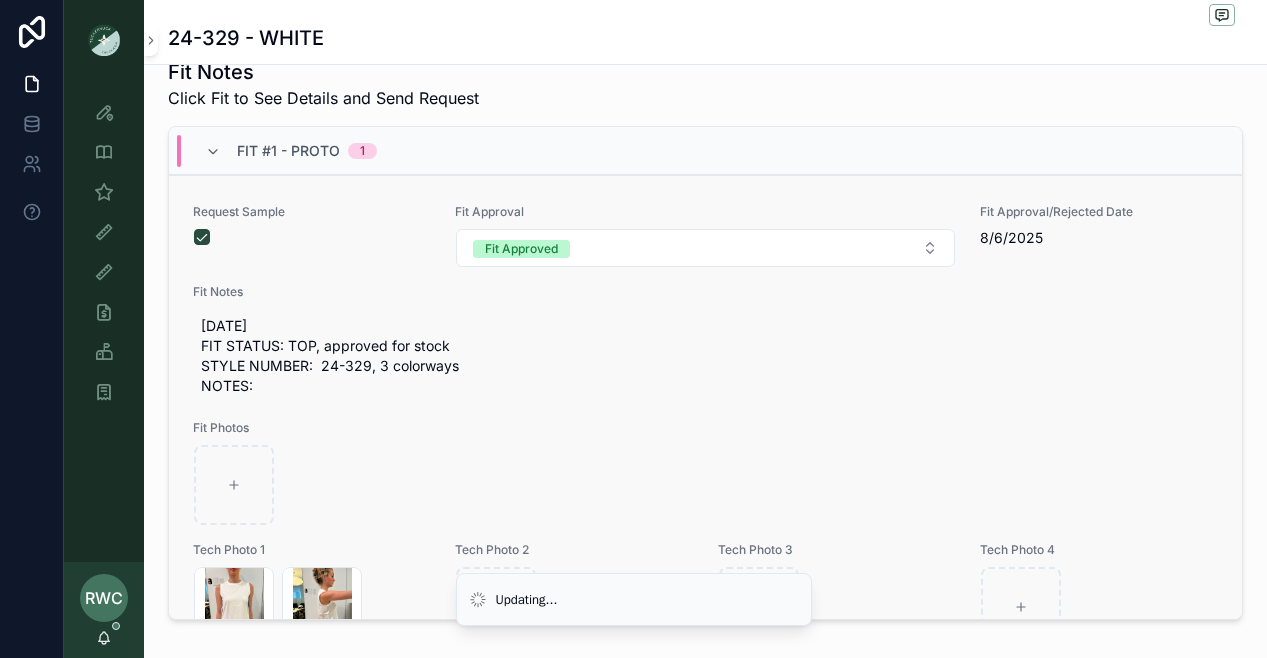 scroll, scrollTop: 203, scrollLeft: 0, axis: vertical 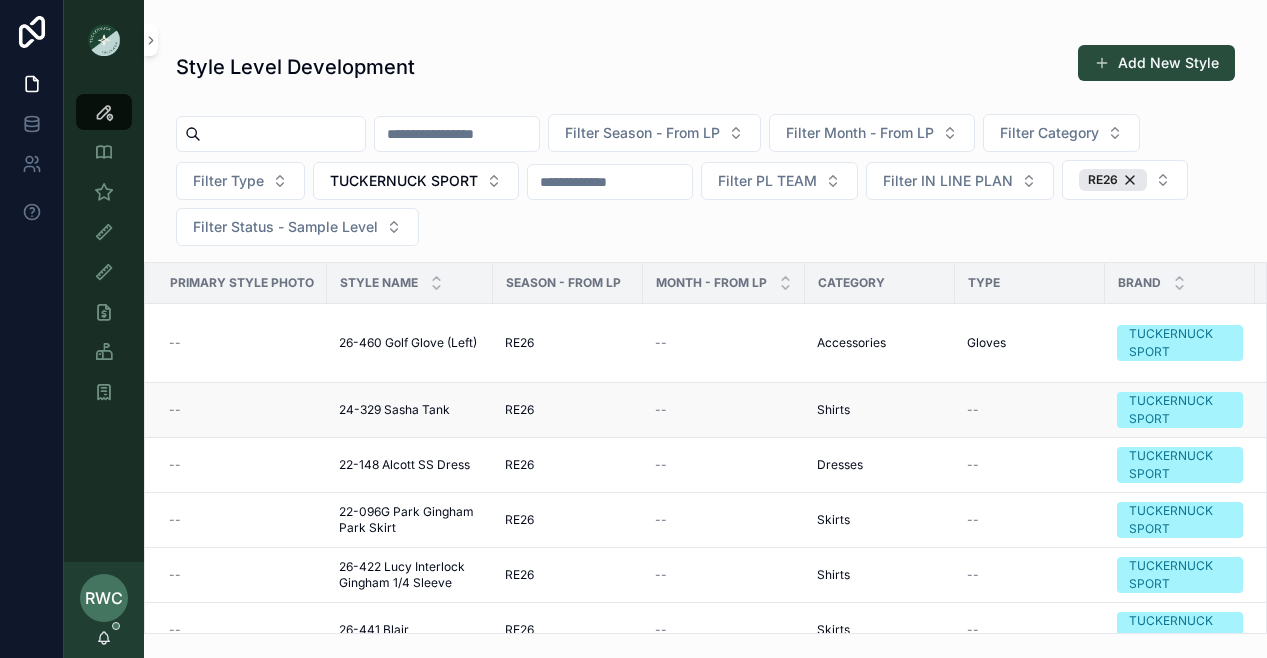 click on "24-329 Sasha Tank" at bounding box center (394, 410) 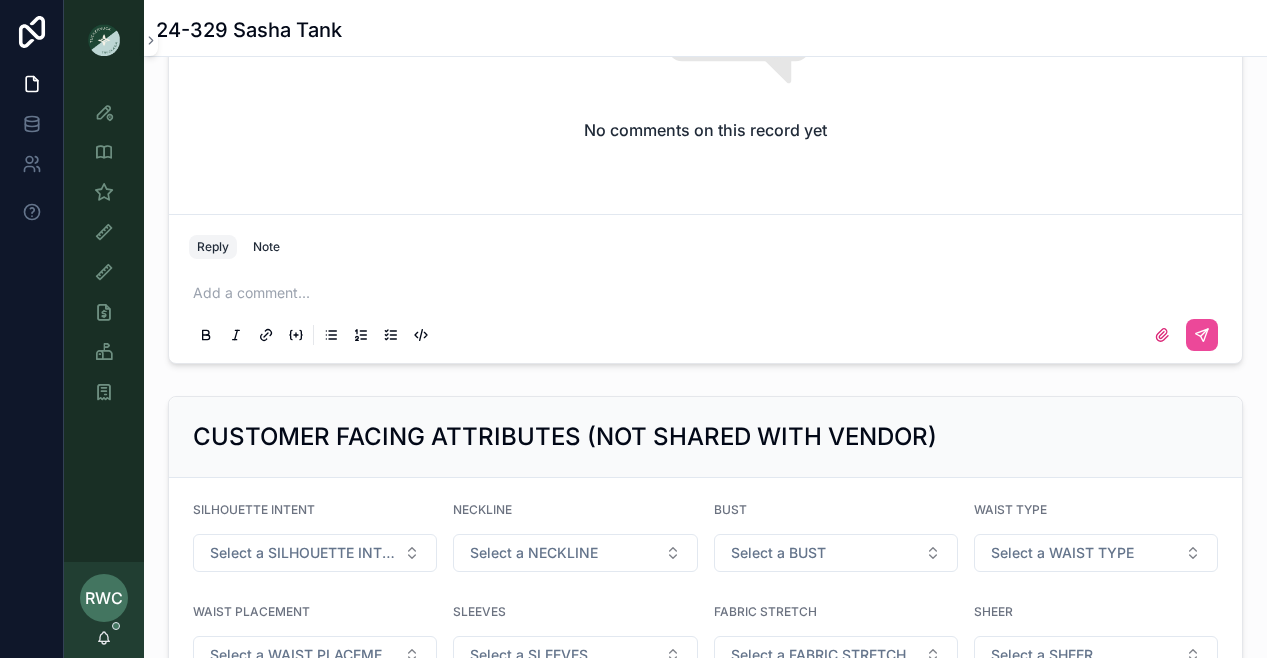 scroll, scrollTop: 772, scrollLeft: 0, axis: vertical 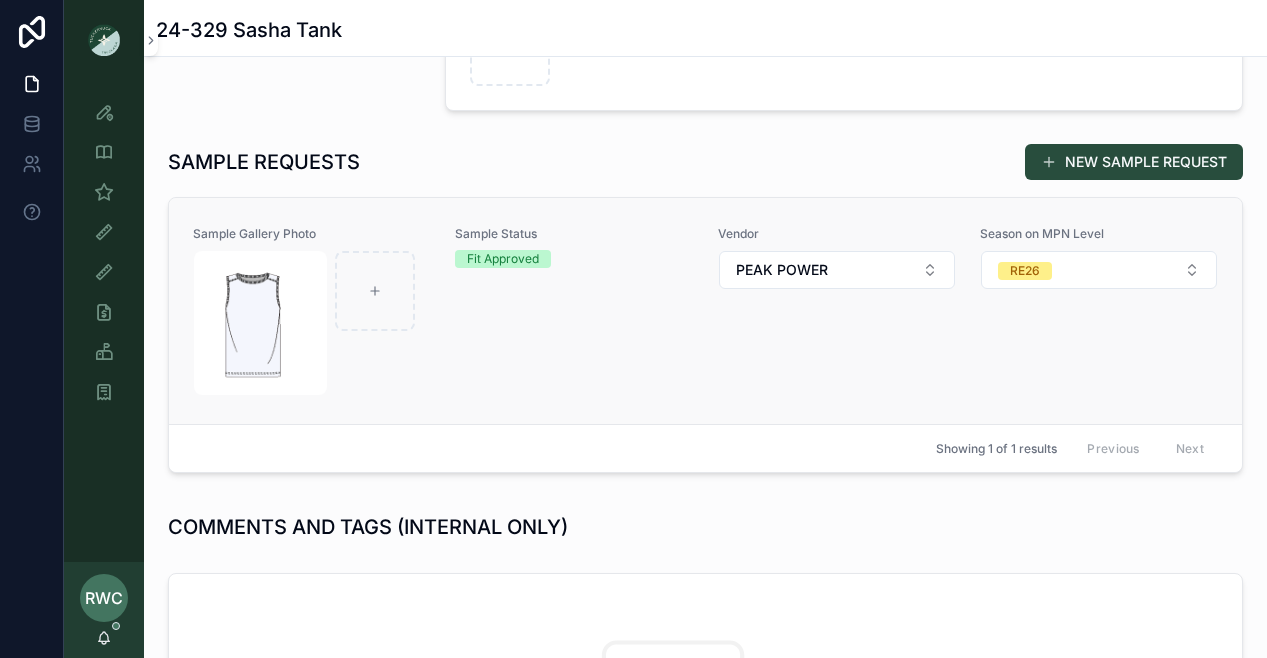 click on "Fit Approved" at bounding box center (503, 259) 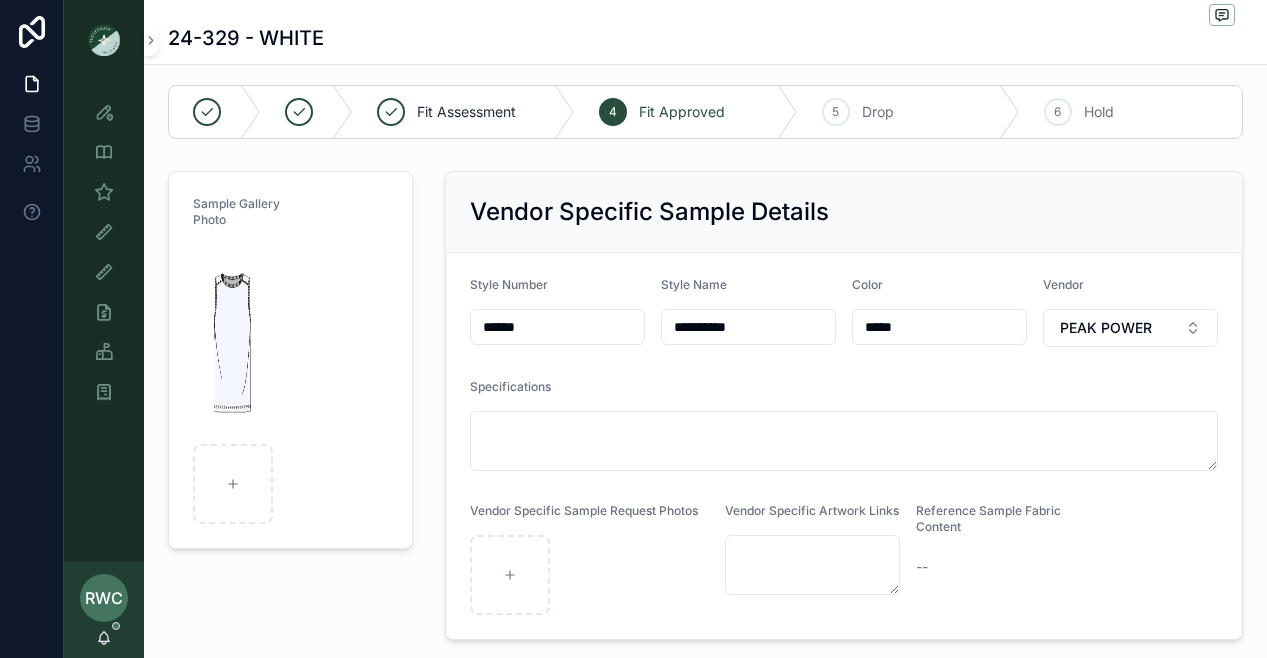 scroll, scrollTop: 8, scrollLeft: 0, axis: vertical 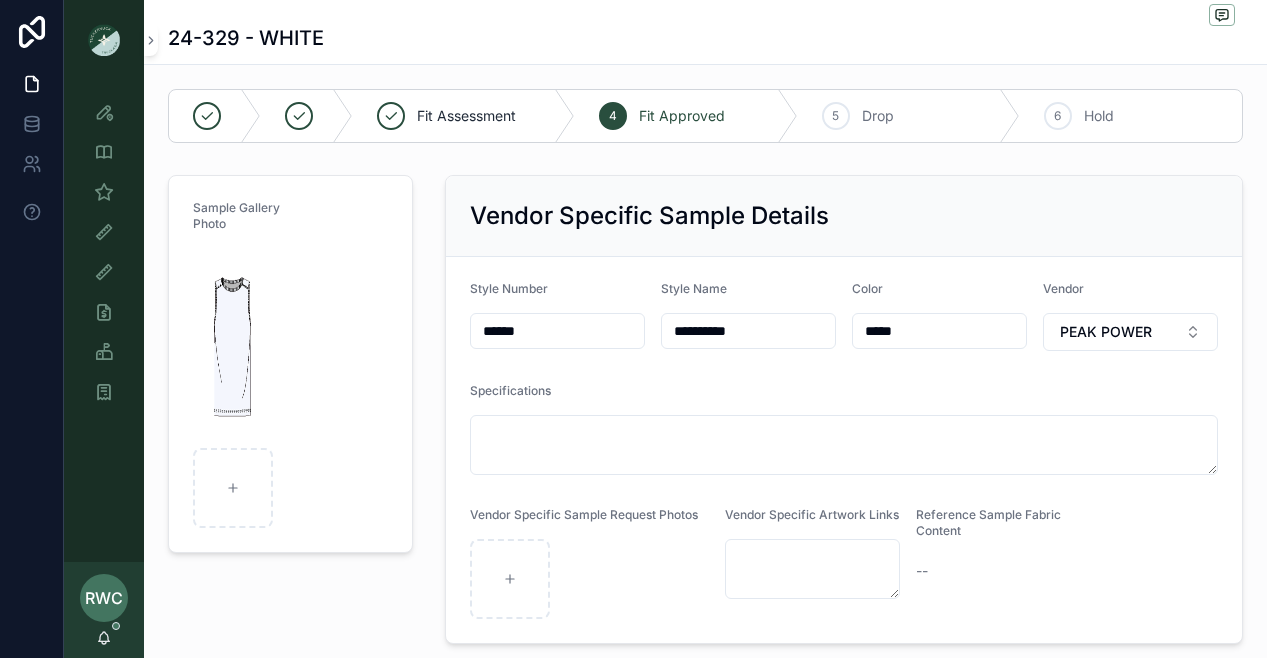 click on "*****" at bounding box center (939, 331) 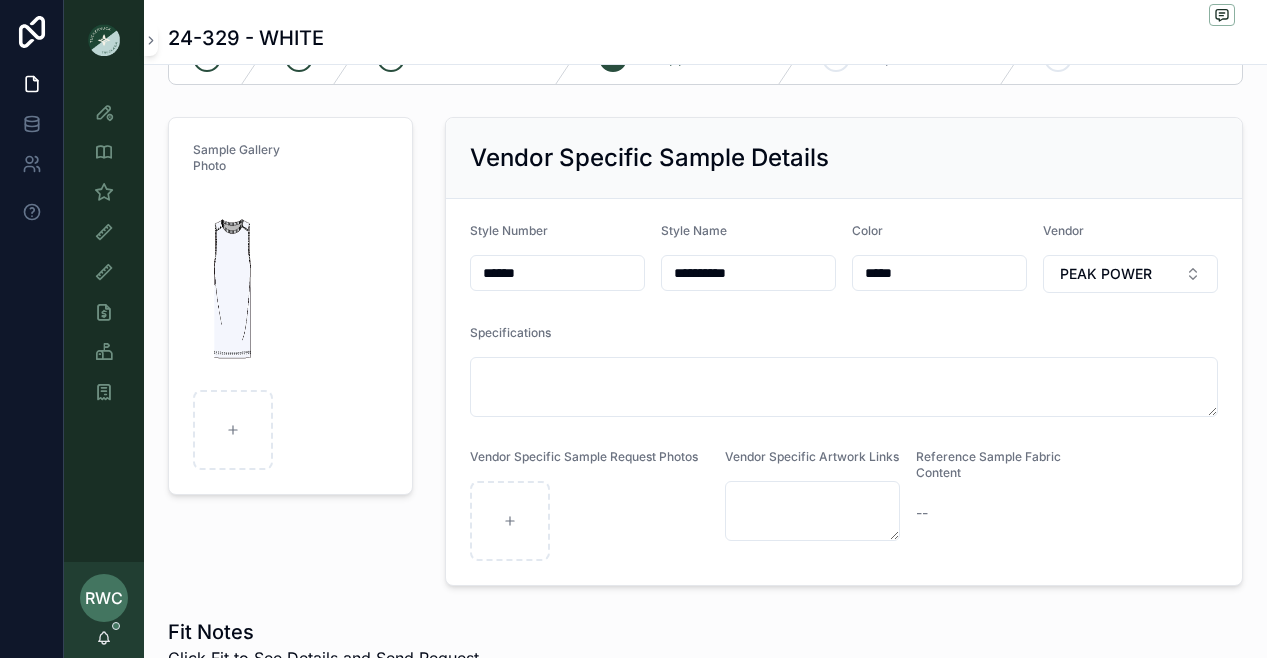 scroll, scrollTop: 0, scrollLeft: 0, axis: both 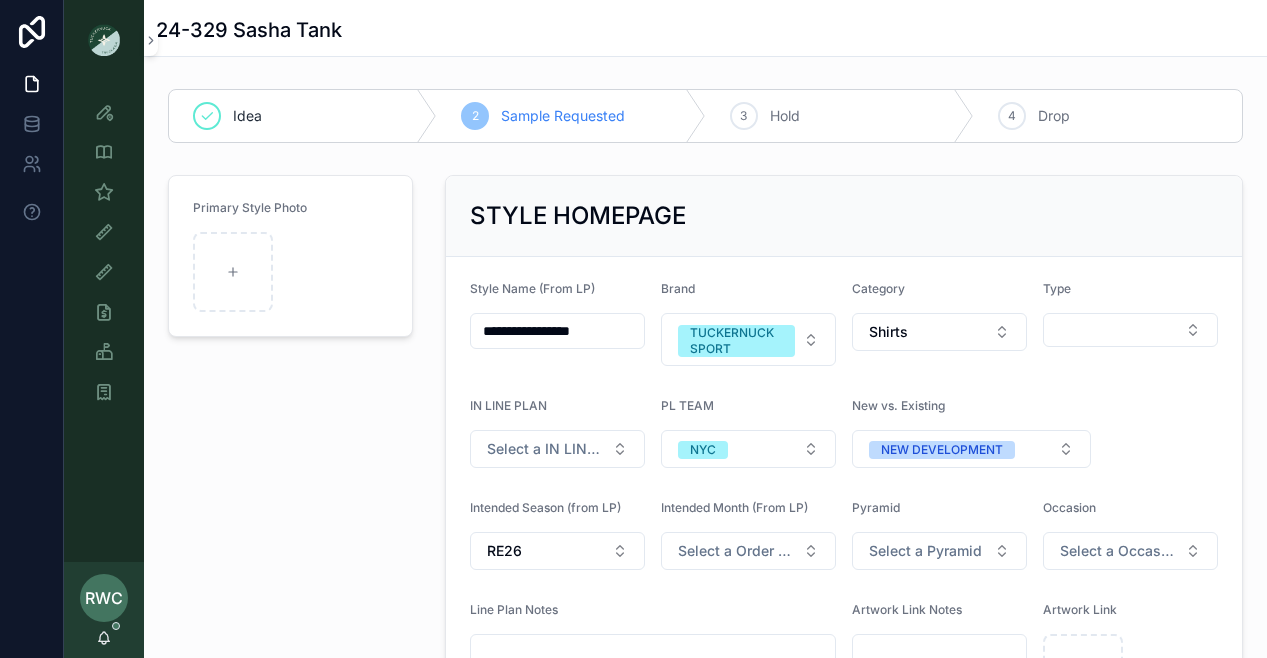 click at bounding box center (104, 40) 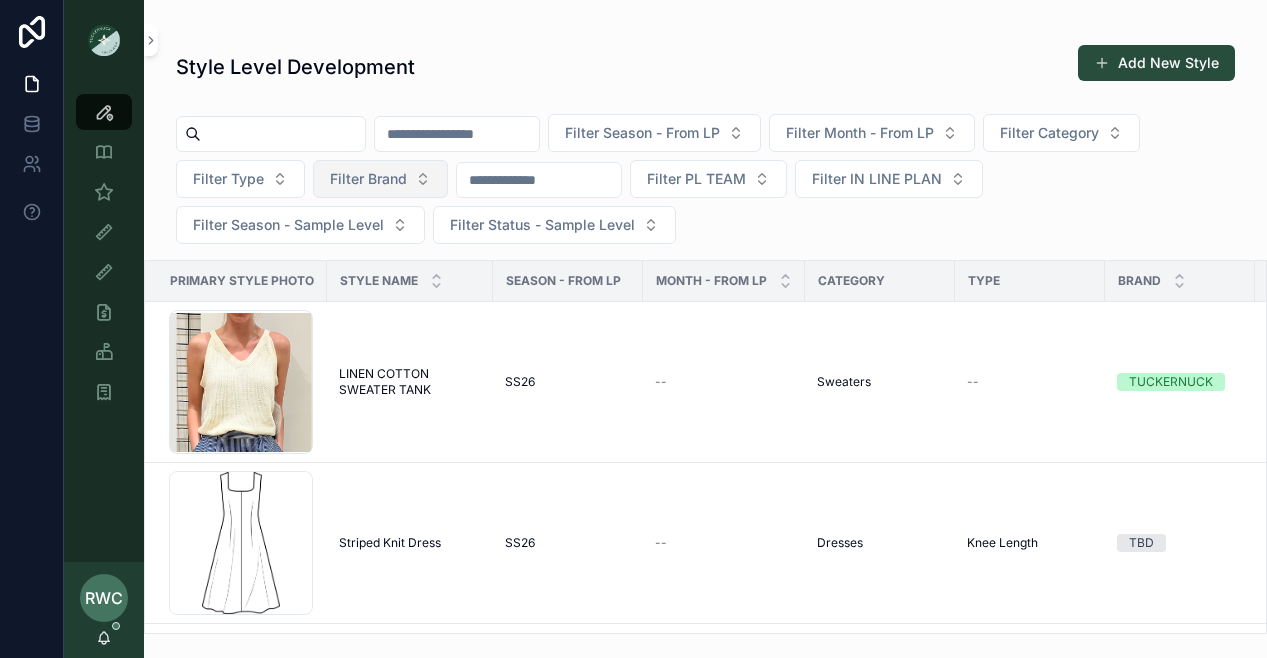 click on "Filter Brand" at bounding box center (368, 179) 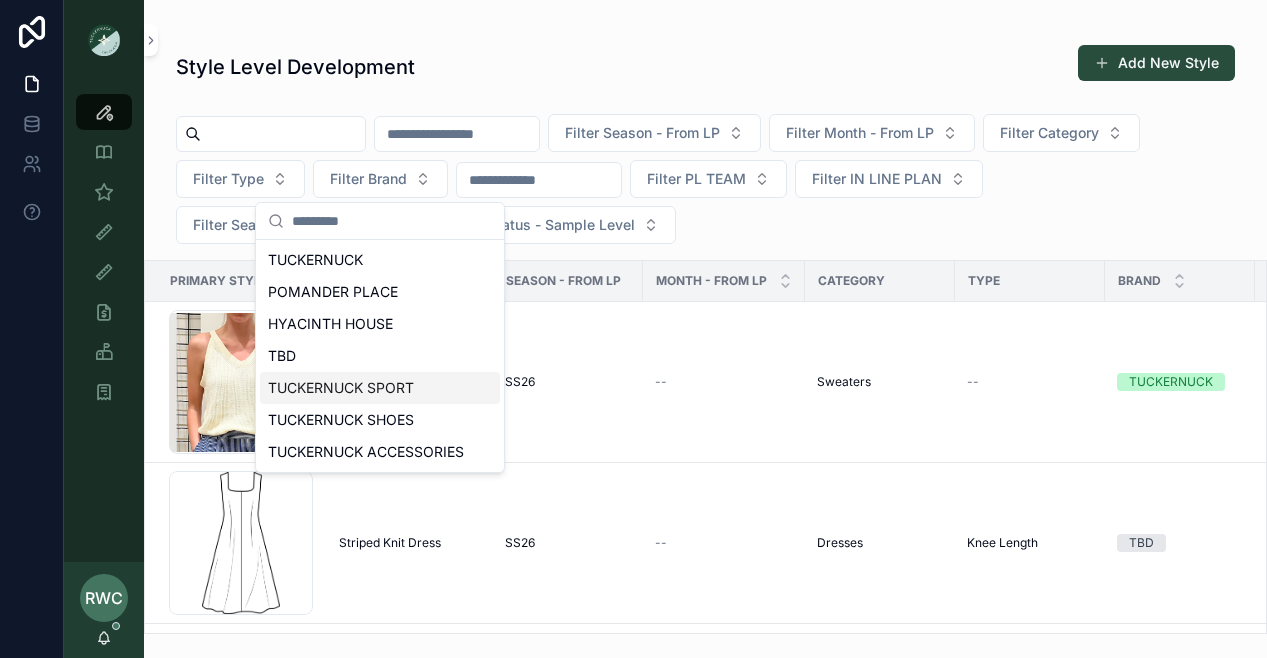 click on "TUCKERNUCK SPORT" at bounding box center (380, 388) 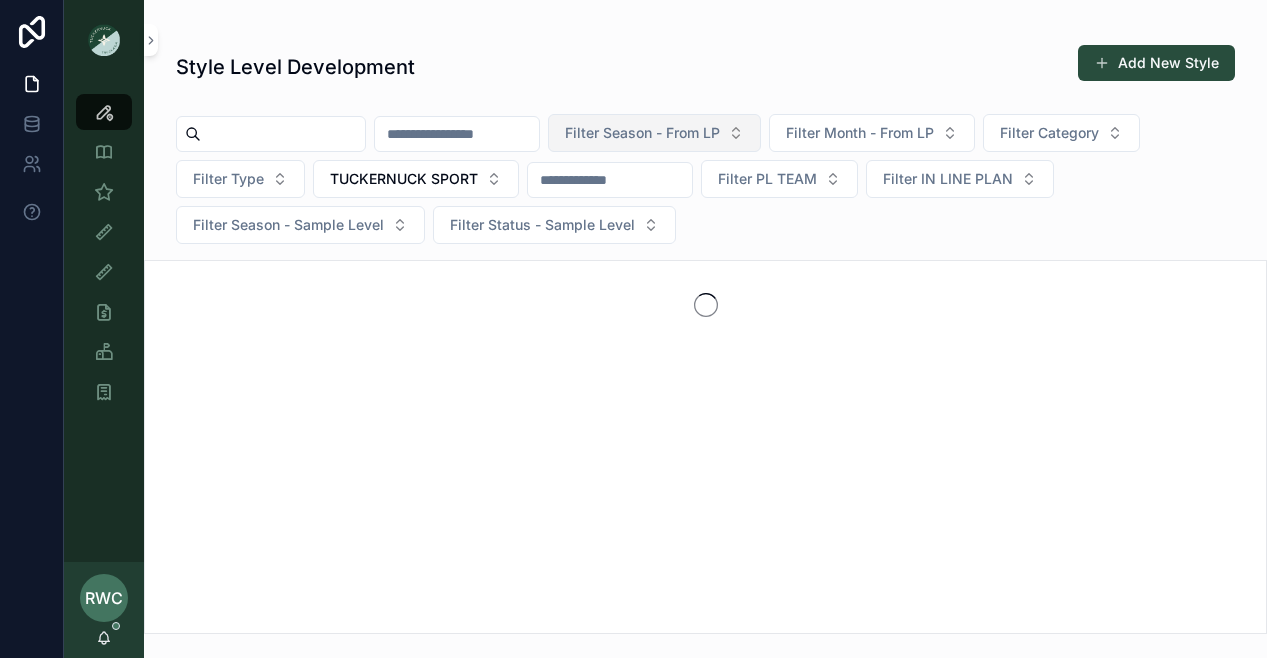 click on "Filter Season - From LP" at bounding box center [642, 133] 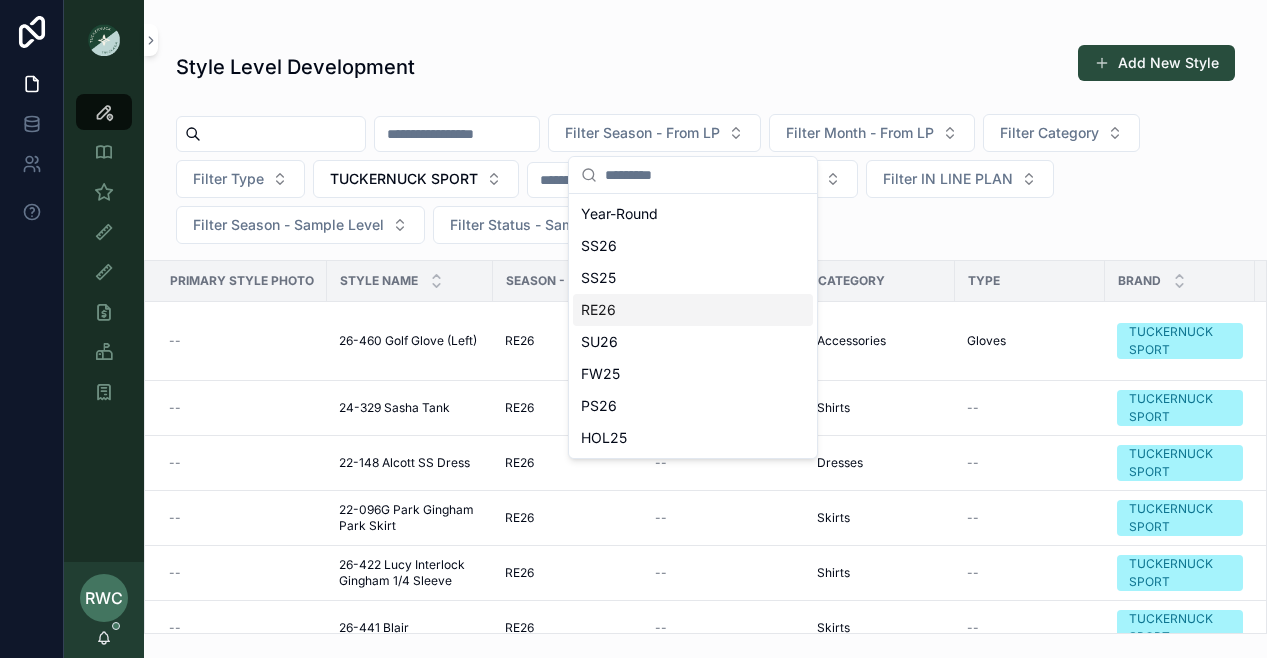 click on "RE26" at bounding box center (693, 310) 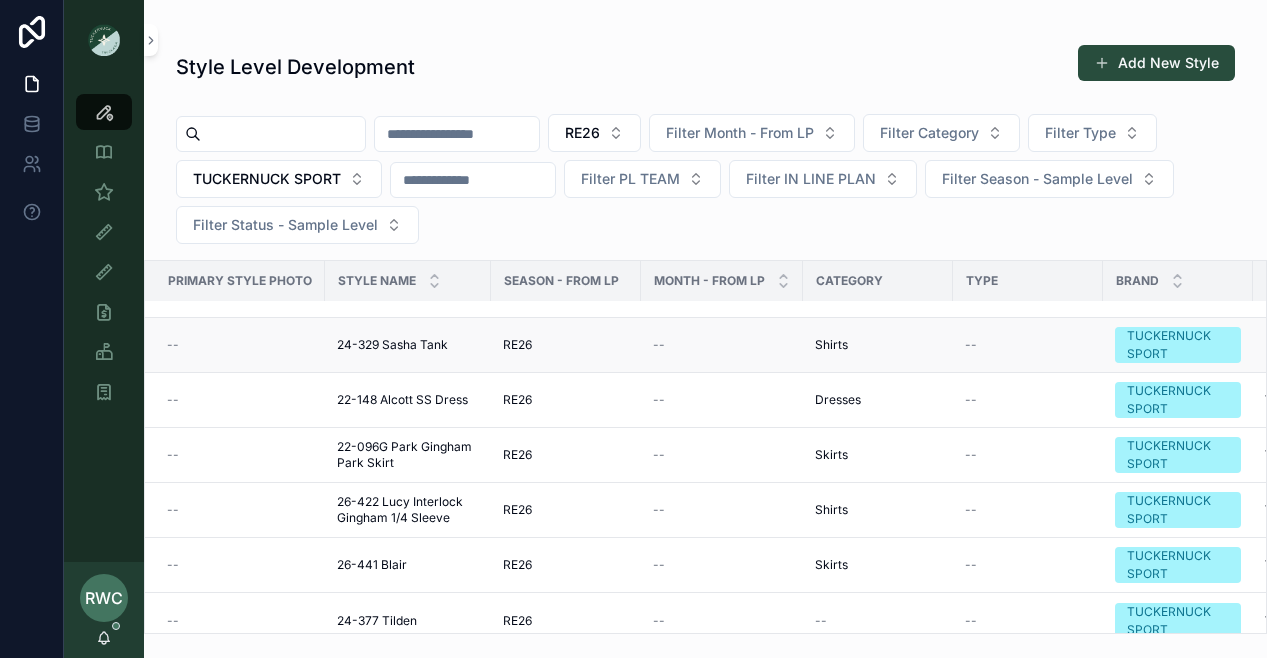 scroll, scrollTop: 67, scrollLeft: 2, axis: both 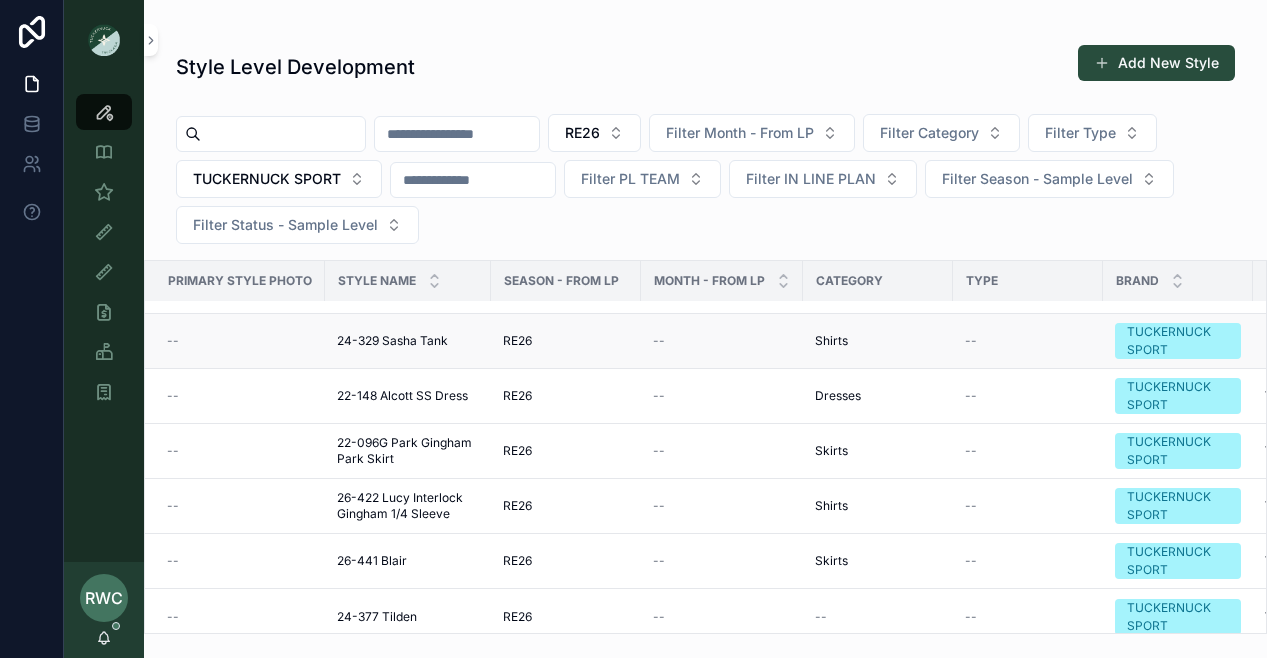 click on "24-329 Sasha Tank" at bounding box center (392, 341) 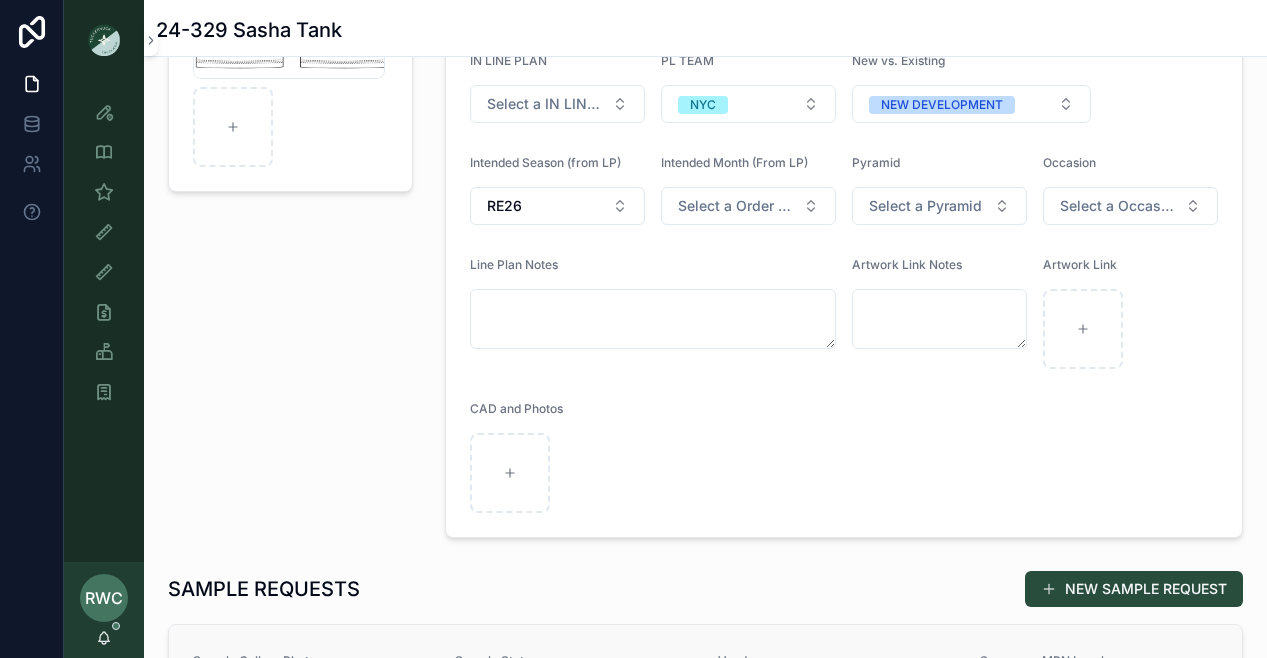 scroll, scrollTop: 0, scrollLeft: 0, axis: both 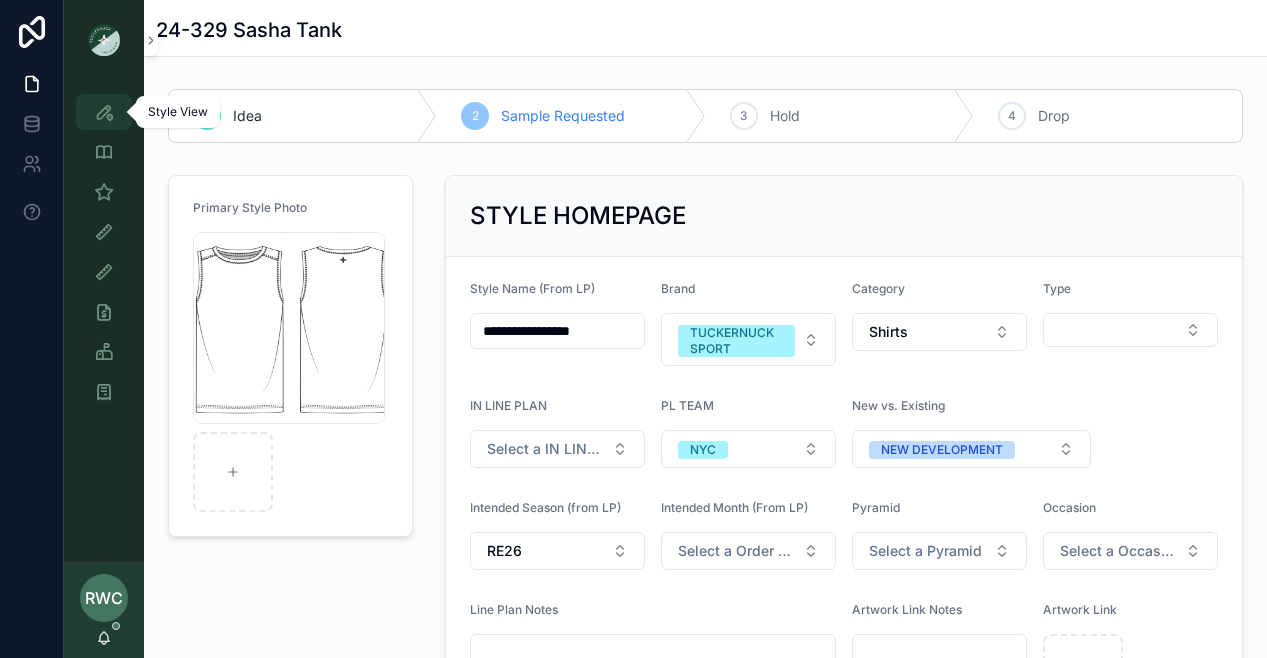 click at bounding box center (104, 112) 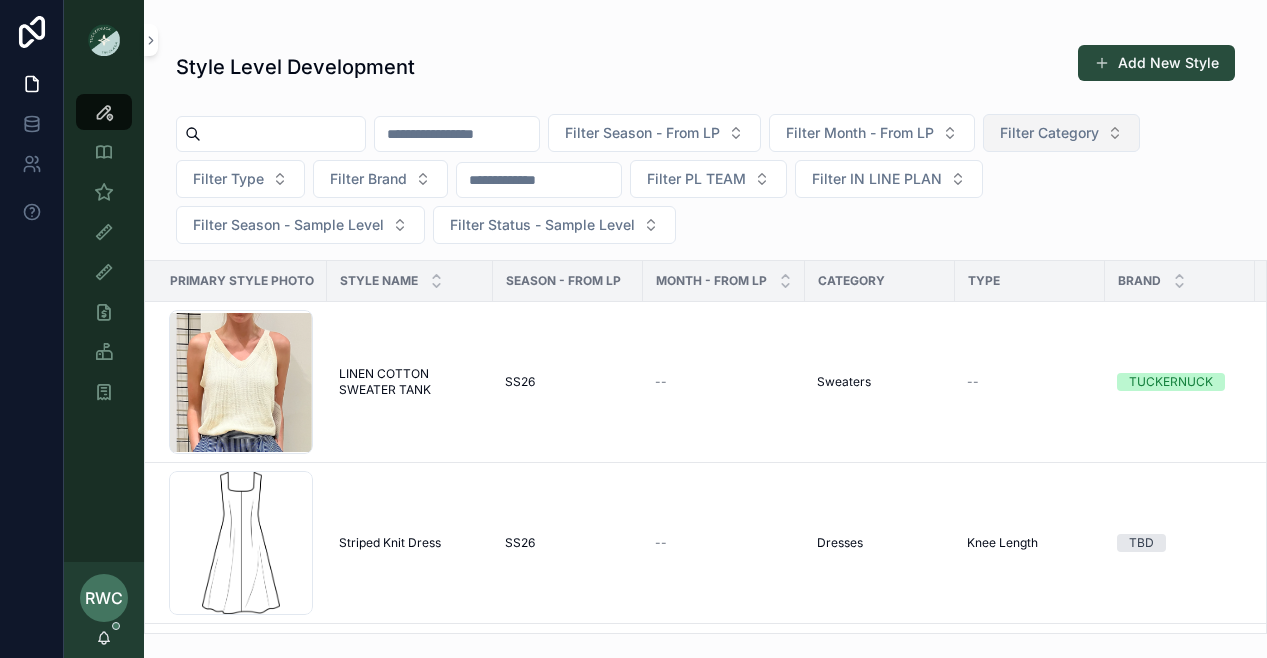 click on "Filter Category" at bounding box center [1049, 133] 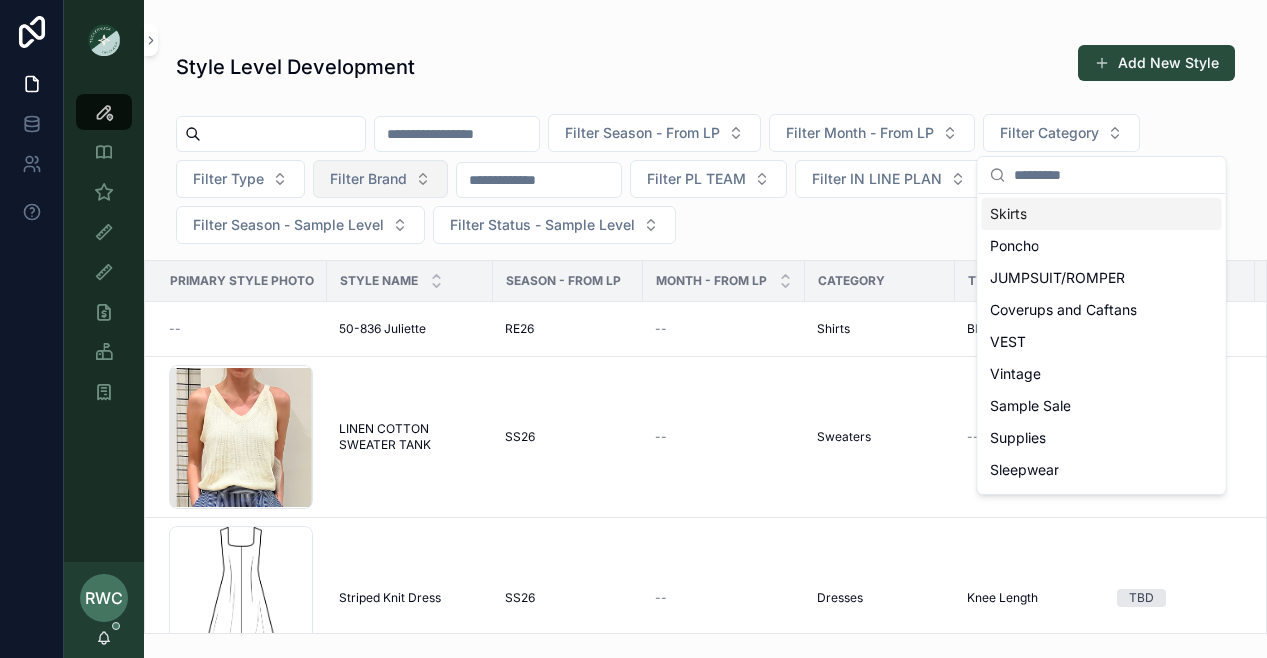 click on "Filter Brand" at bounding box center [368, 179] 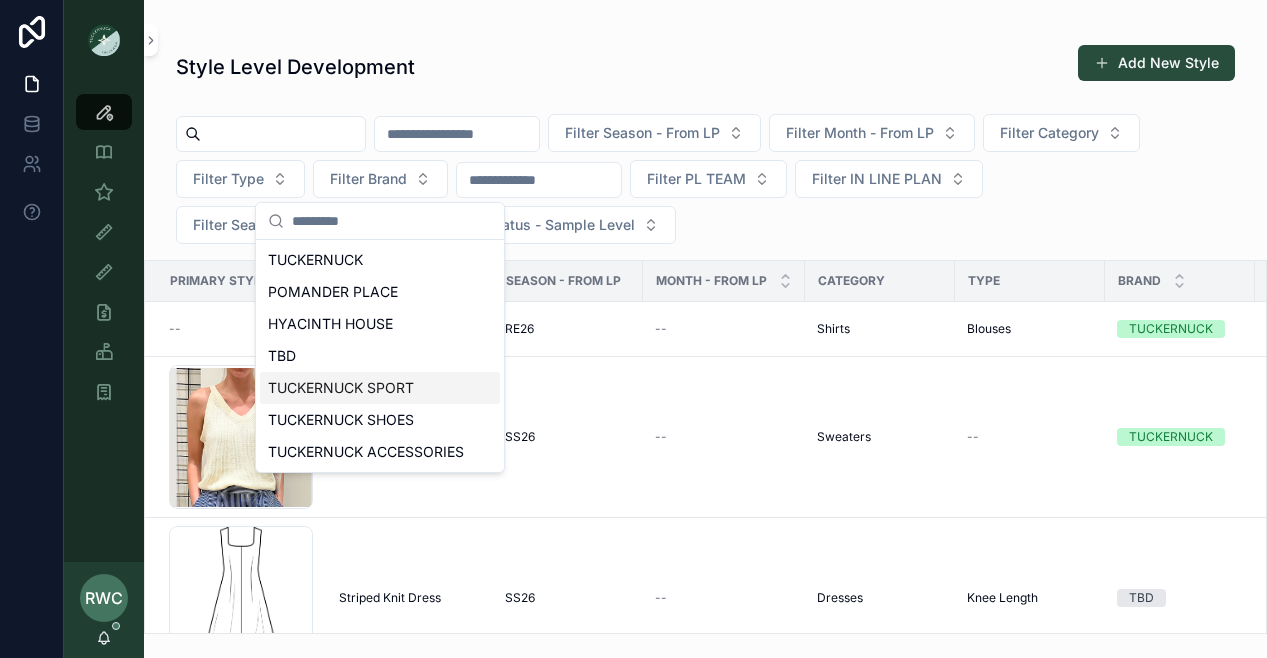 click on "TUCKERNUCK SPORT" at bounding box center (380, 388) 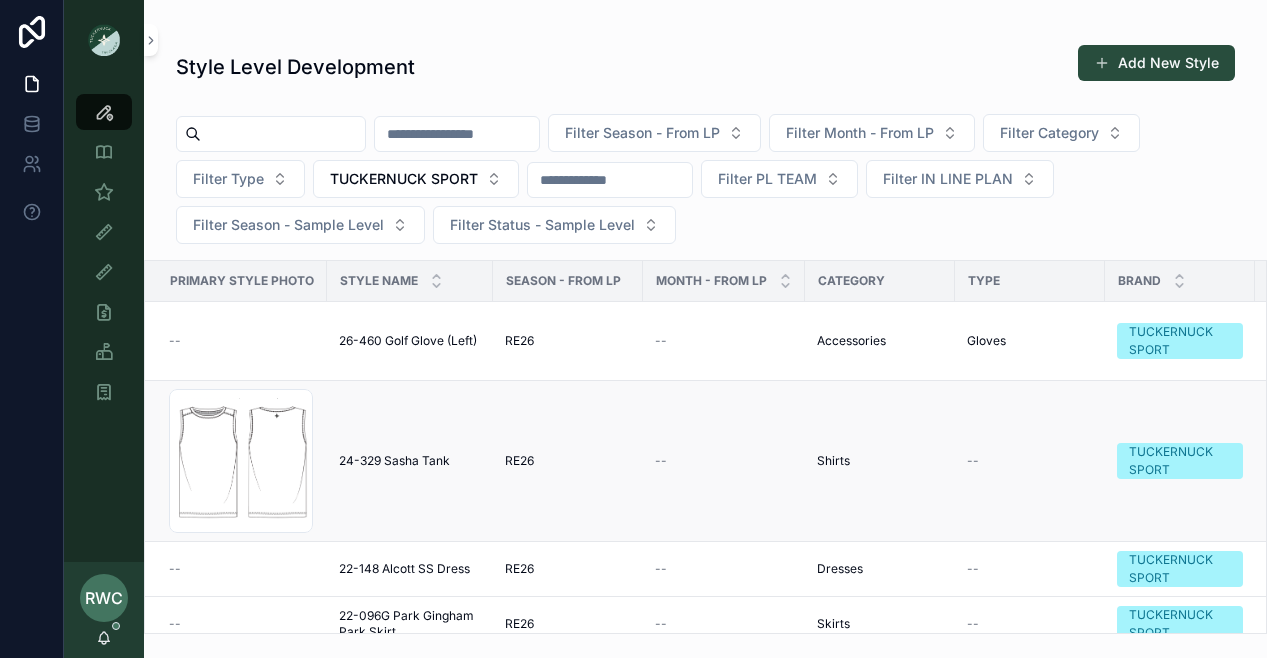 scroll, scrollTop: 176, scrollLeft: 0, axis: vertical 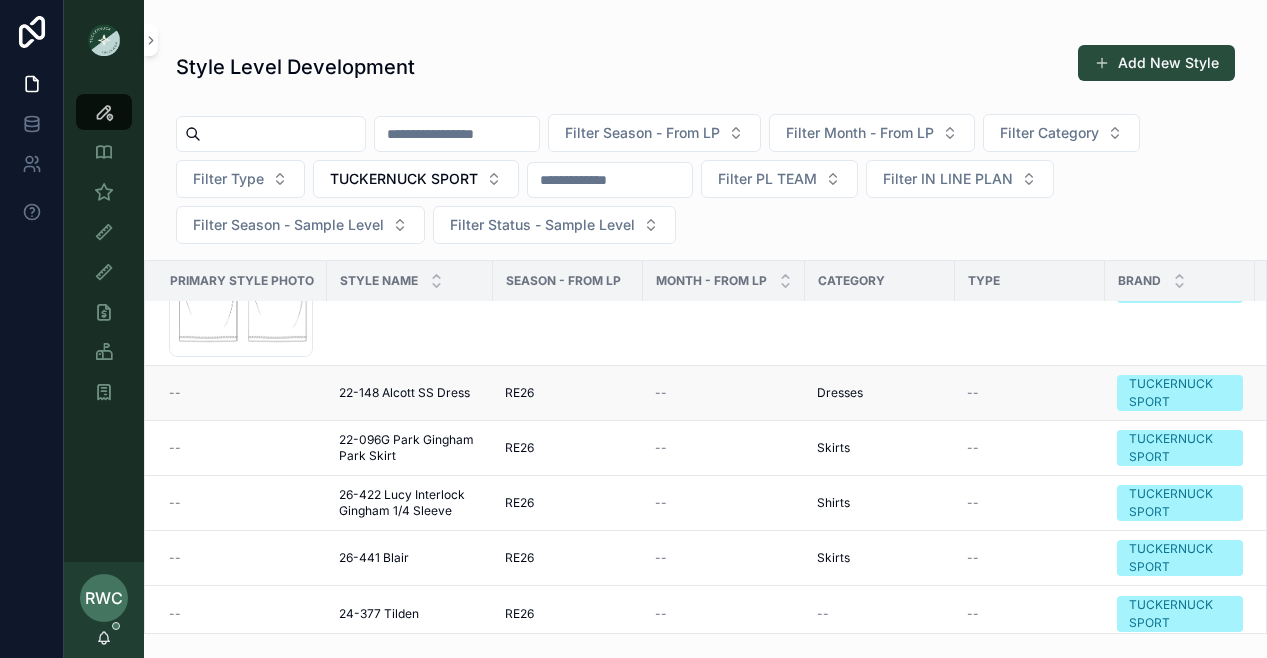 click on "22-148 Alcott SS Dress" at bounding box center [404, 393] 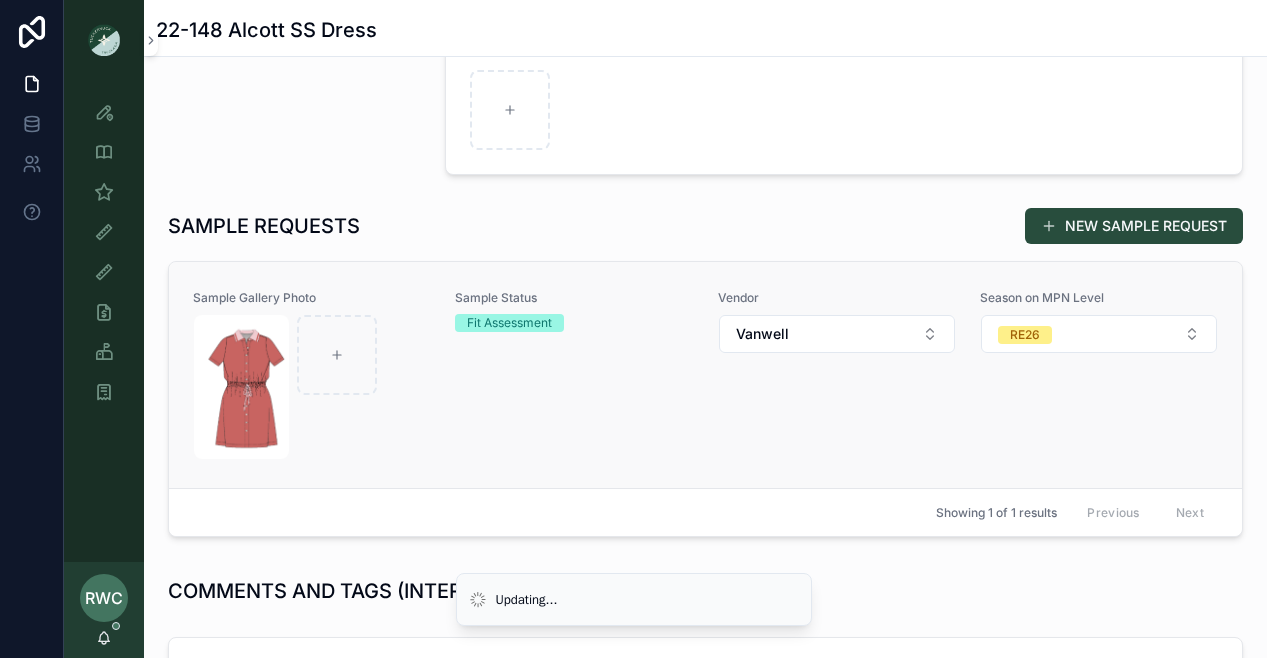 scroll, scrollTop: 749, scrollLeft: 0, axis: vertical 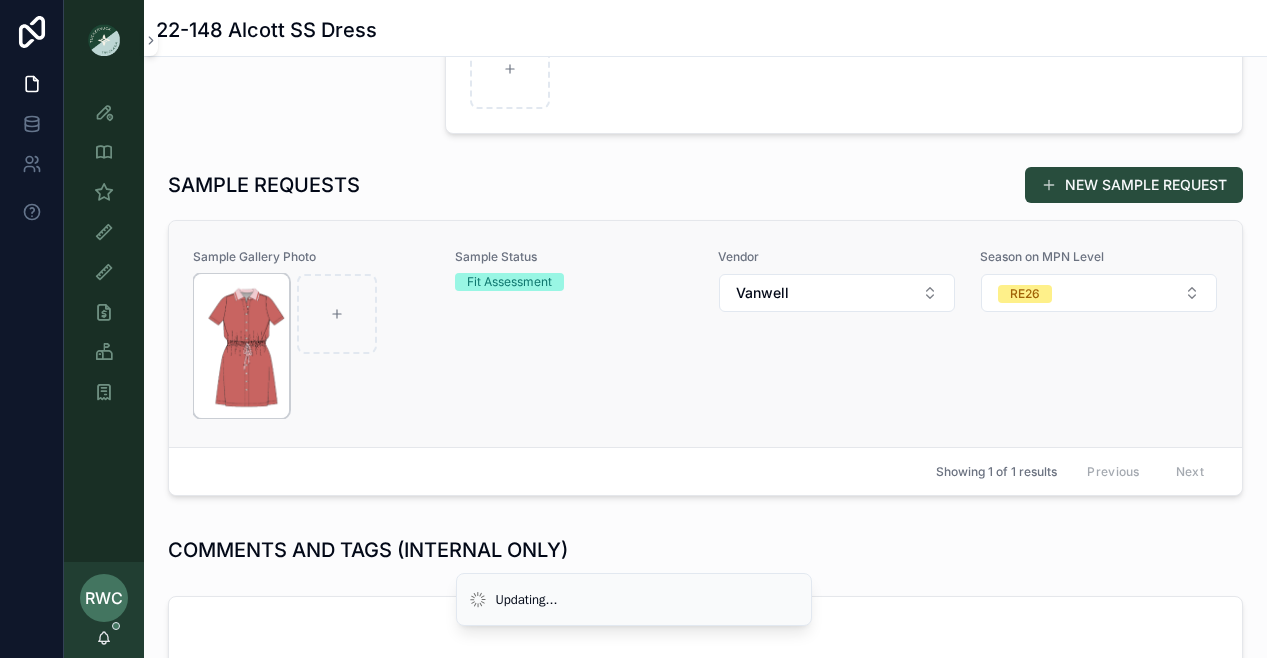 click at bounding box center [241, 346] 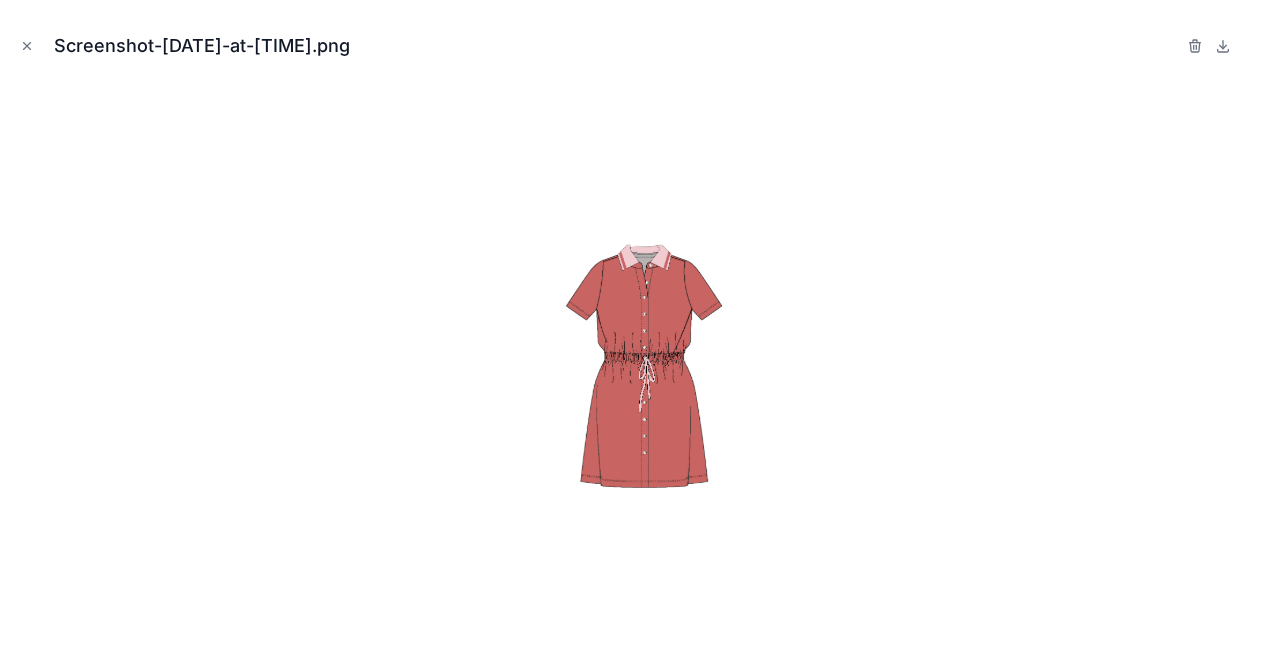 click 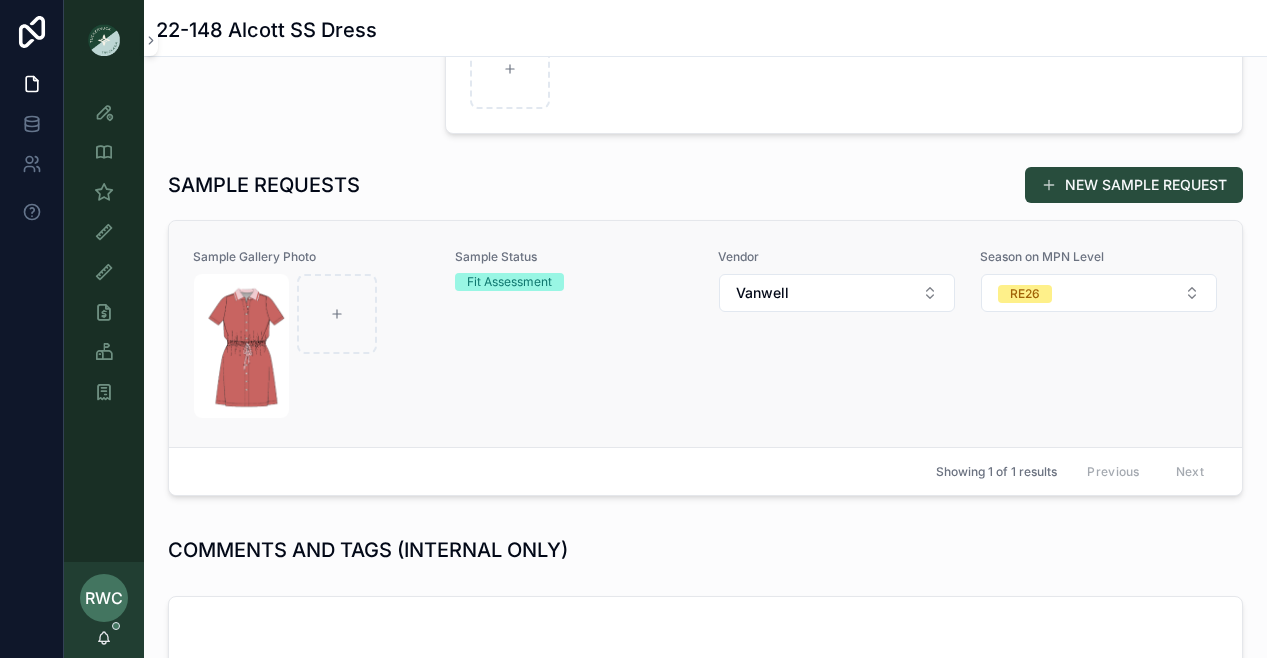 click on "Fit Assessment" at bounding box center [509, 282] 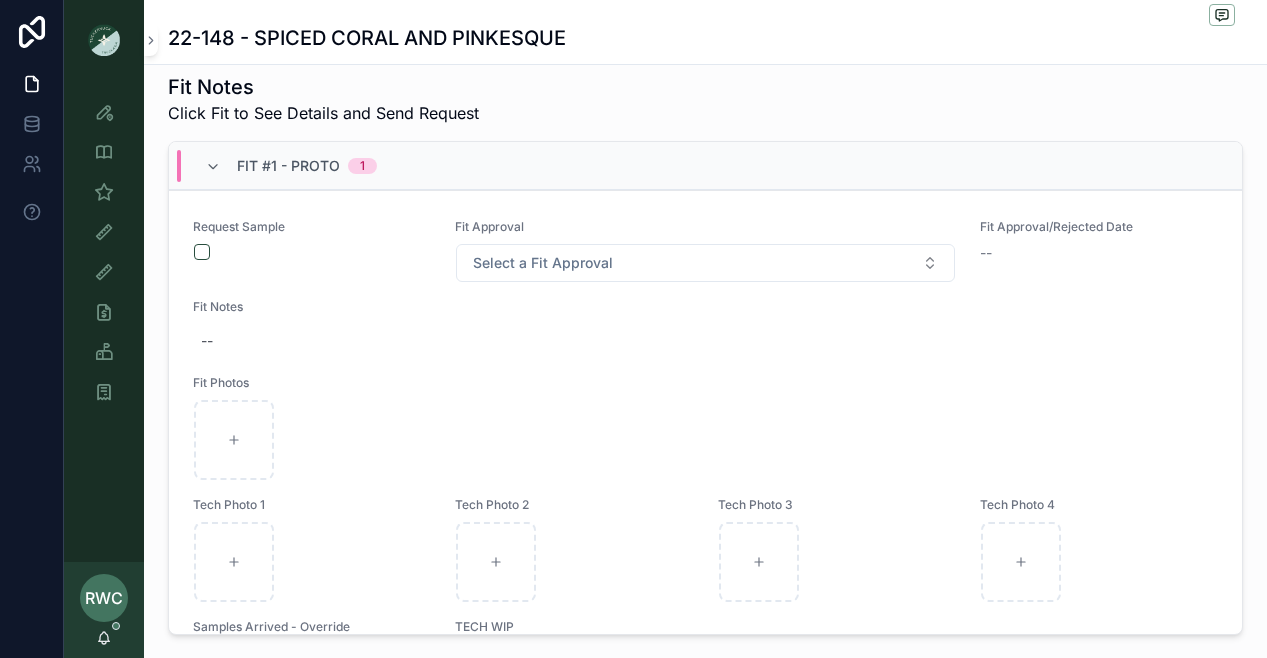 scroll, scrollTop: 691, scrollLeft: 0, axis: vertical 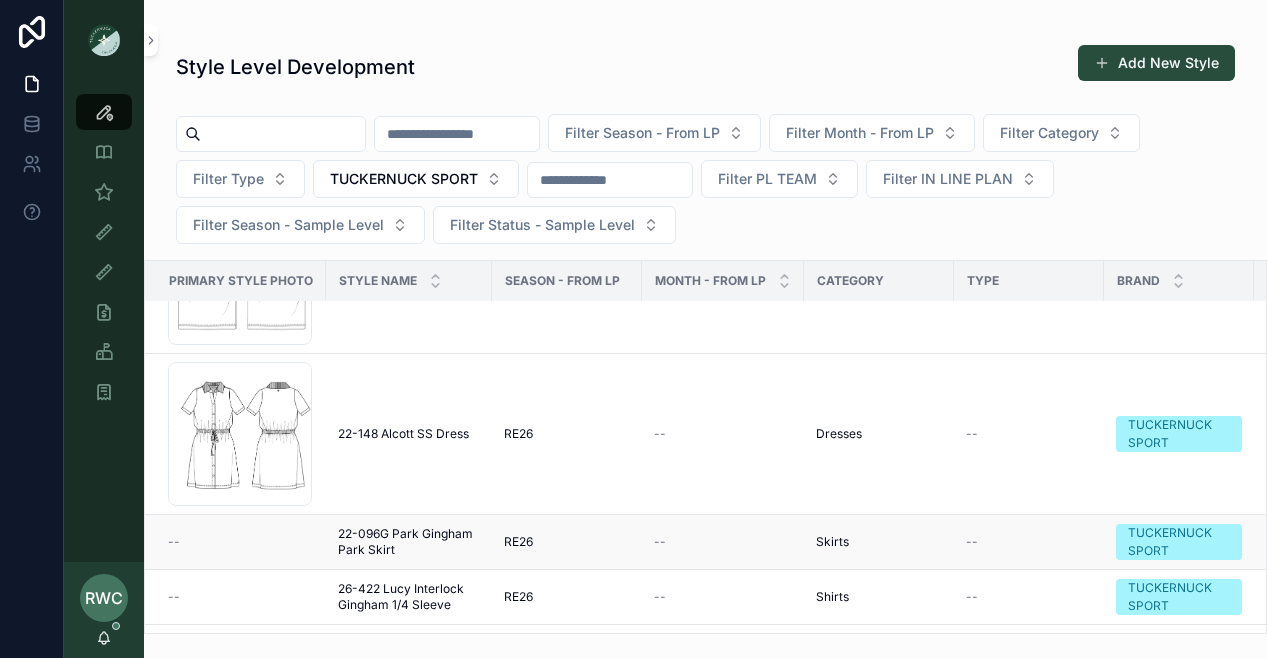 click on "22-096G Park Gingham Park Skirt" at bounding box center (409, 542) 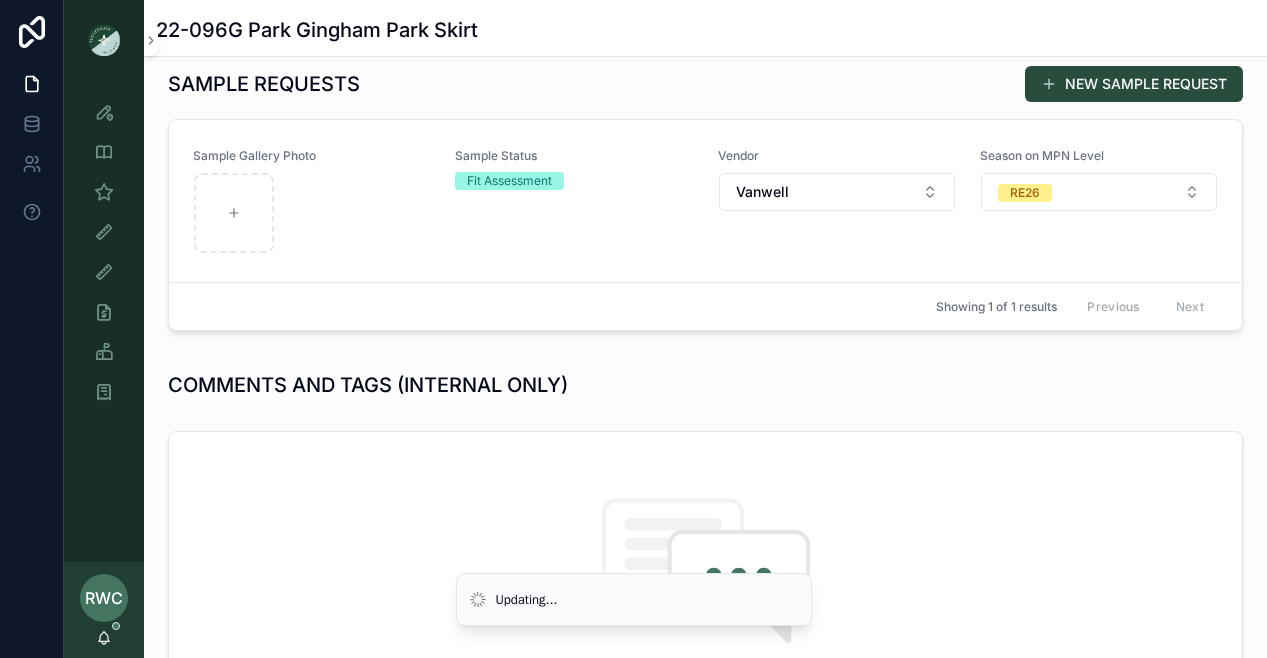 scroll, scrollTop: 838, scrollLeft: 0, axis: vertical 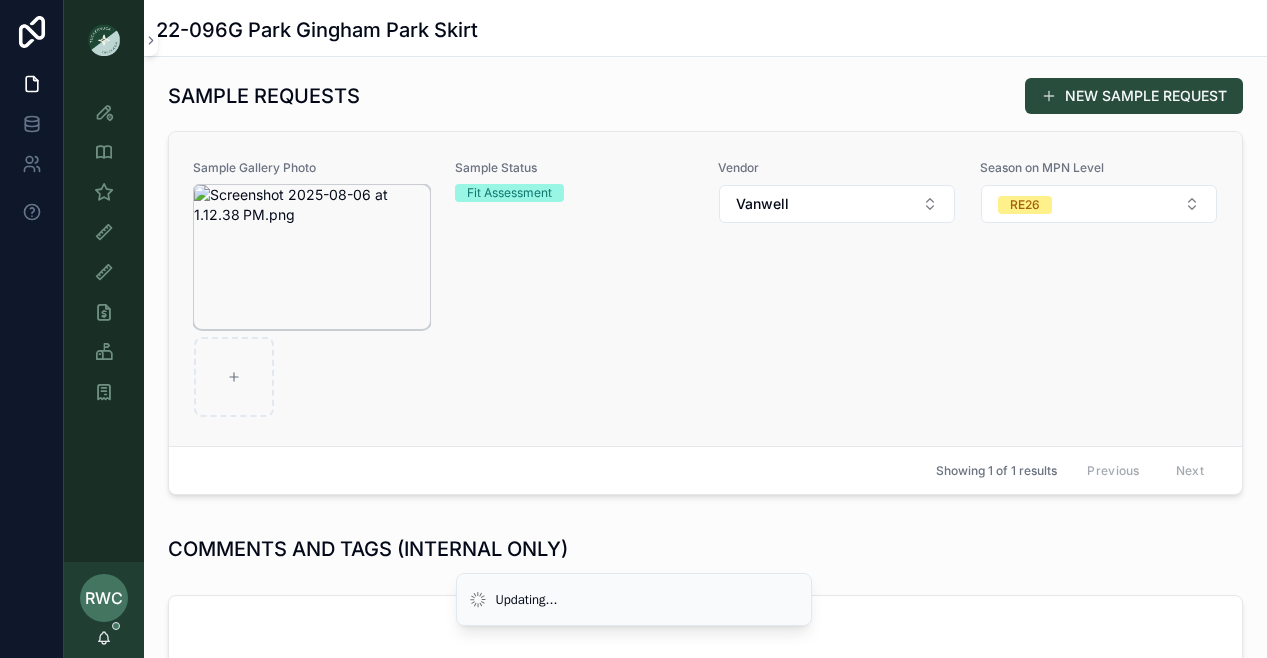 click at bounding box center [312, 257] 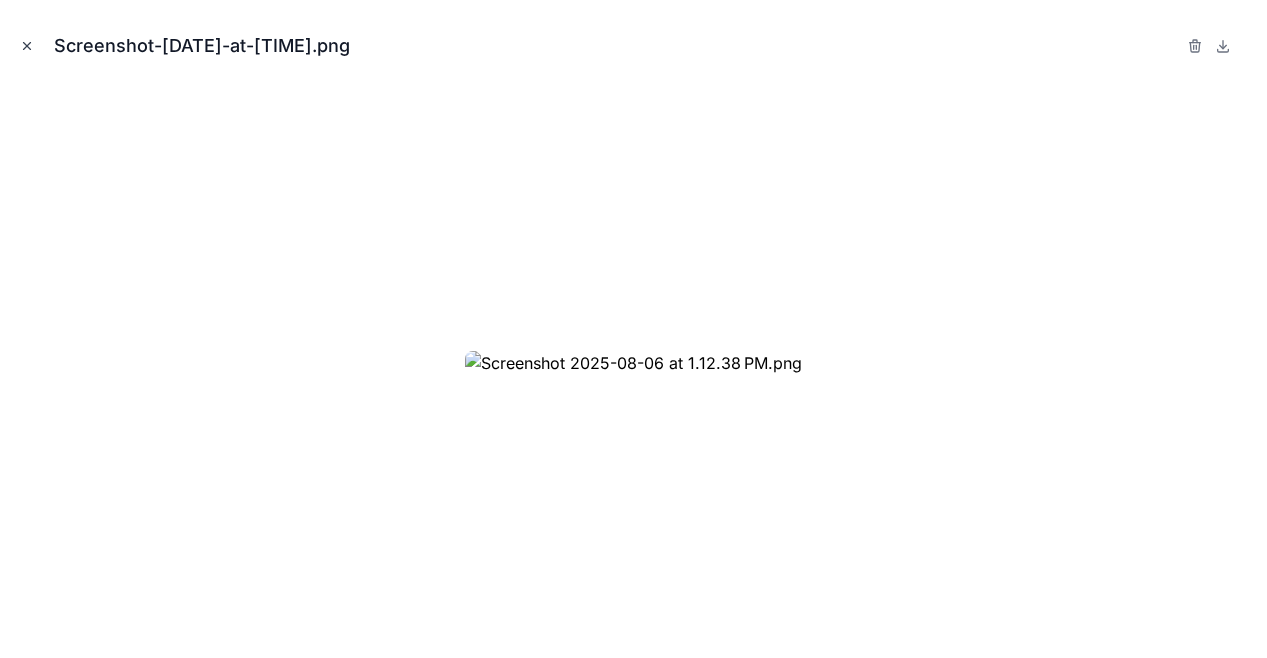 click at bounding box center [27, 46] 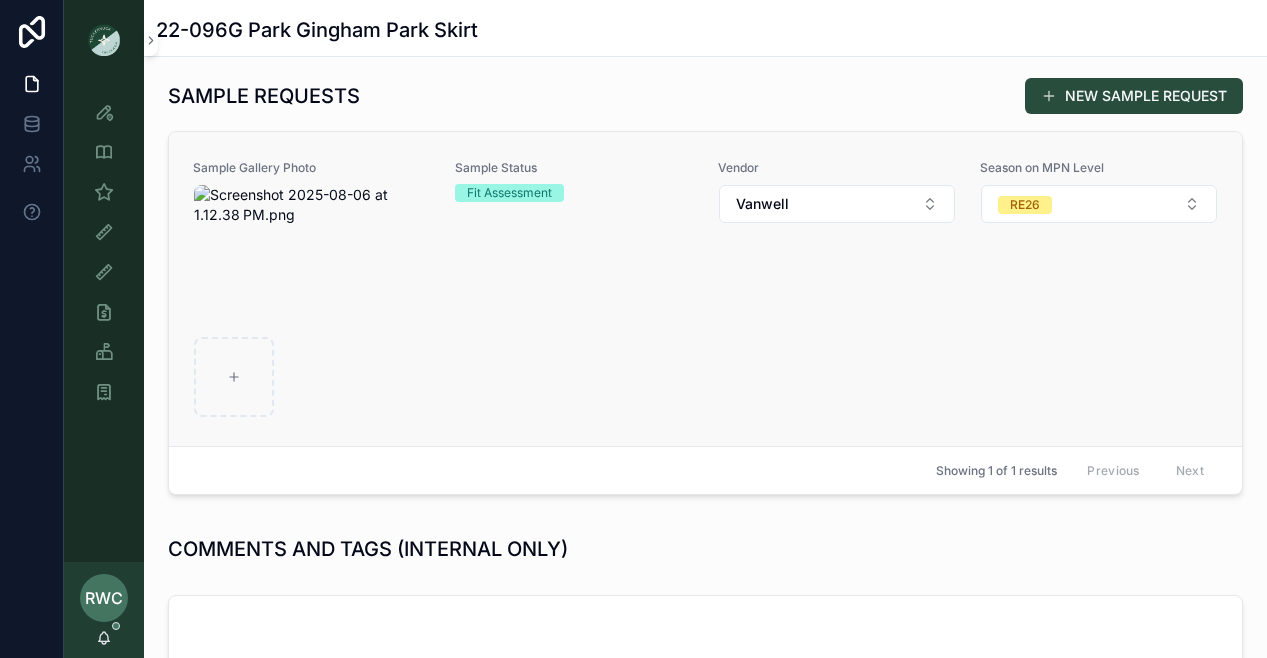 click on "Fit Assessment" at bounding box center [509, 193] 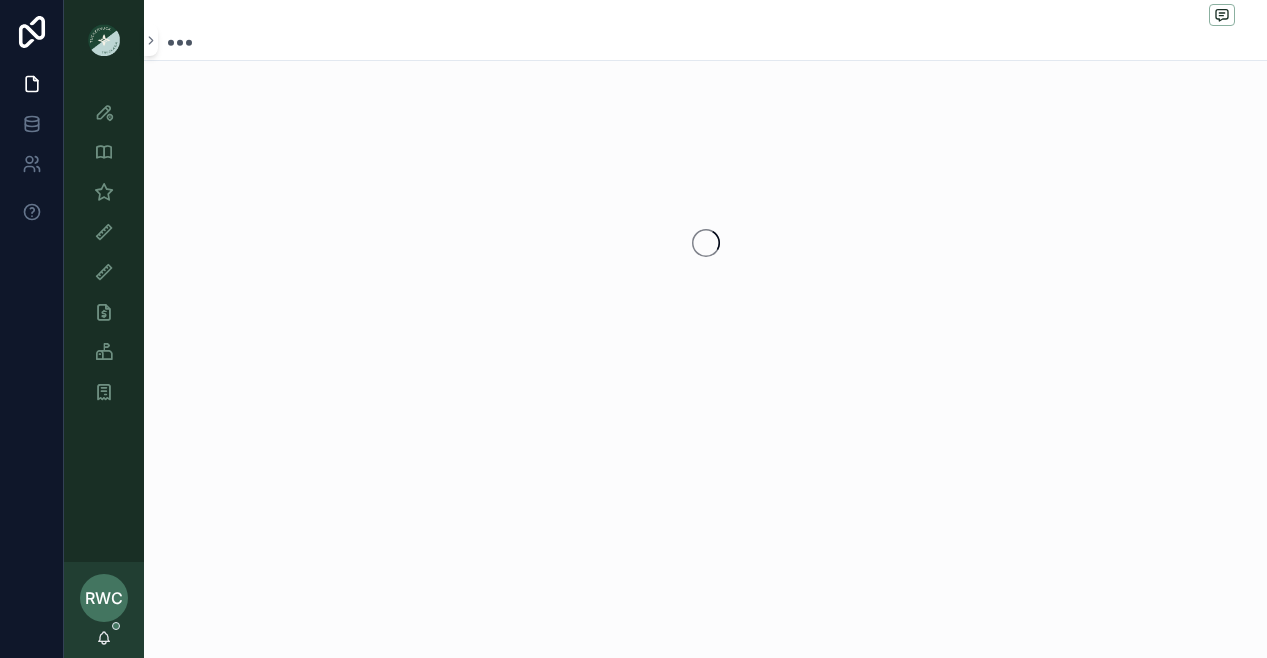 scroll, scrollTop: 0, scrollLeft: 0, axis: both 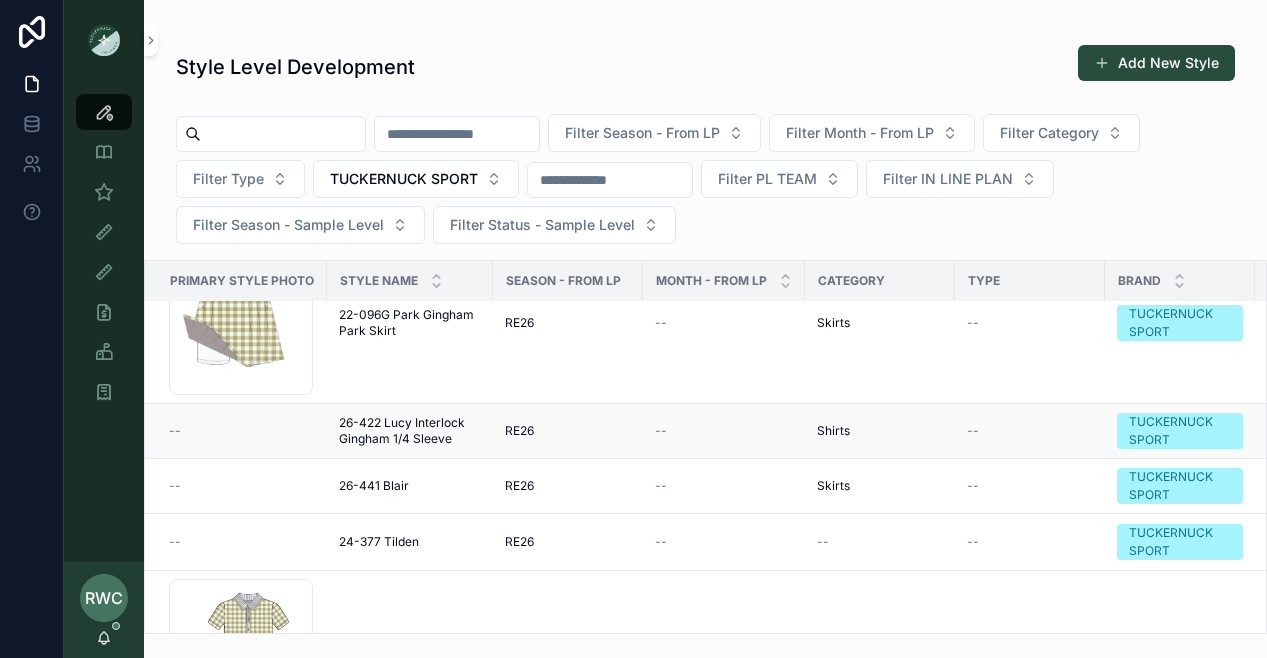 click on "26-422 Lucy Interlock Gingham 1/4 Sleeve" at bounding box center [410, 431] 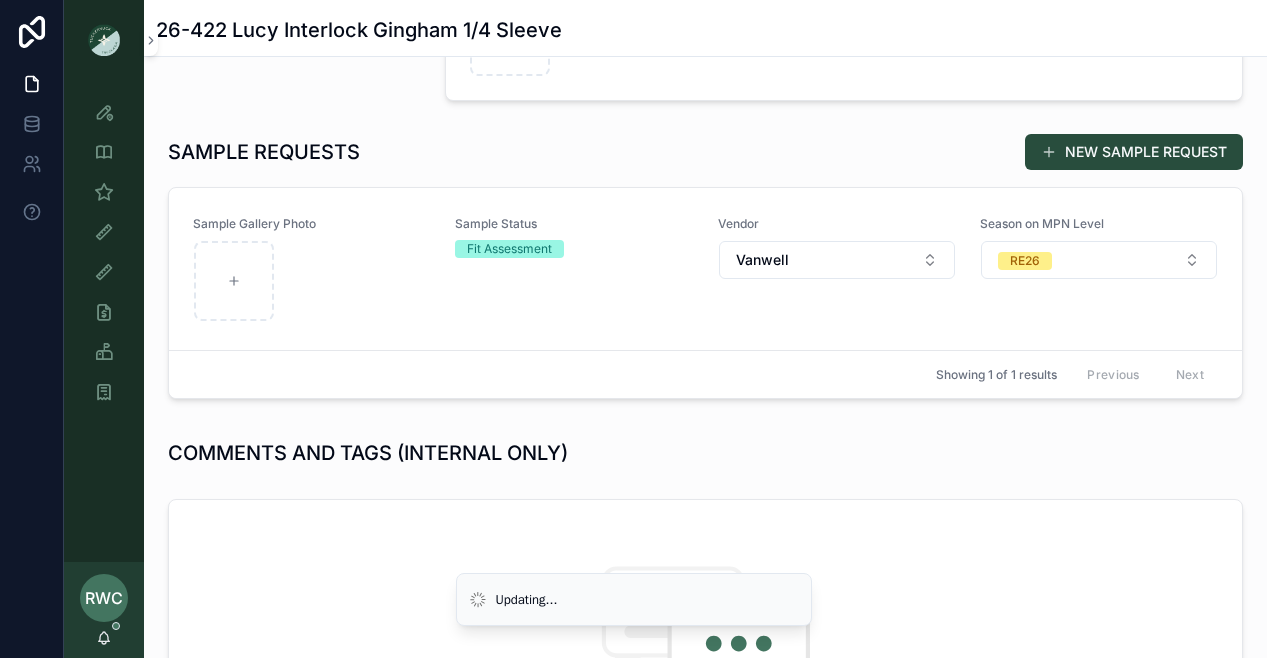 scroll, scrollTop: 786, scrollLeft: 0, axis: vertical 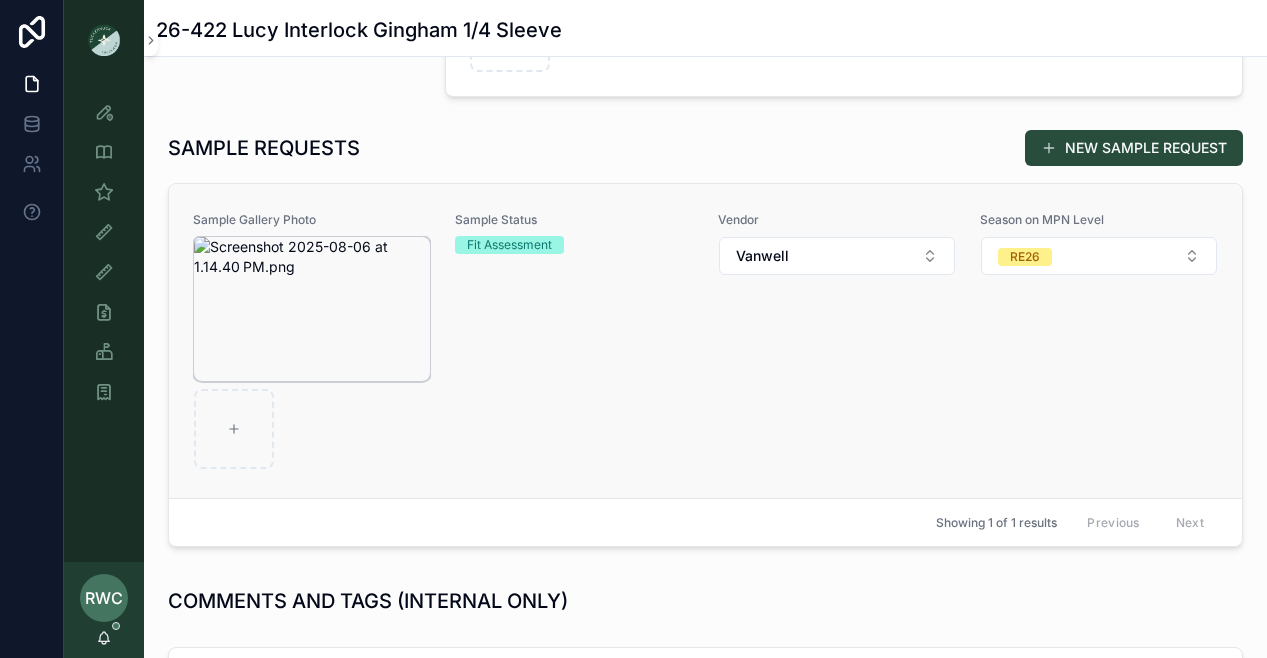 click at bounding box center [312, 309] 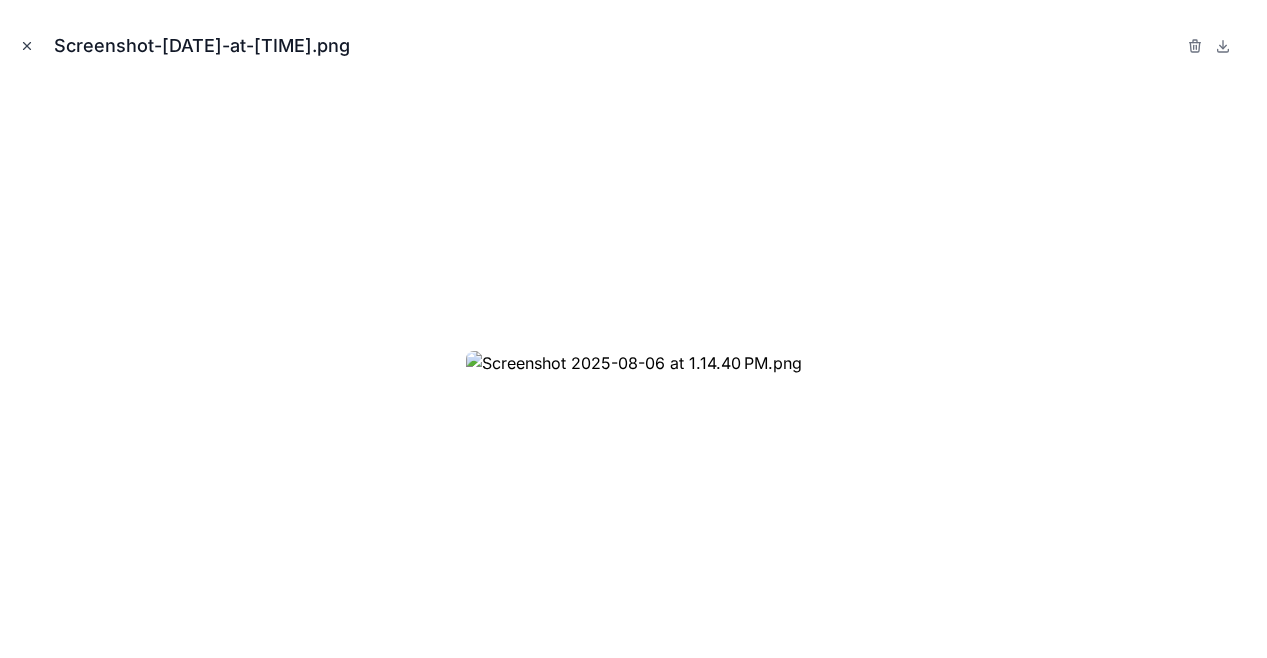 click 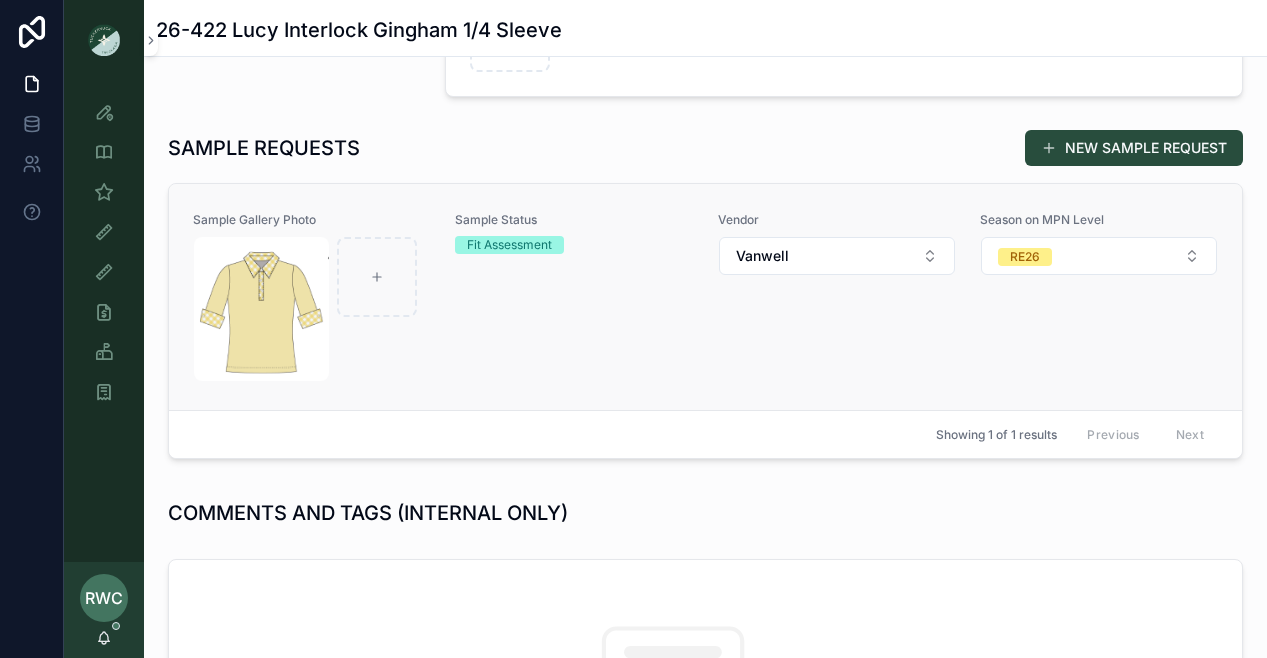 click on "Fit Assessment" at bounding box center (509, 245) 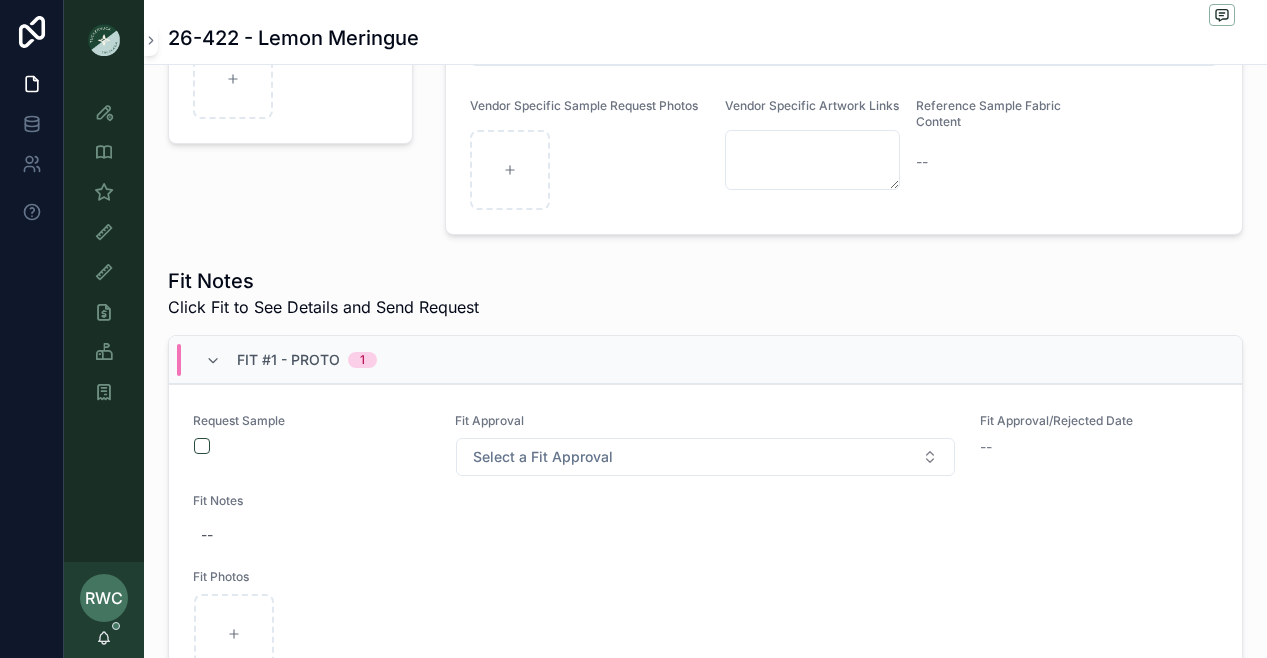 scroll, scrollTop: 491, scrollLeft: 0, axis: vertical 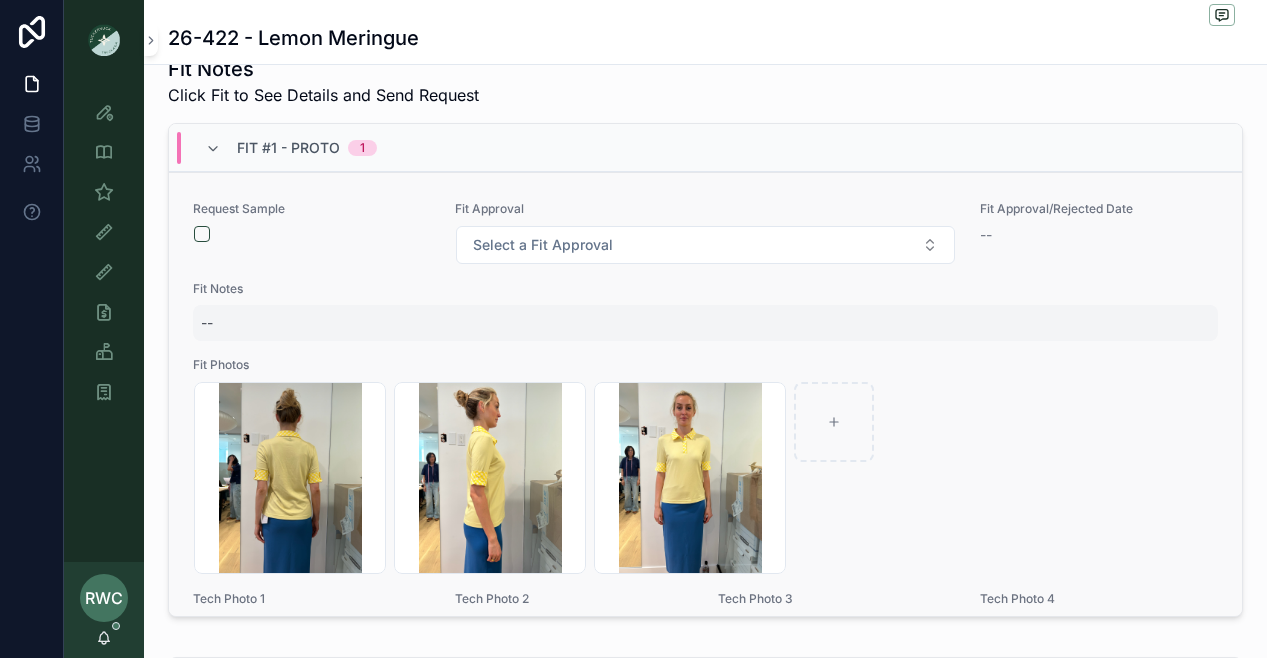 click on "--" at bounding box center (705, 323) 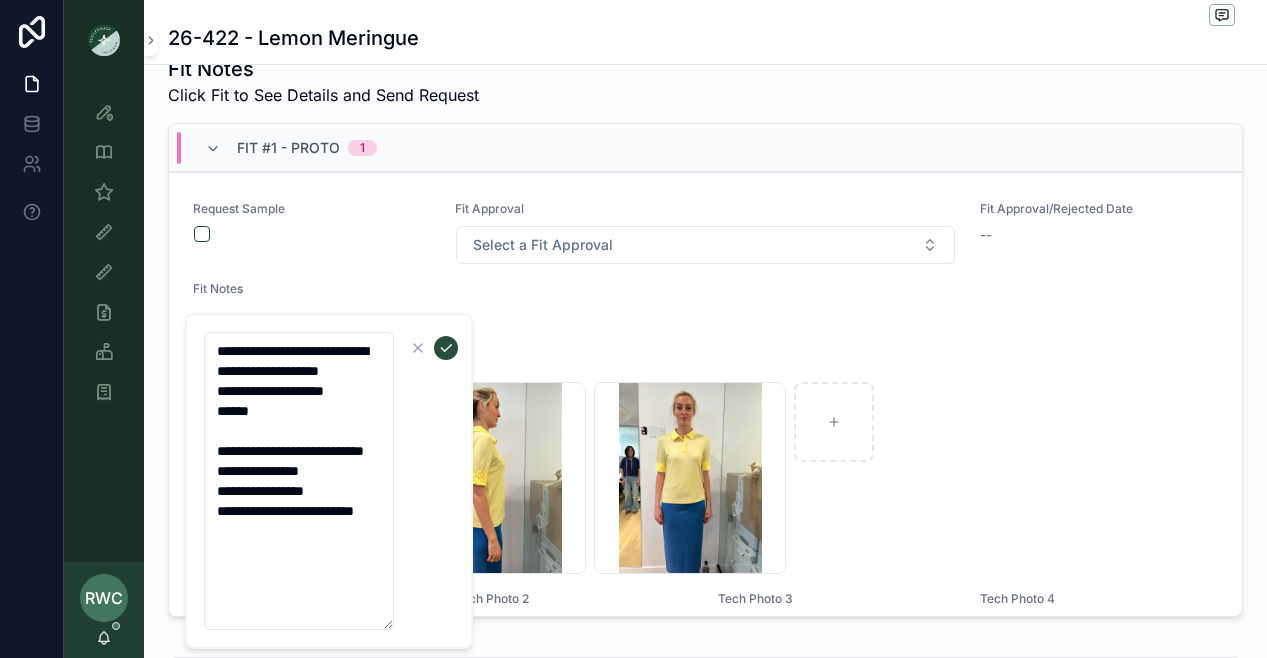 click on "**********" at bounding box center [299, 481] 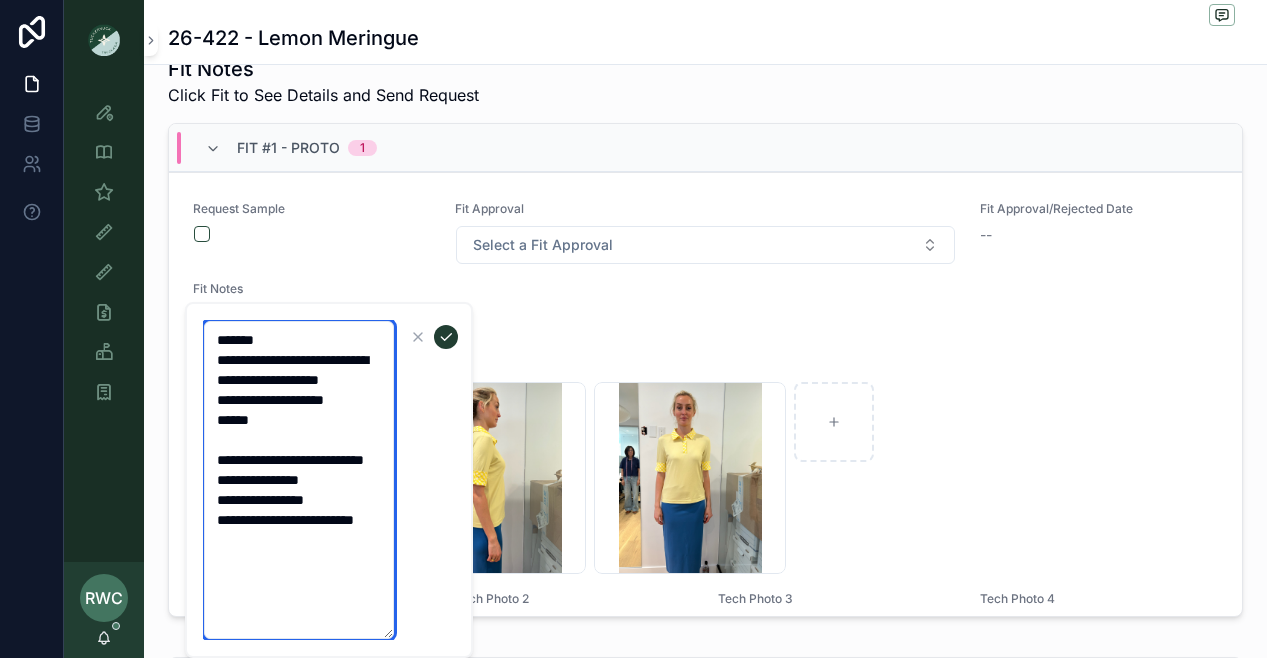 type on "**********" 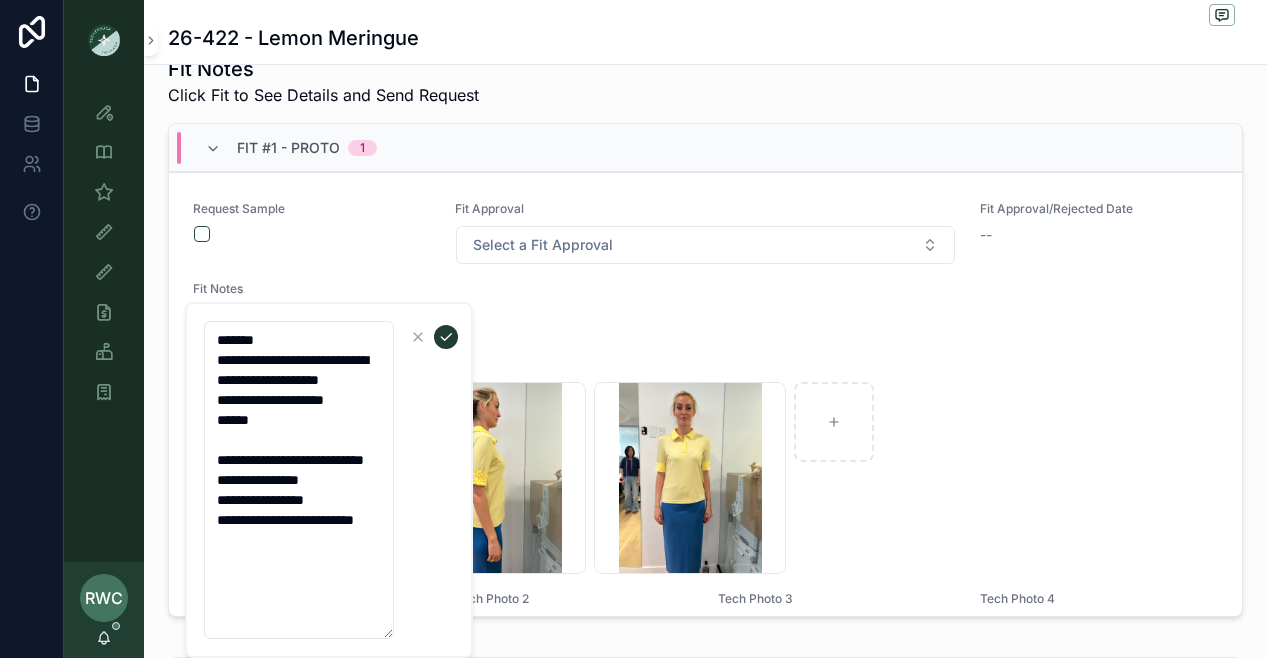 click 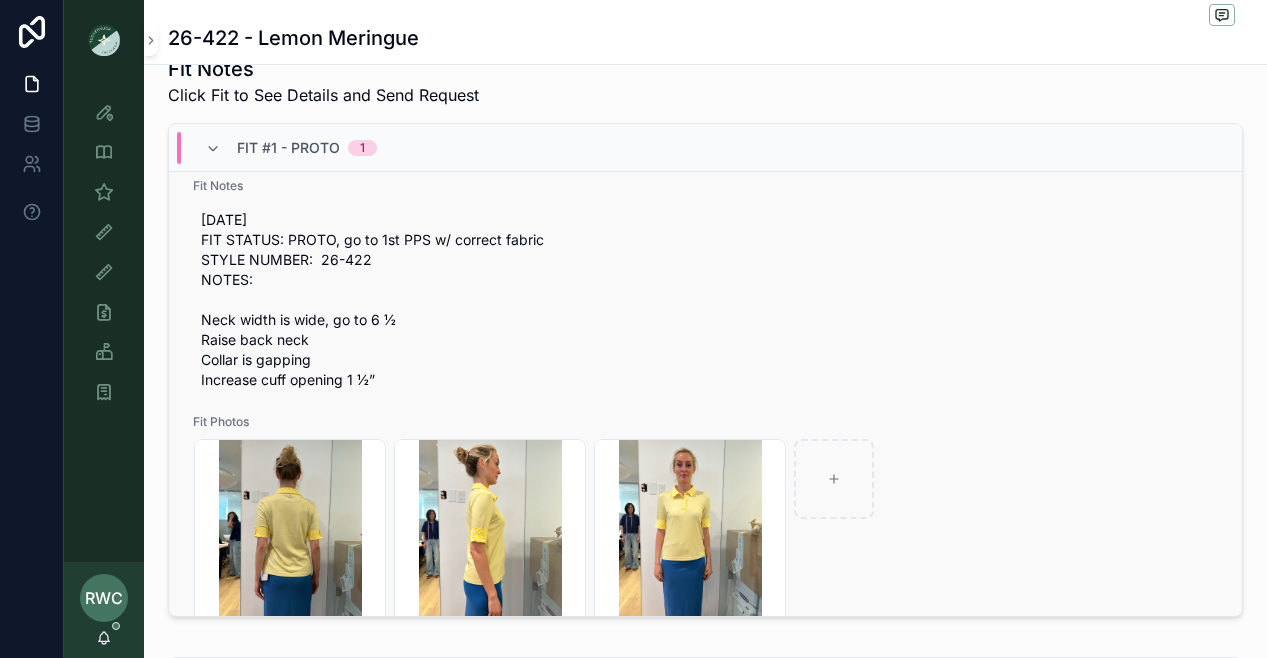 scroll, scrollTop: 0, scrollLeft: 0, axis: both 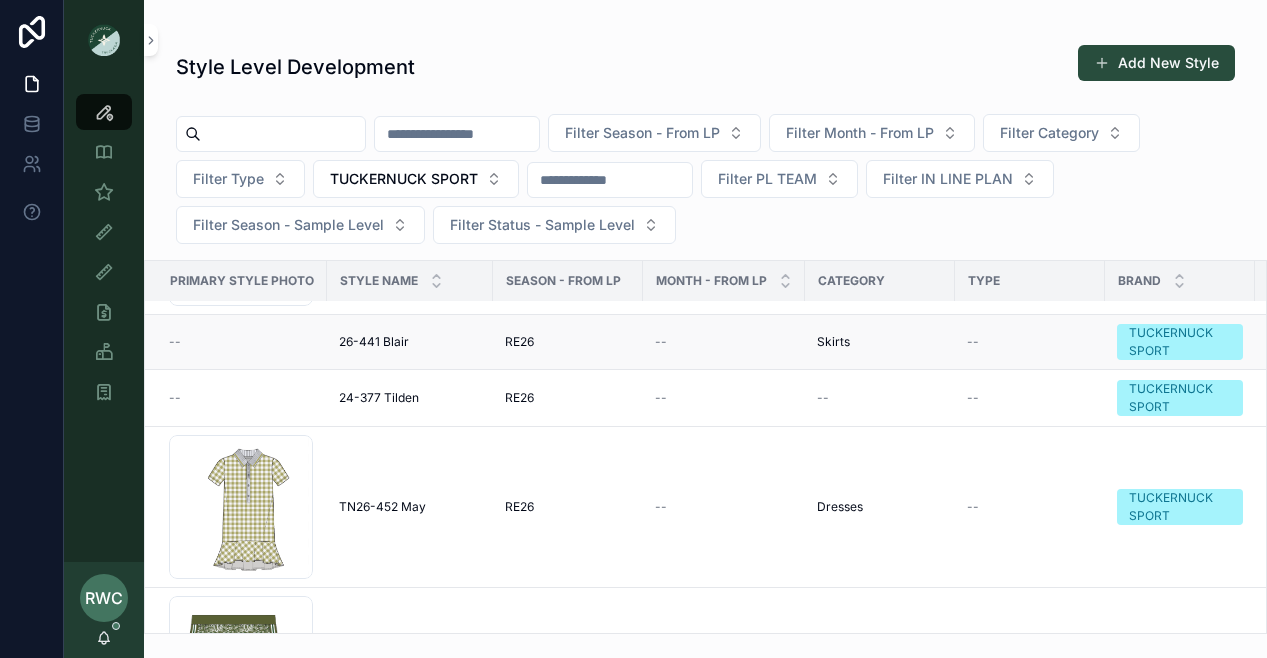 click on "26-441 Blair" at bounding box center [374, 342] 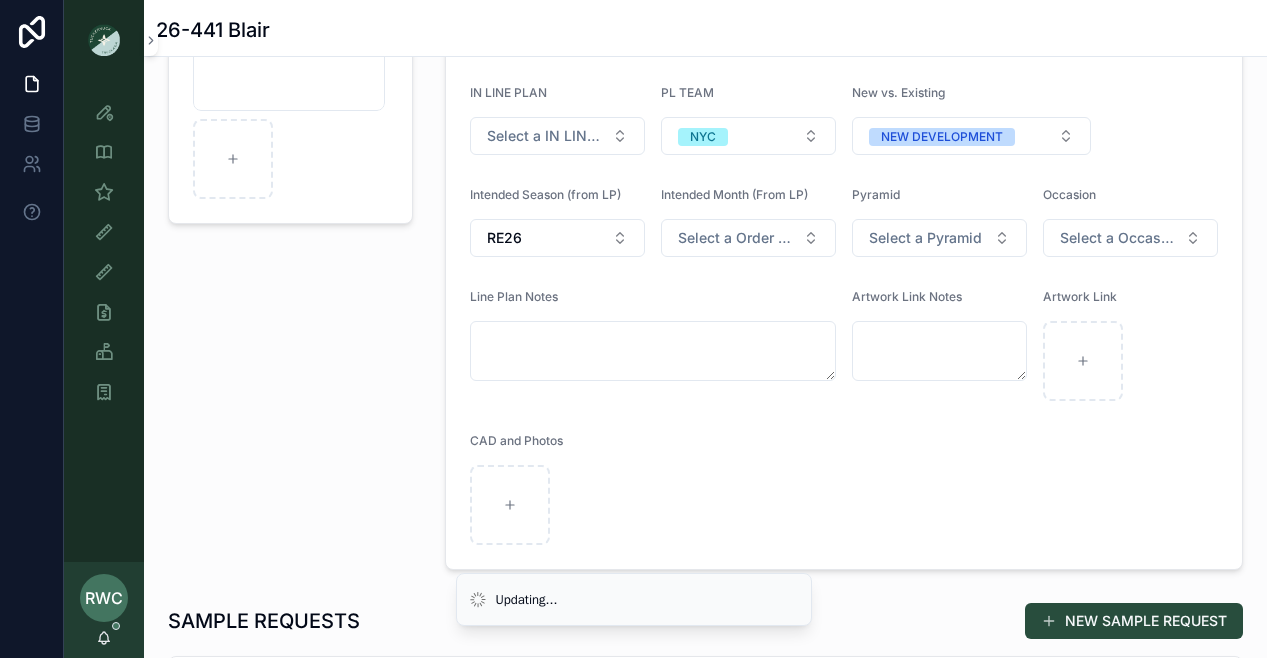 scroll, scrollTop: 284, scrollLeft: 0, axis: vertical 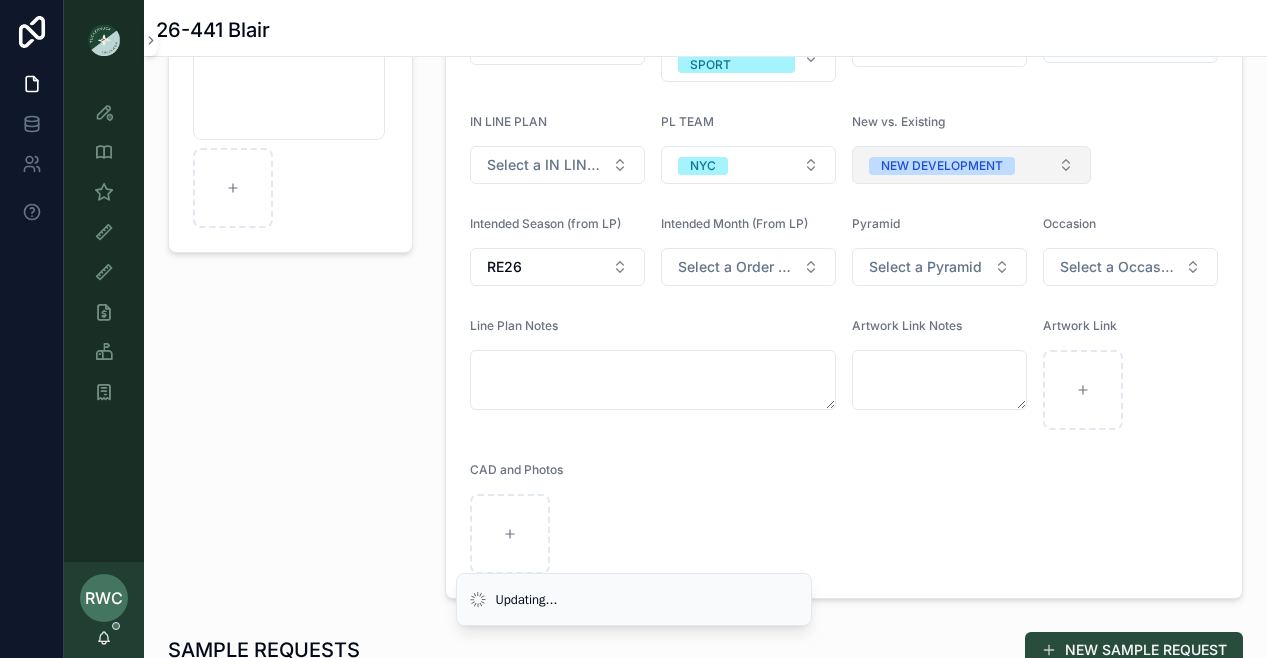 click on "NEW DEVELOPMENT" at bounding box center [971, 165] 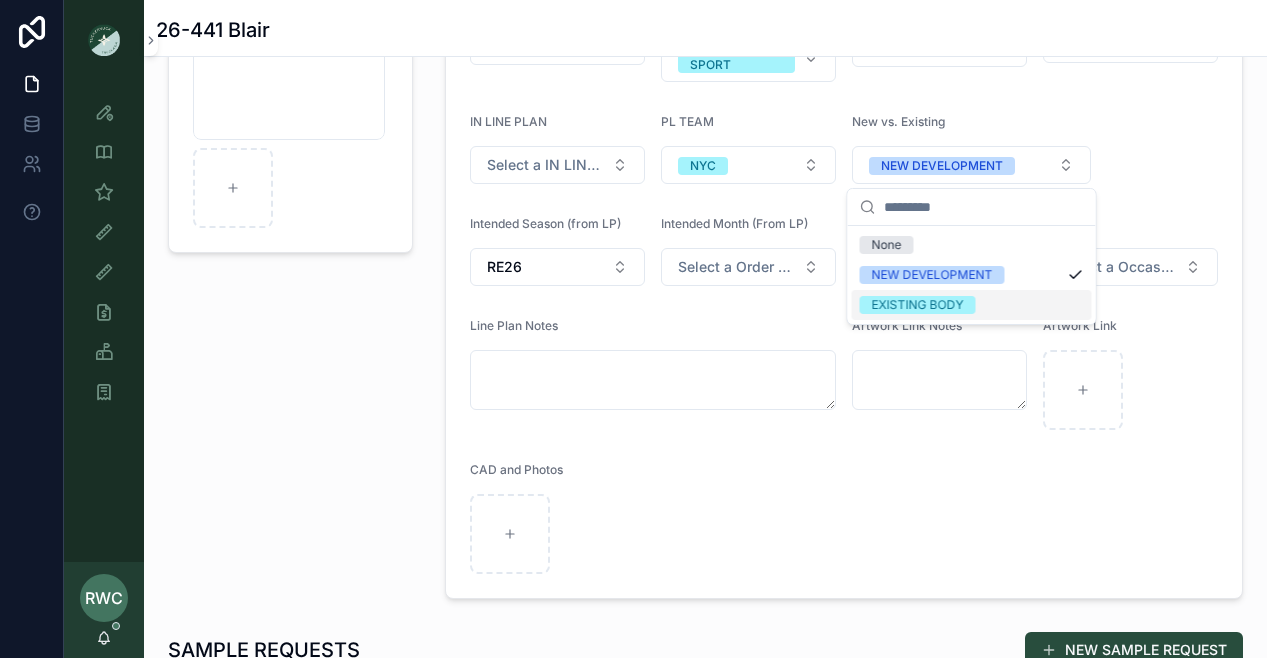 click on "EXISTING BODY" at bounding box center [918, 305] 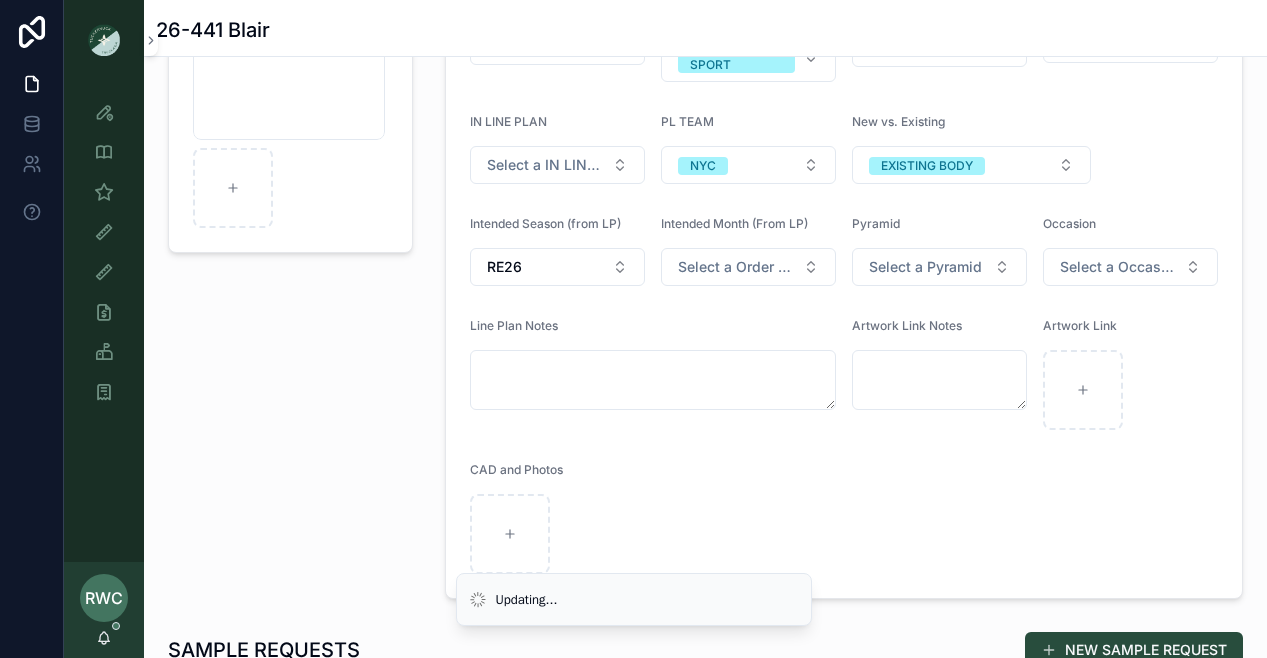 click on "Primary Style Photo Screenshot 2025-08-06 at 1.17.54 PM .png" at bounding box center [290, 245] 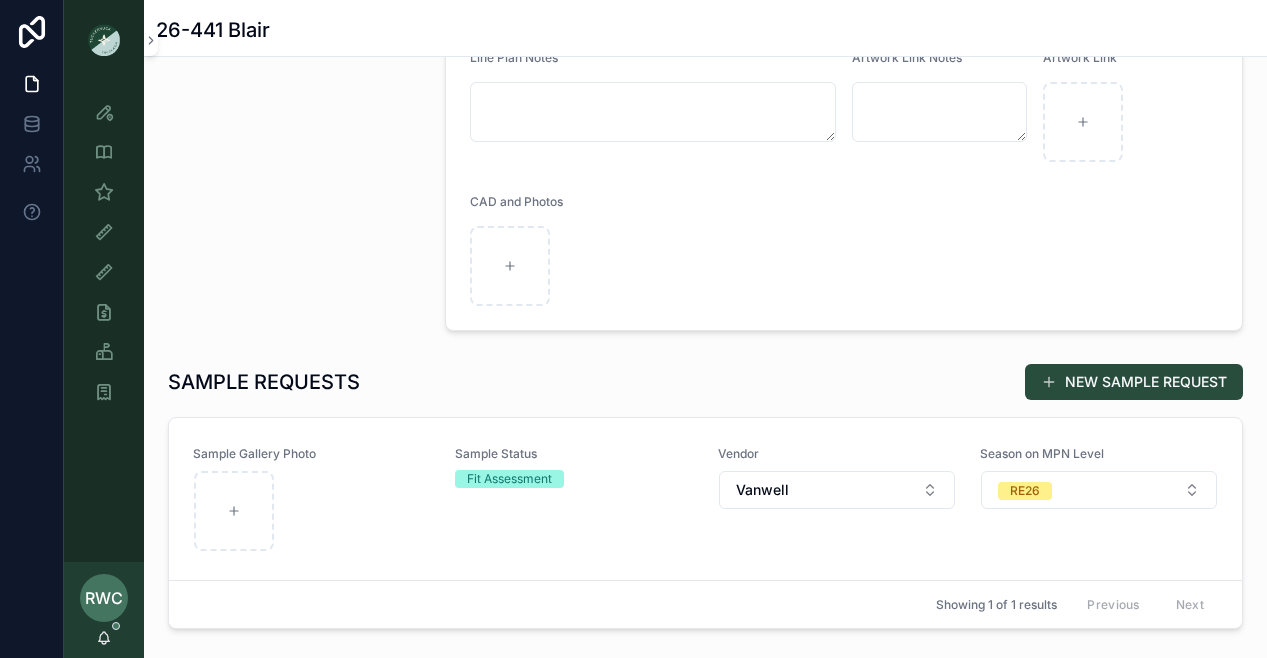 scroll, scrollTop: 726, scrollLeft: 0, axis: vertical 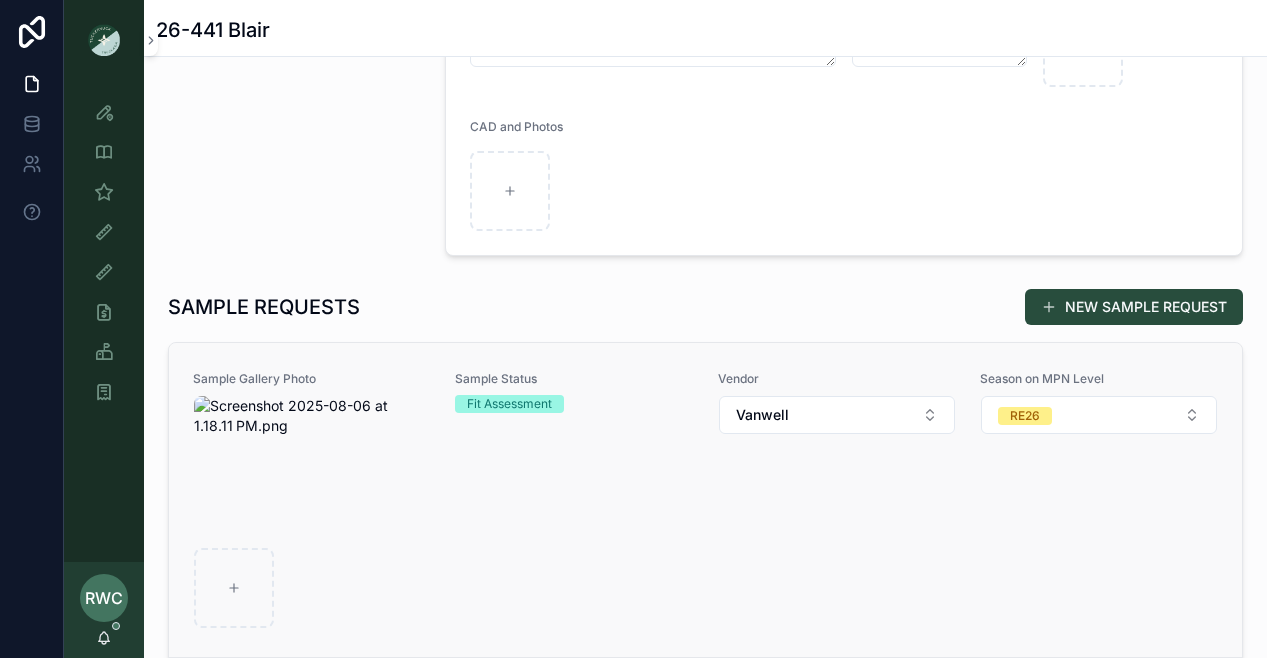 click on "Fit Assessment" at bounding box center [509, 404] 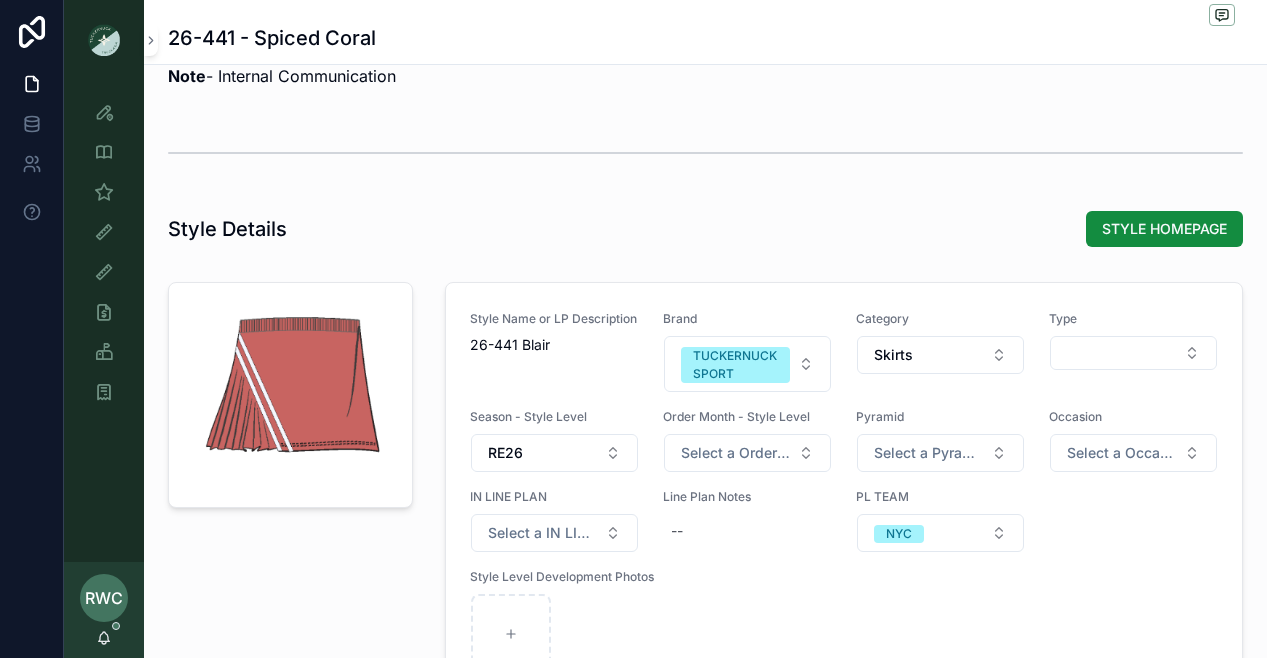 scroll, scrollTop: 1823, scrollLeft: 0, axis: vertical 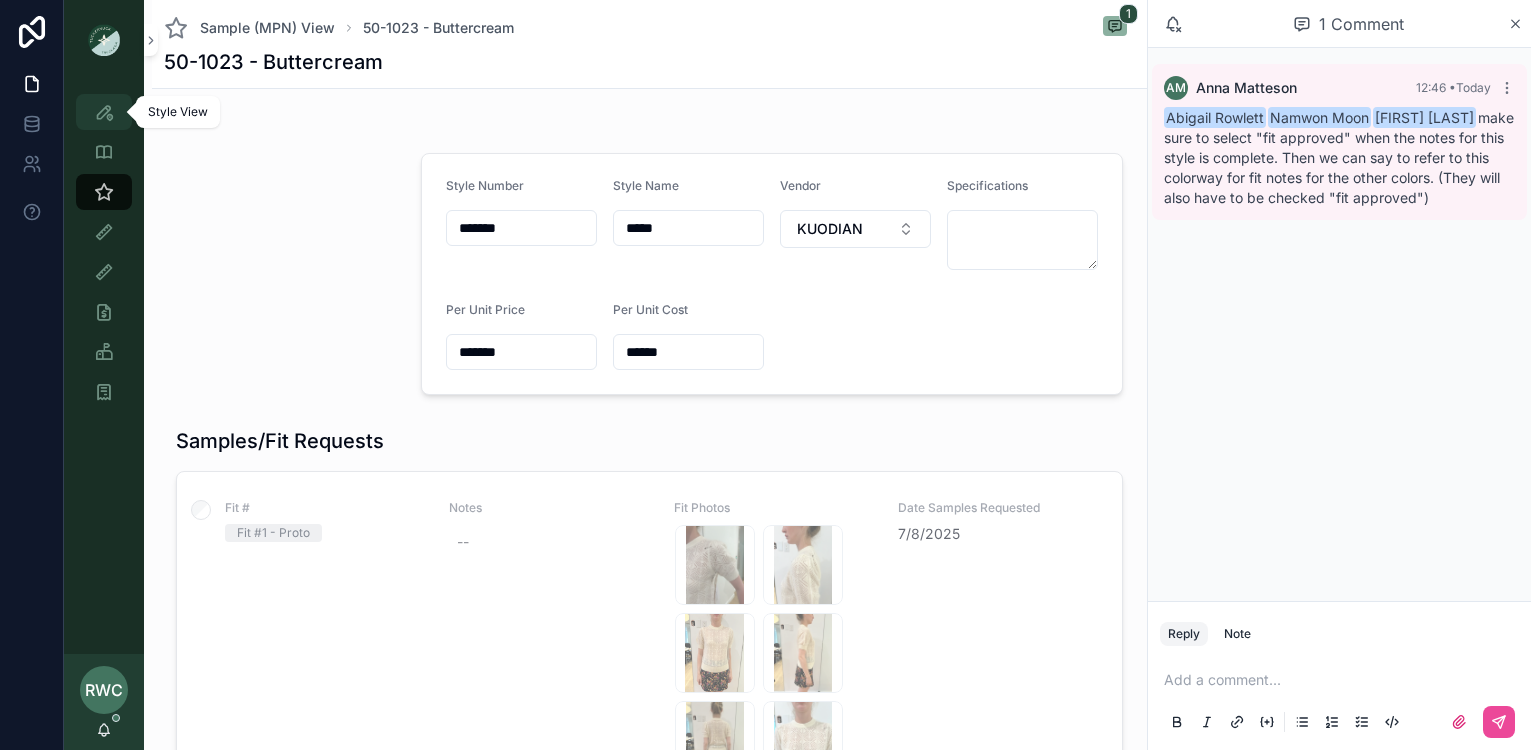 click at bounding box center [104, 112] 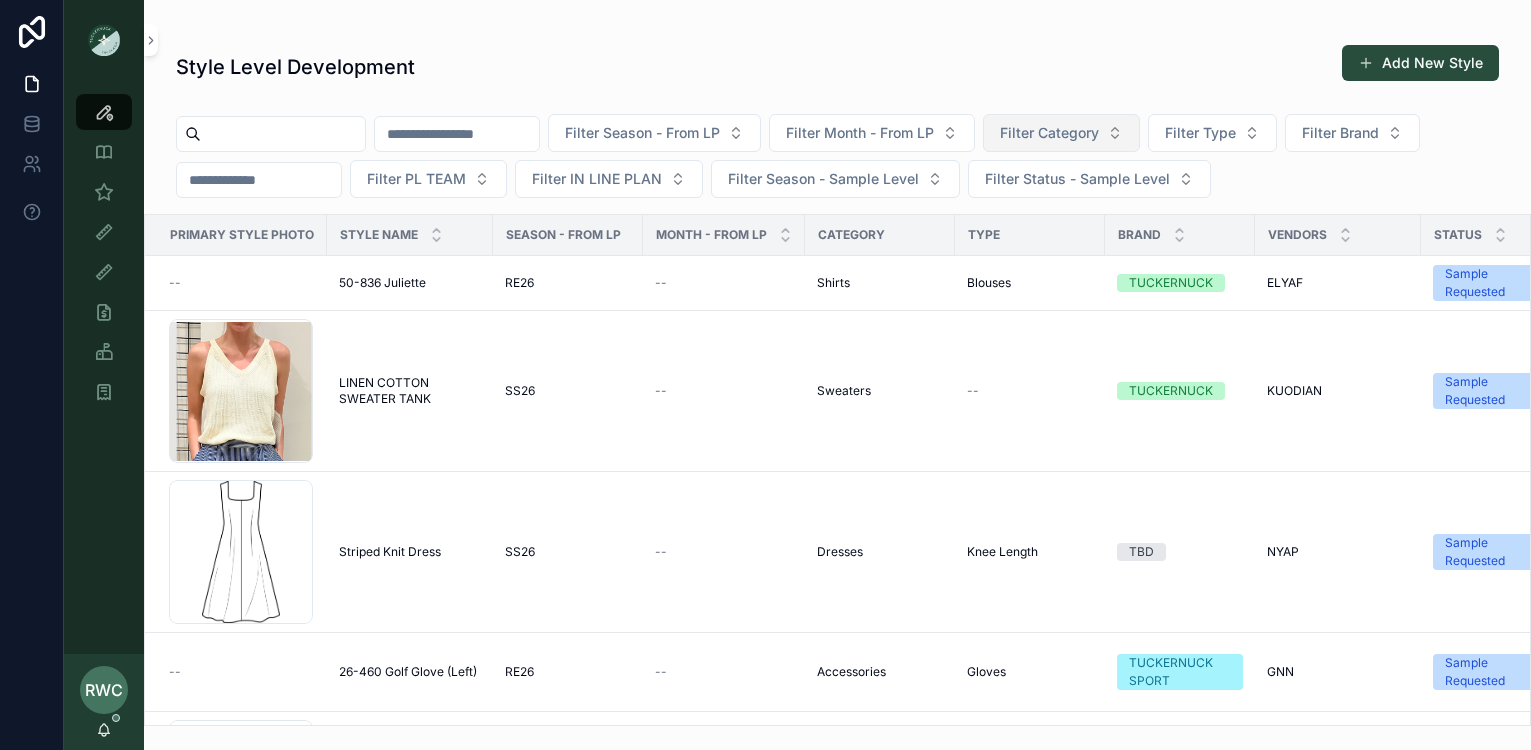 click on "Filter Category" at bounding box center (1049, 133) 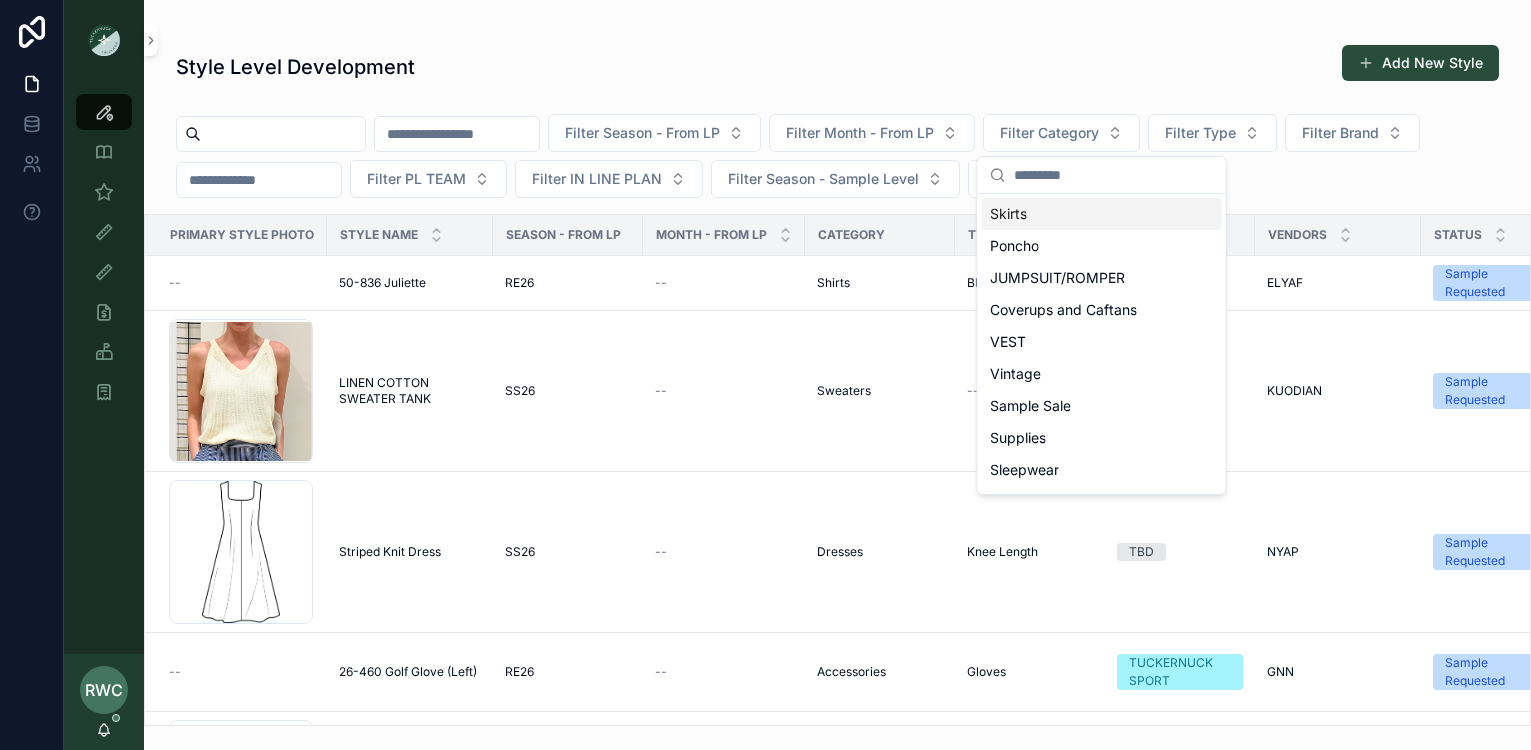 click at bounding box center (259, 180) 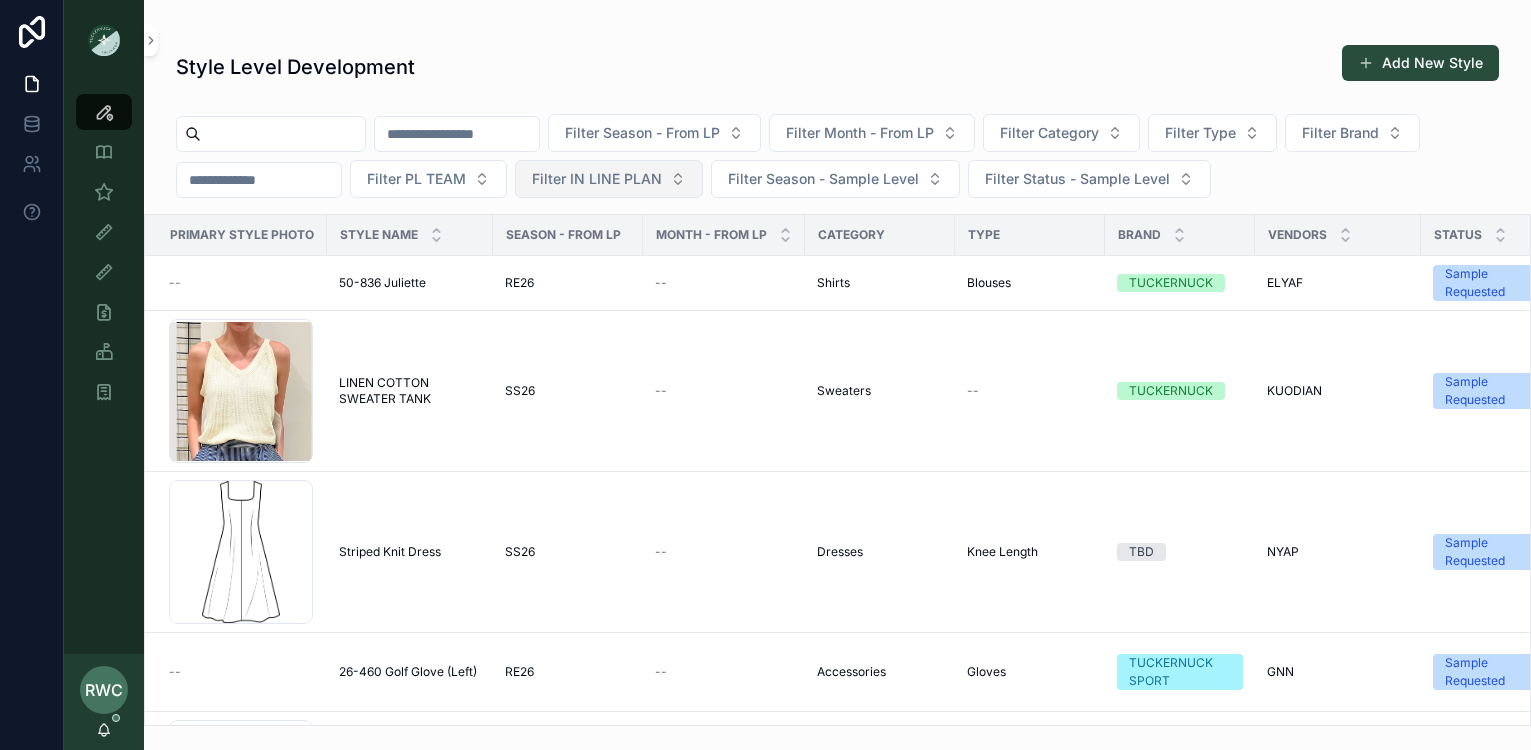 click on "Filter IN LINE PLAN" at bounding box center (597, 179) 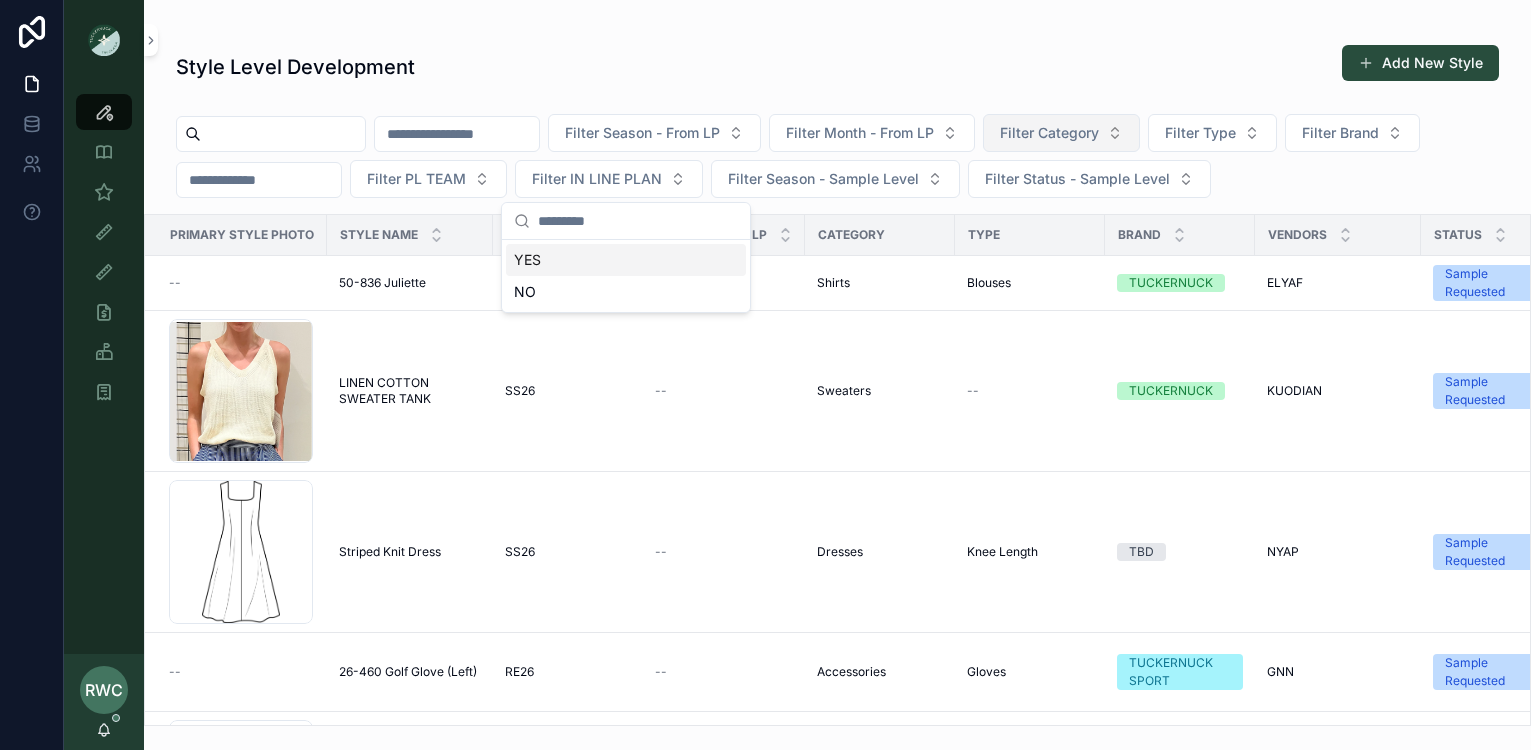 click on "Filter Category" at bounding box center (1049, 133) 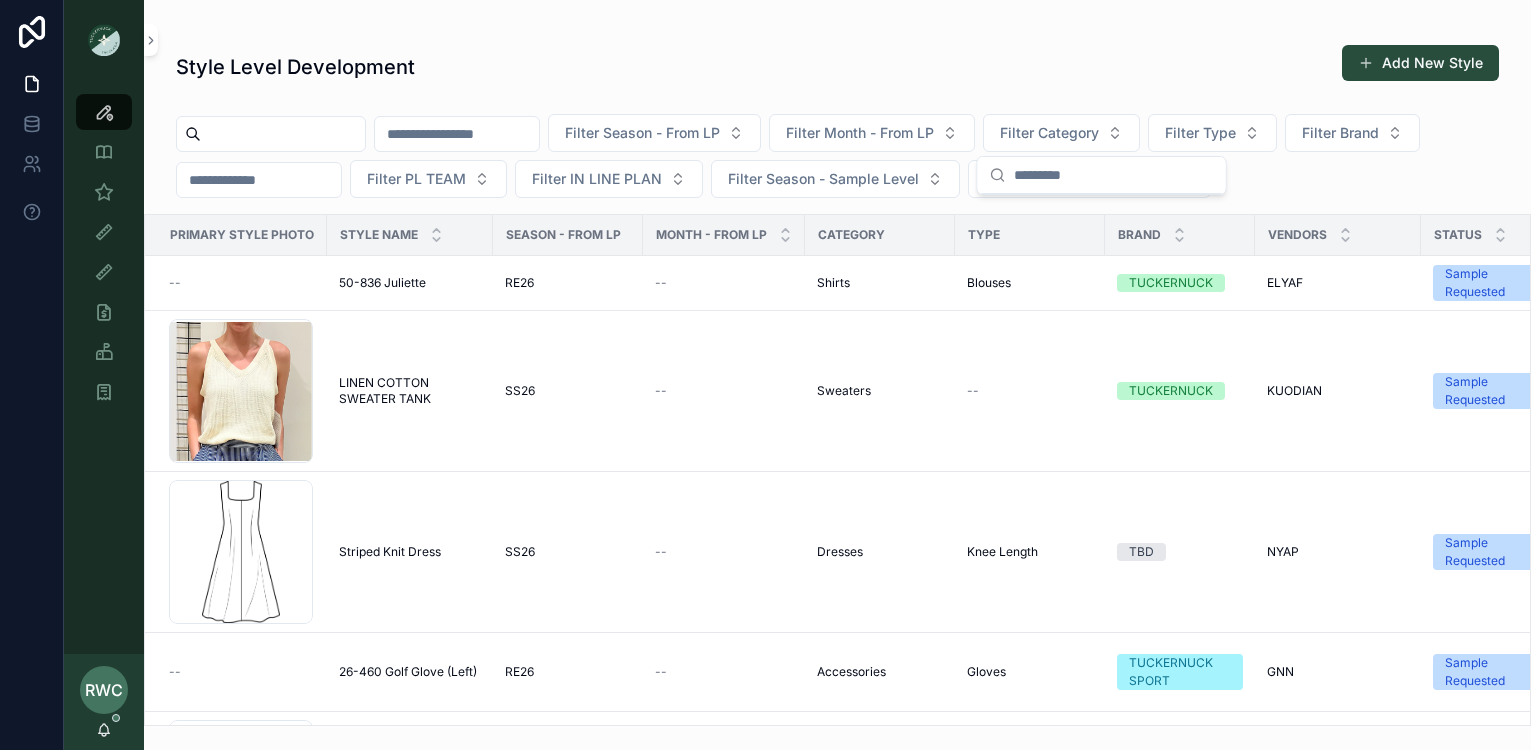 click on "Style Level Development Add New Style" at bounding box center [837, 67] 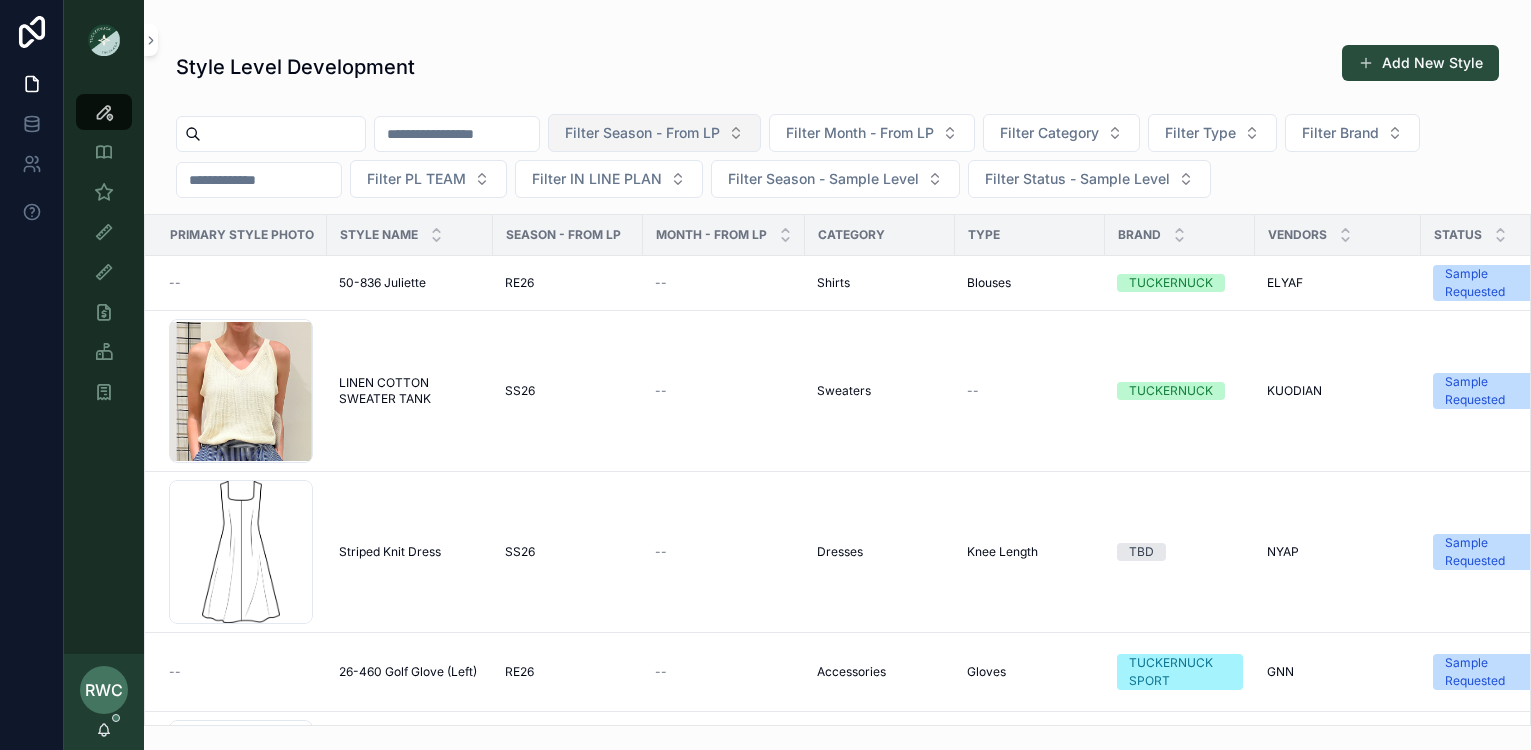click on "Filter Season - From LP" at bounding box center (642, 133) 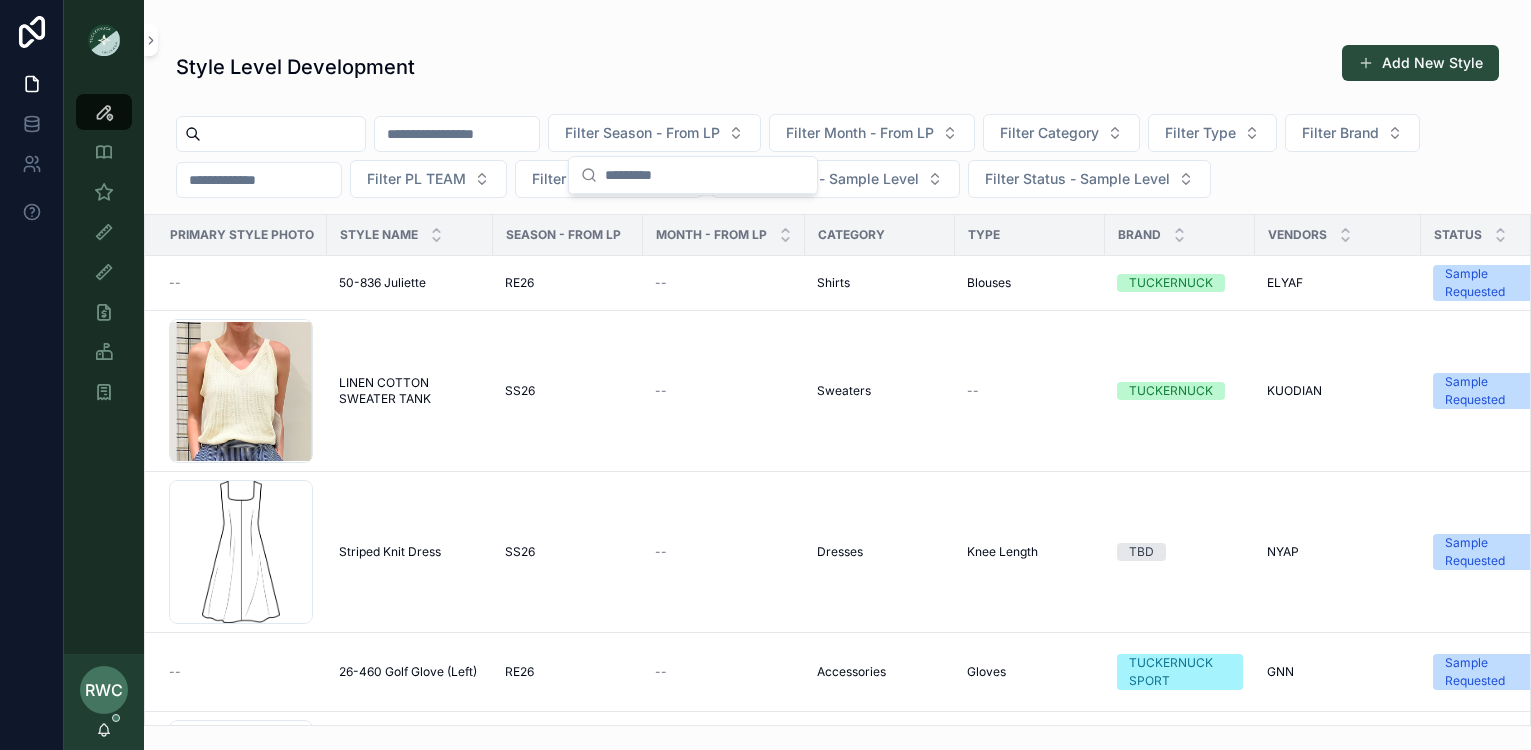 click on "Style Level Development Add New Style" at bounding box center (837, 67) 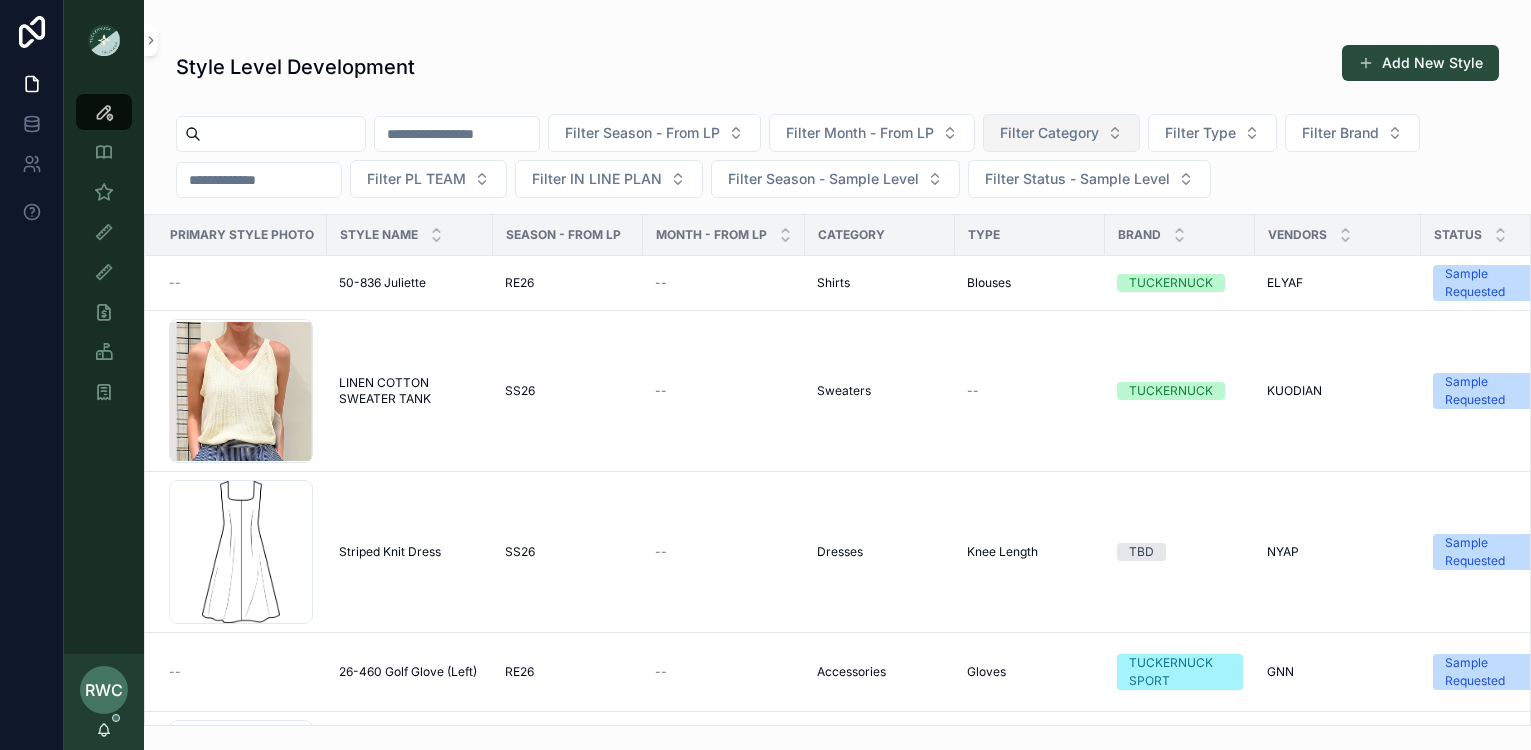 click on "Filter Category" at bounding box center (1049, 133) 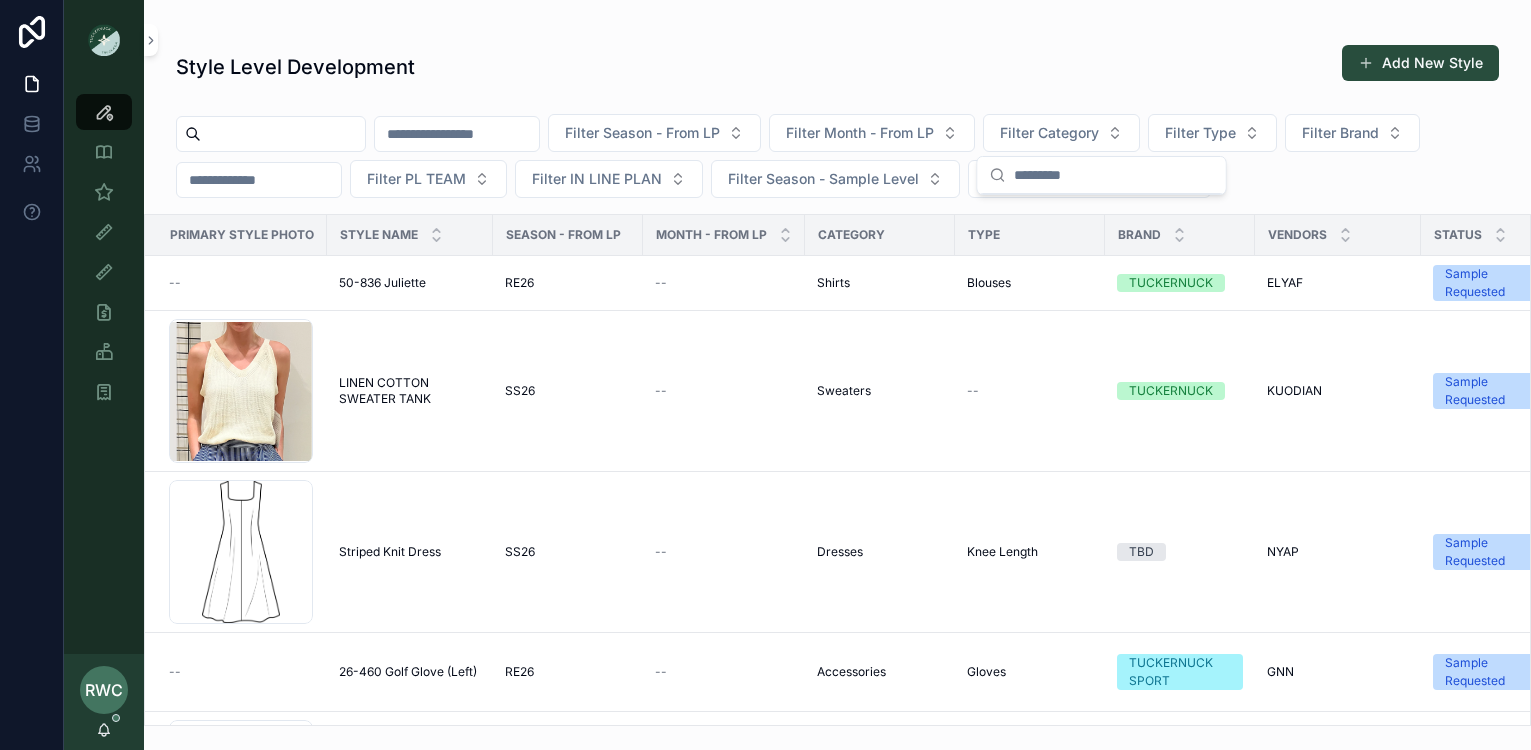 click on "Style Level Development Add New Style Filter Season - From LP Filter Month - From LP Filter Category Filter Type Filter Brand Filter PL TEAM Filter IN LINE PLAN Filter Season - Sample Level Filter Status - Sample Level Primary Style Photo Style Name Season - From LP Month - From LP Category Type Brand Vendors  Status IN LINE PLAN Created at Sample Status SEASON - SAMPLE LEVEL -- 50-836 [FIRST] [LAST] 50-836 [FIRST] [LAST] RE26 -- Shirts Blouses TUCKERNUCK ELYAF ELYAF Sample Requested Select a IN LINE PLAN [DATE] [TIME] [DATE] [TIME] Fit Assessment RE26 50-865 .png LINEN COTTON SWEATER TANK LINEN COTTON SWEATER TANK SS26 -- Sweaters -- TUCKERNUCK KUODIAN KUODIAN Sample Requested NO [DATE] [TIME] [DATE] [TIME] Sample Requested Asset-2@4x .png Striped Knit Dress Striped Knit Dress SS26 -- Dresses Knee Length TBD NYAP NYAP Sample Requested" at bounding box center (837, 379) 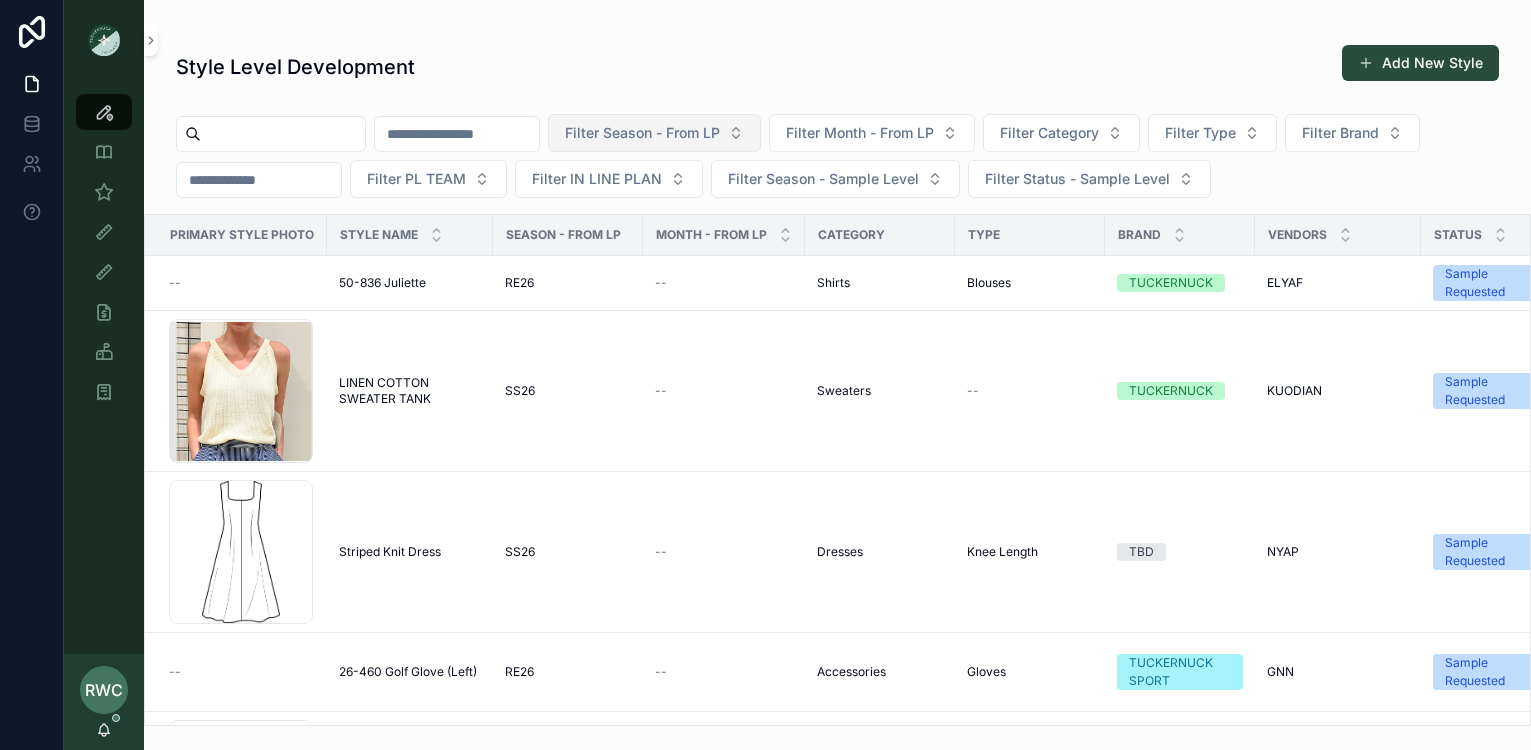 click on "Filter Season - From LP" at bounding box center [642, 133] 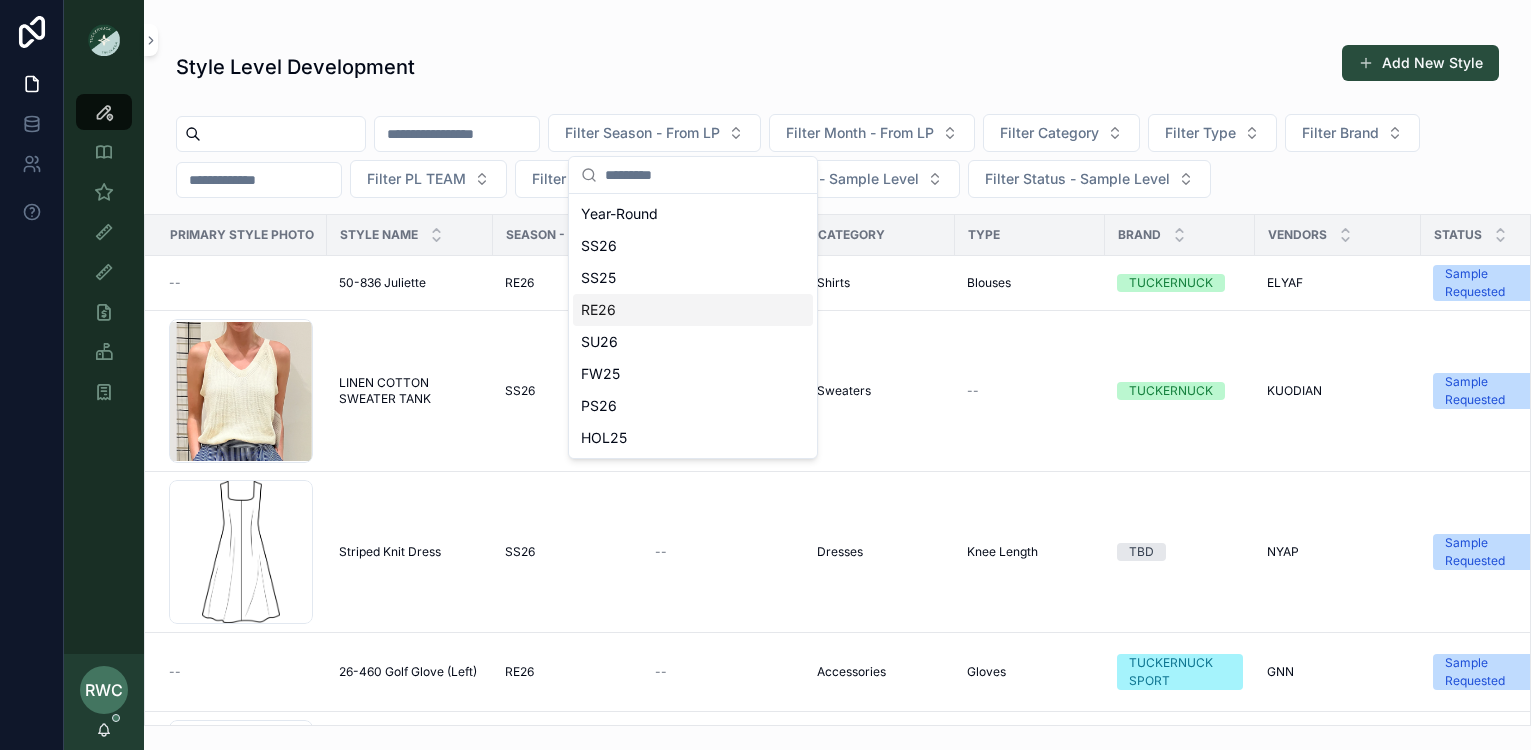 click on "RE26" at bounding box center (693, 310) 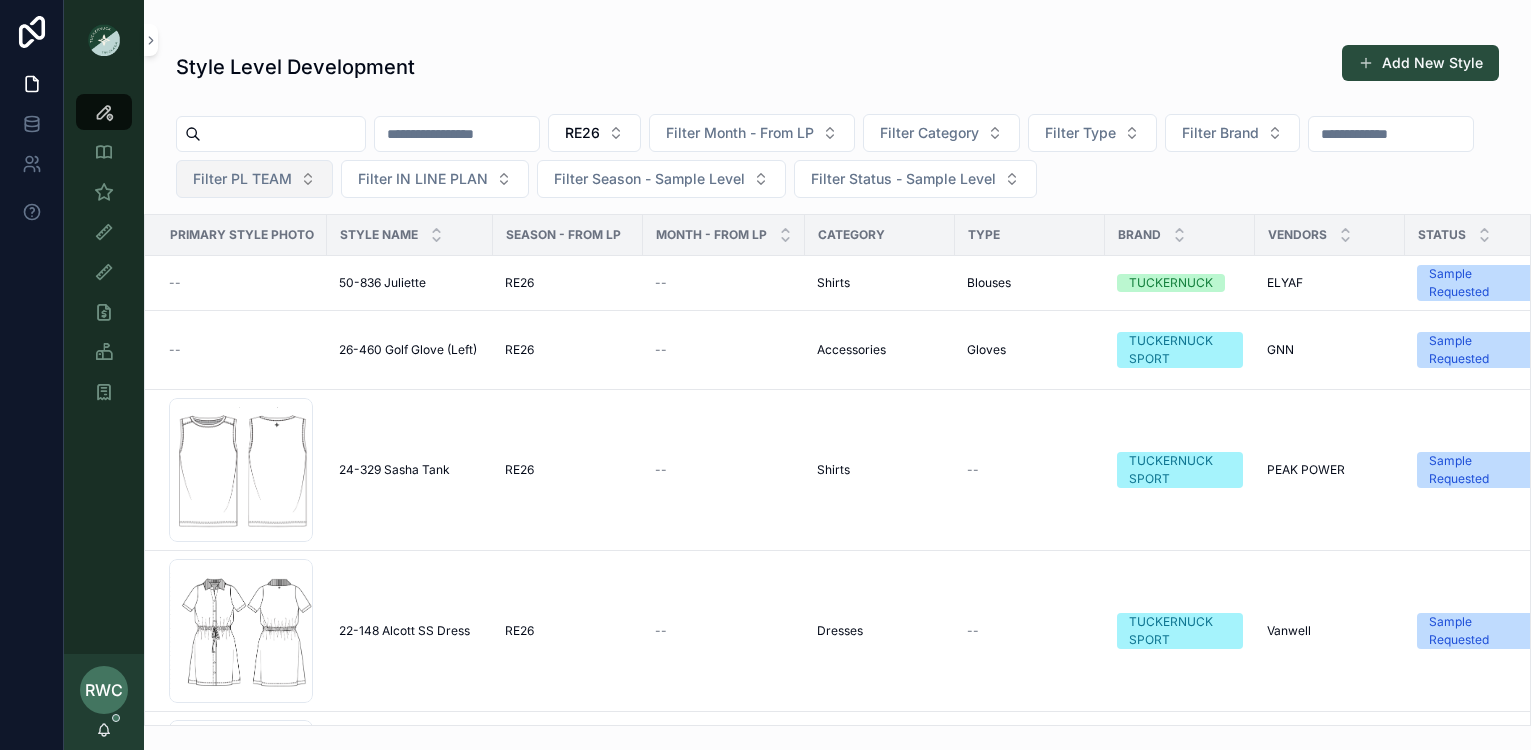 click on "Filter PL TEAM" at bounding box center [242, 179] 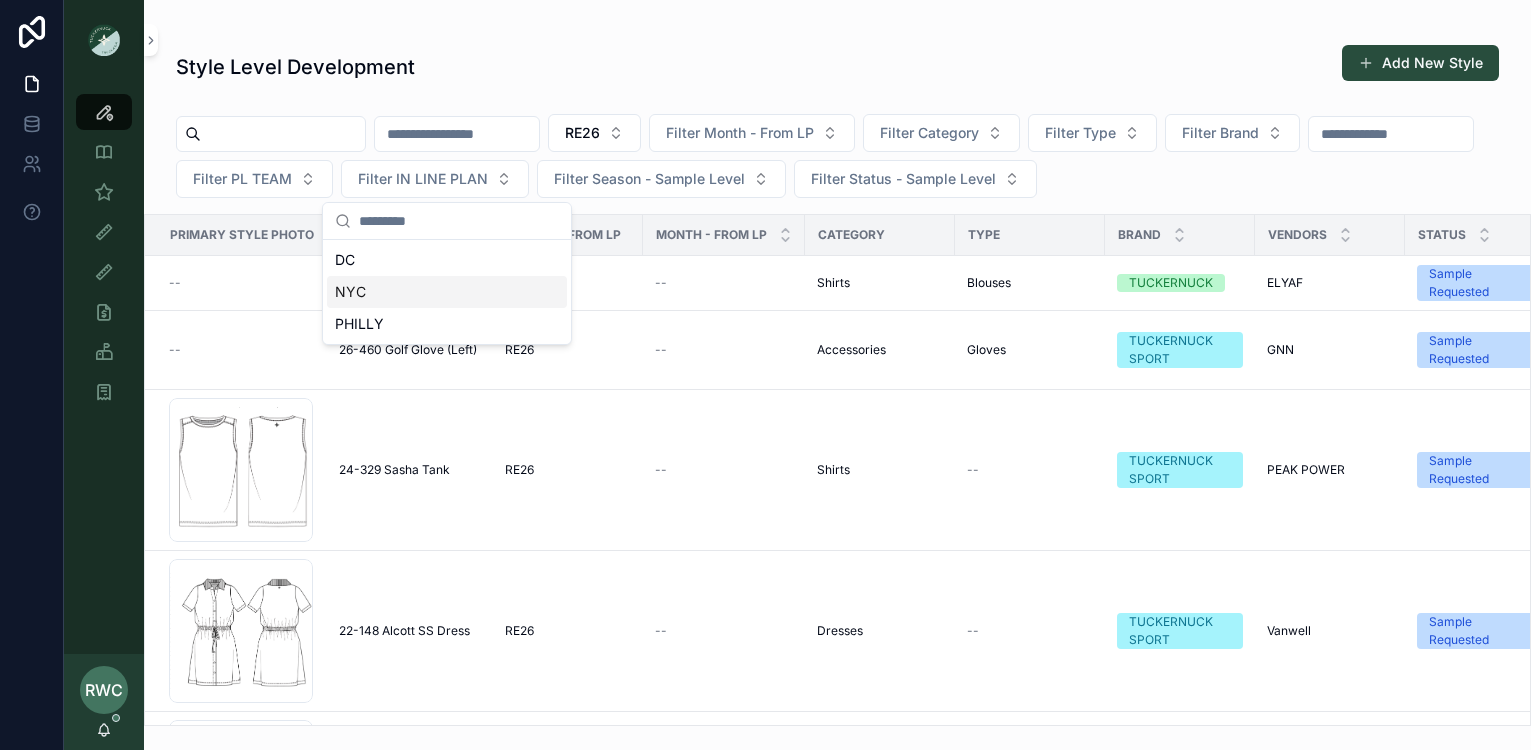 click on "NYC" at bounding box center (447, 292) 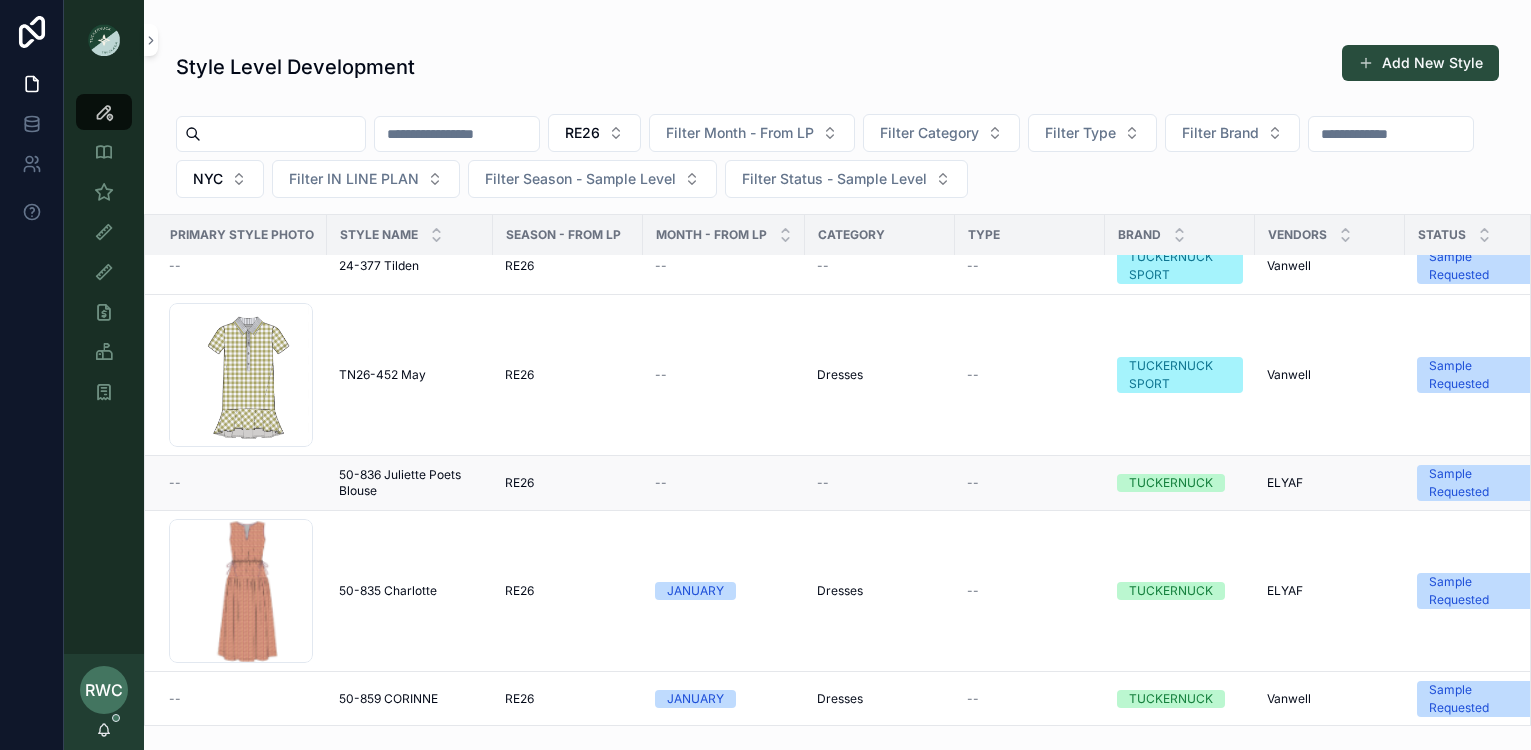 scroll, scrollTop: 764, scrollLeft: 0, axis: vertical 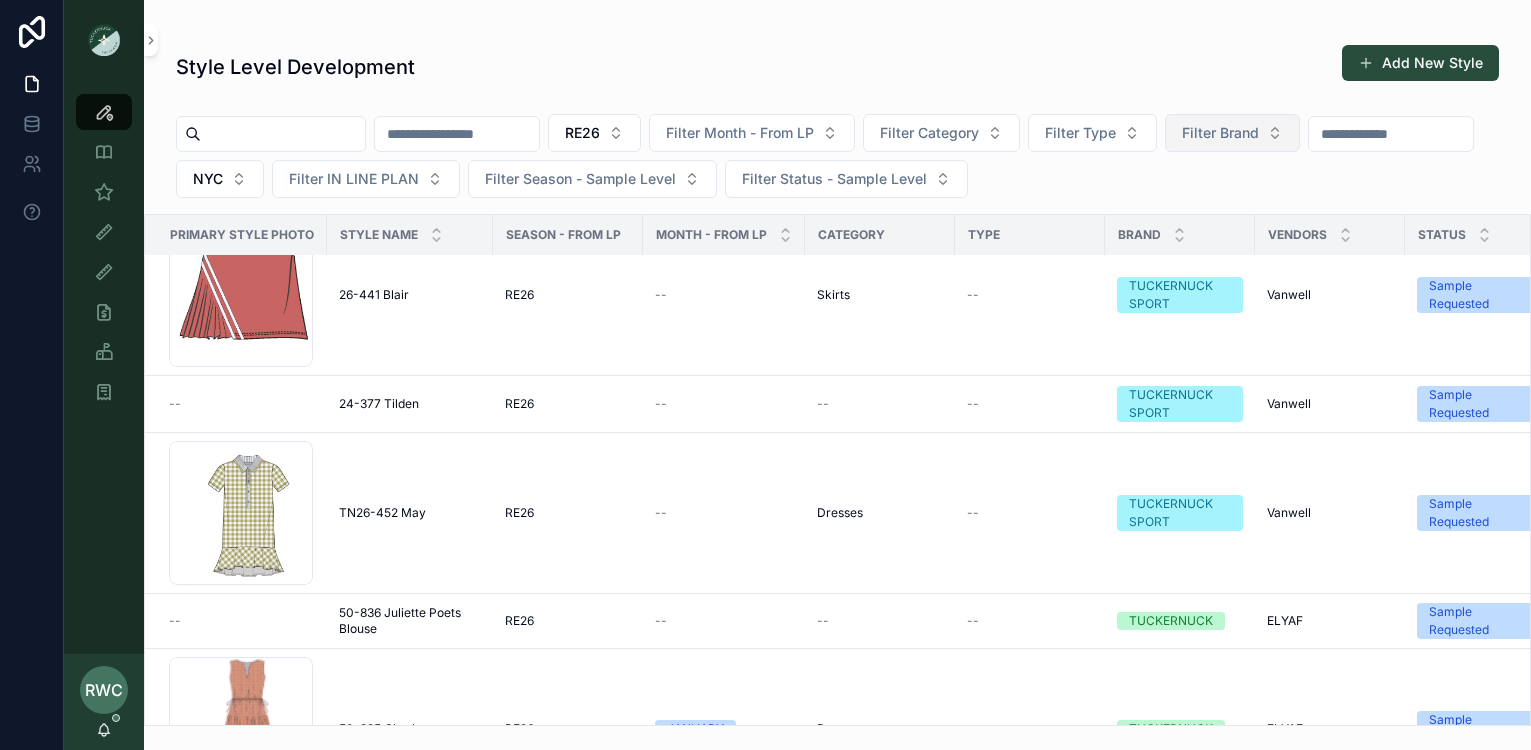 click on "Filter Brand" at bounding box center (1220, 133) 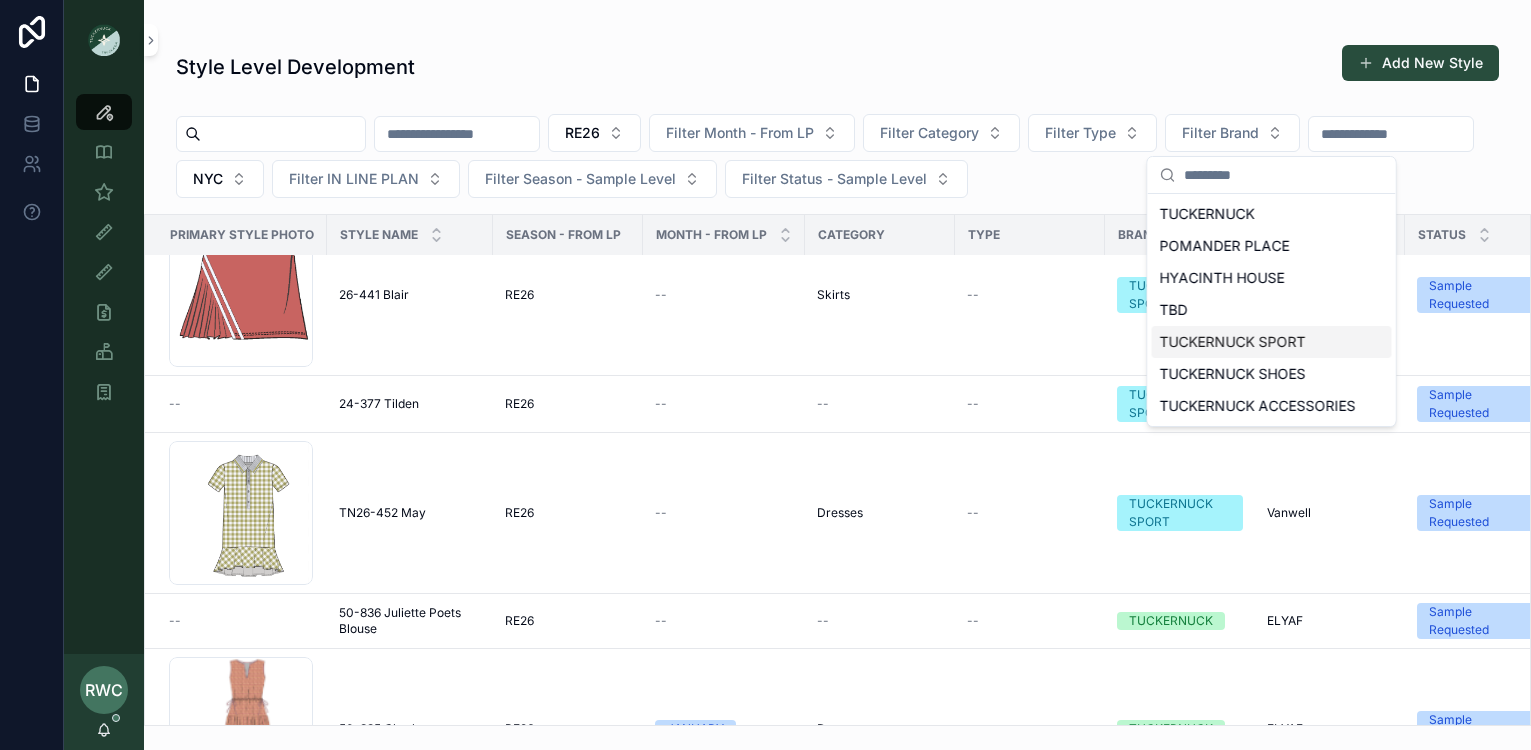 click on "TUCKERNUCK SPORT" at bounding box center [1272, 342] 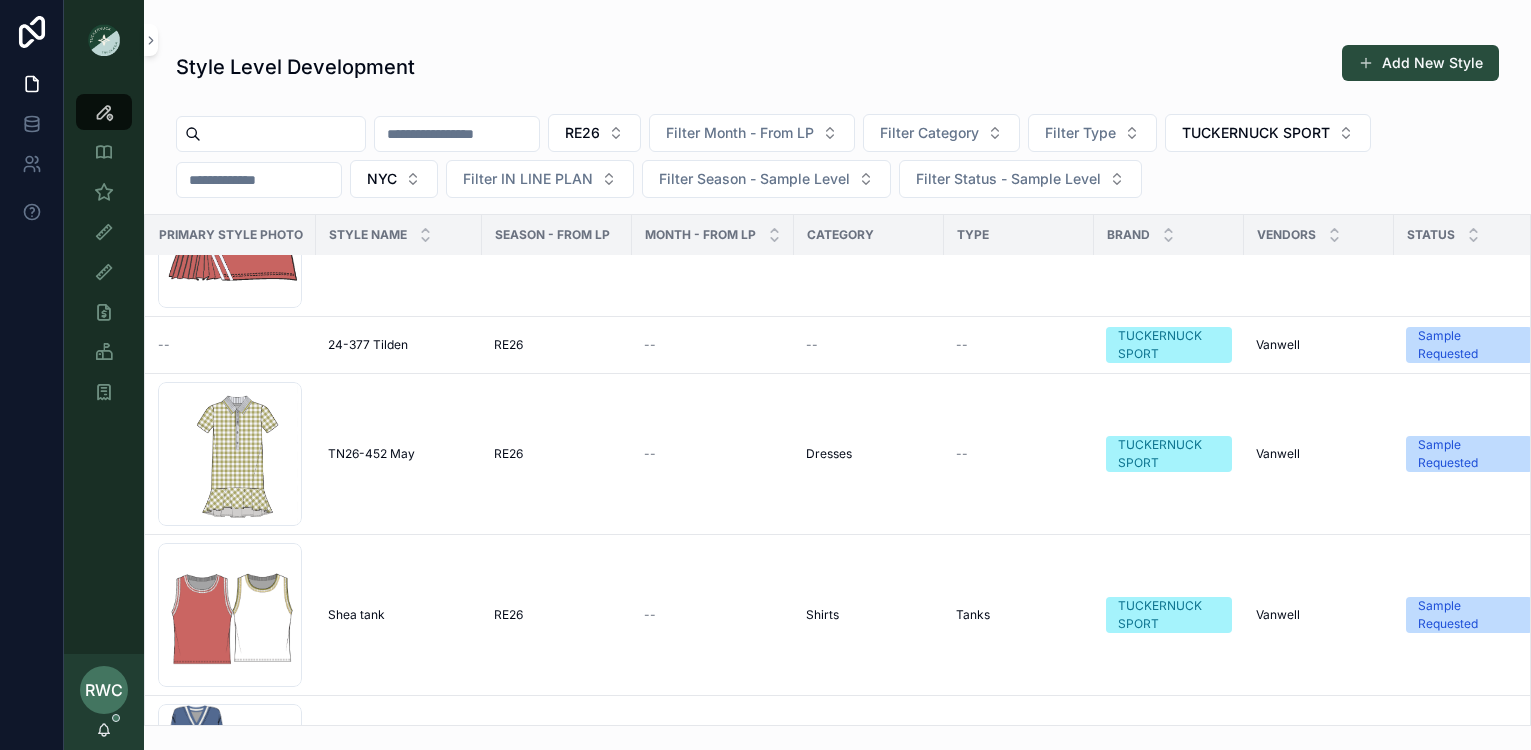 scroll, scrollTop: 810, scrollLeft: 11, axis: both 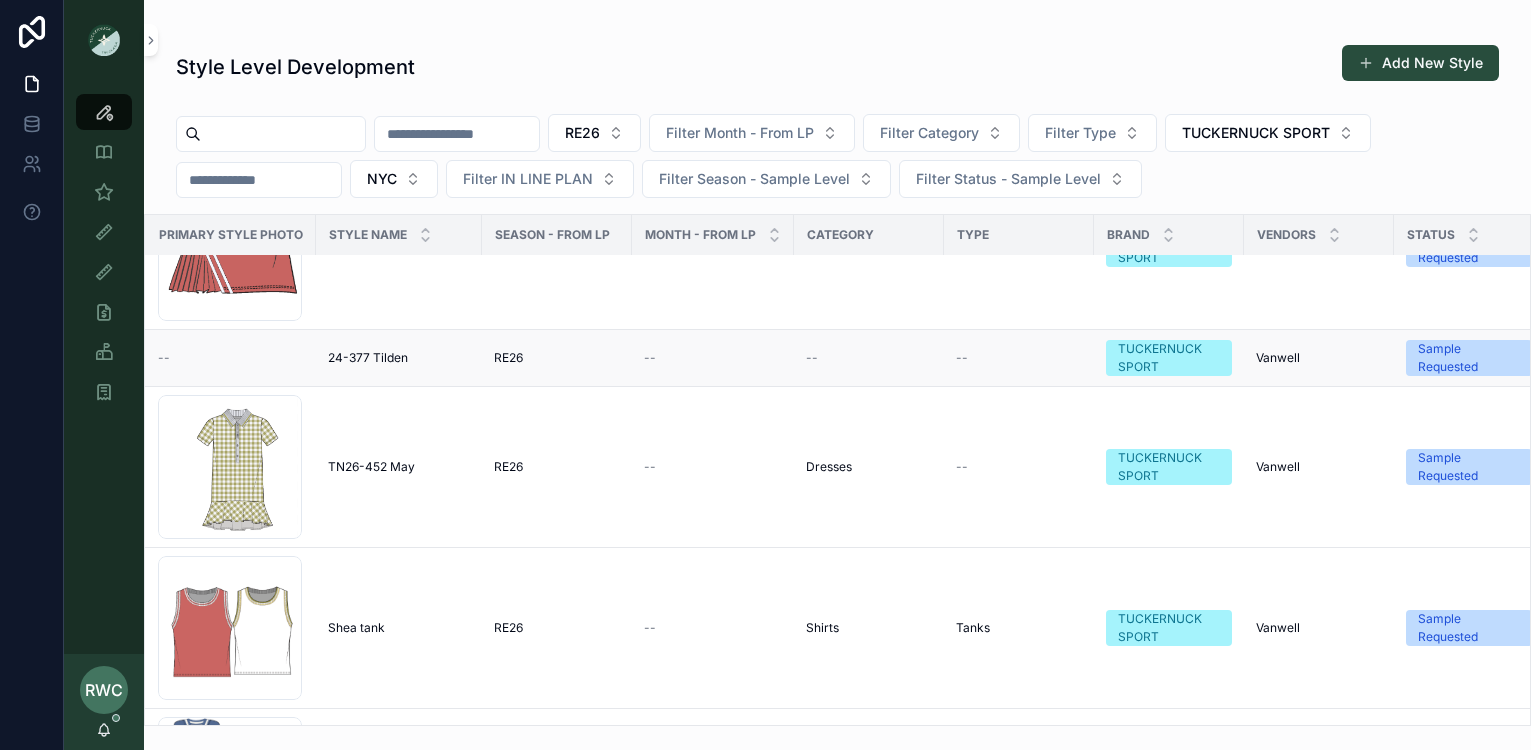 click on "24-377 Tilden" at bounding box center [368, 358] 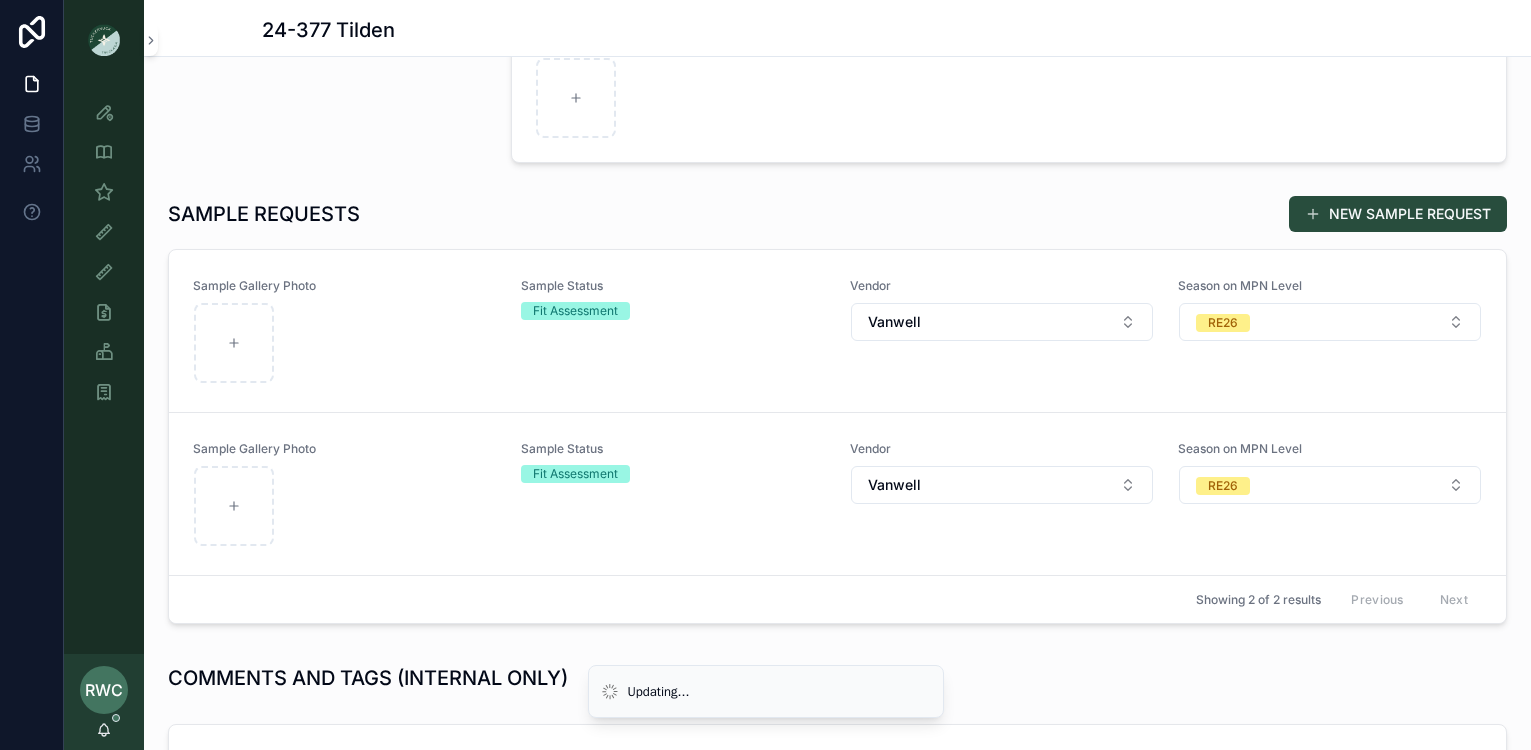 scroll, scrollTop: 763, scrollLeft: 0, axis: vertical 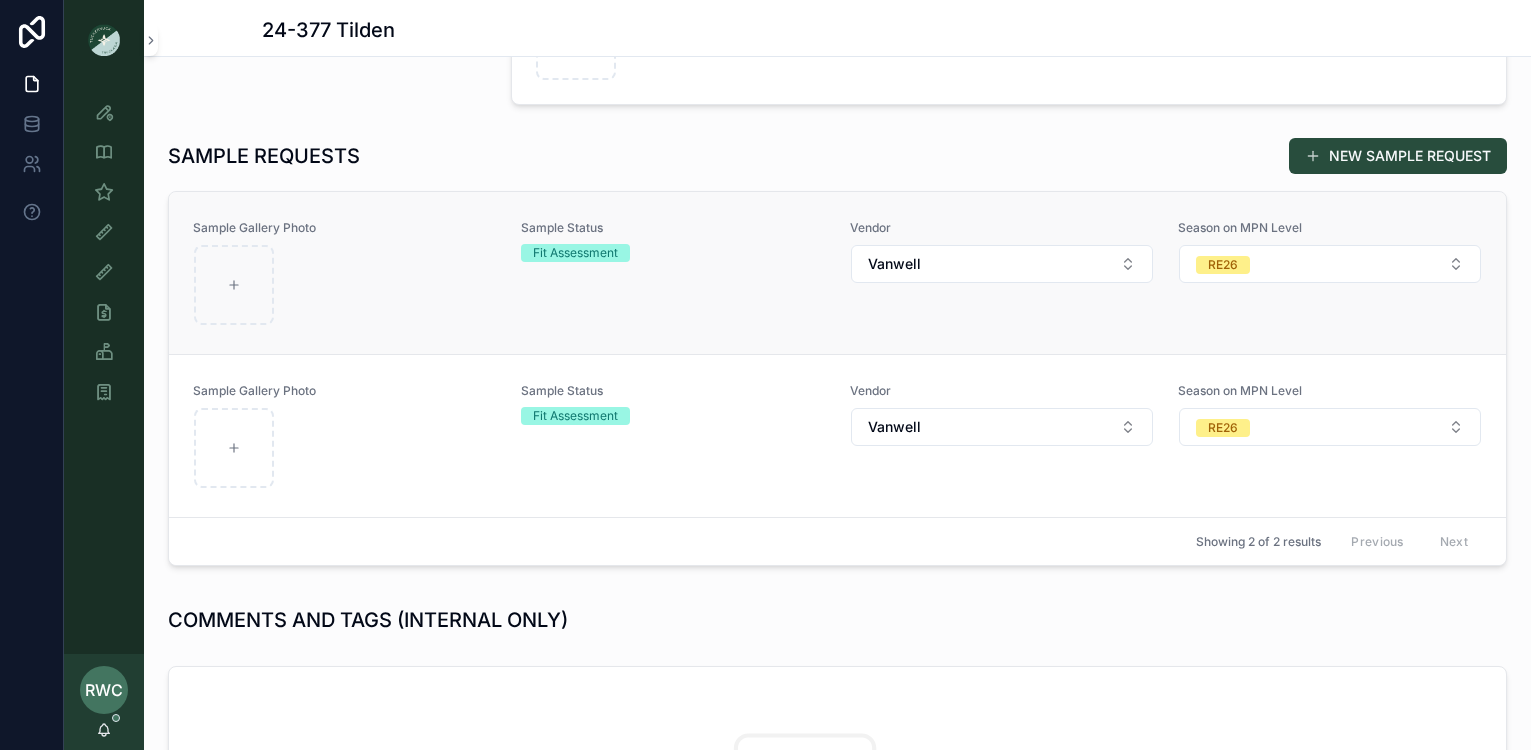 click on "Fit Assessment" at bounding box center (575, 253) 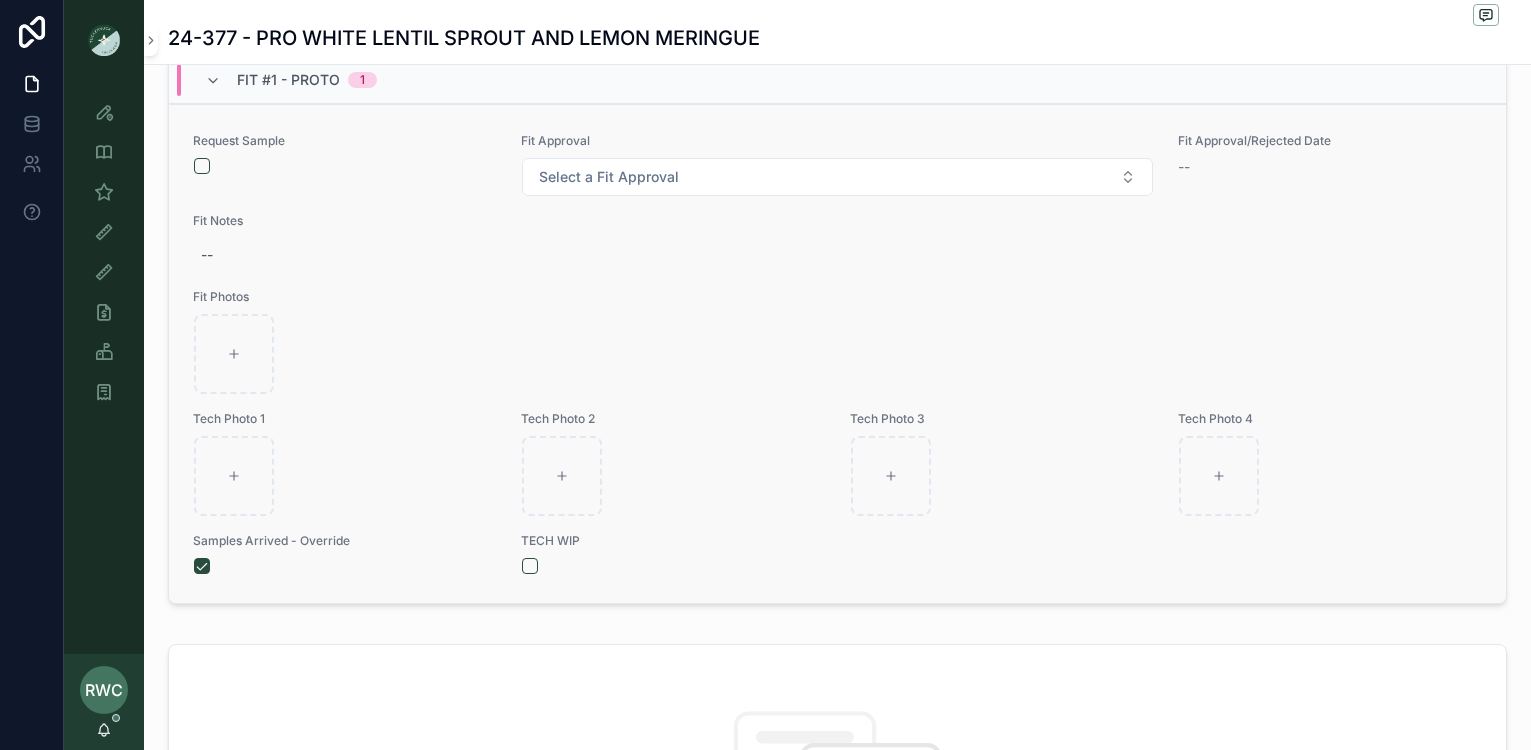 scroll, scrollTop: 771, scrollLeft: 0, axis: vertical 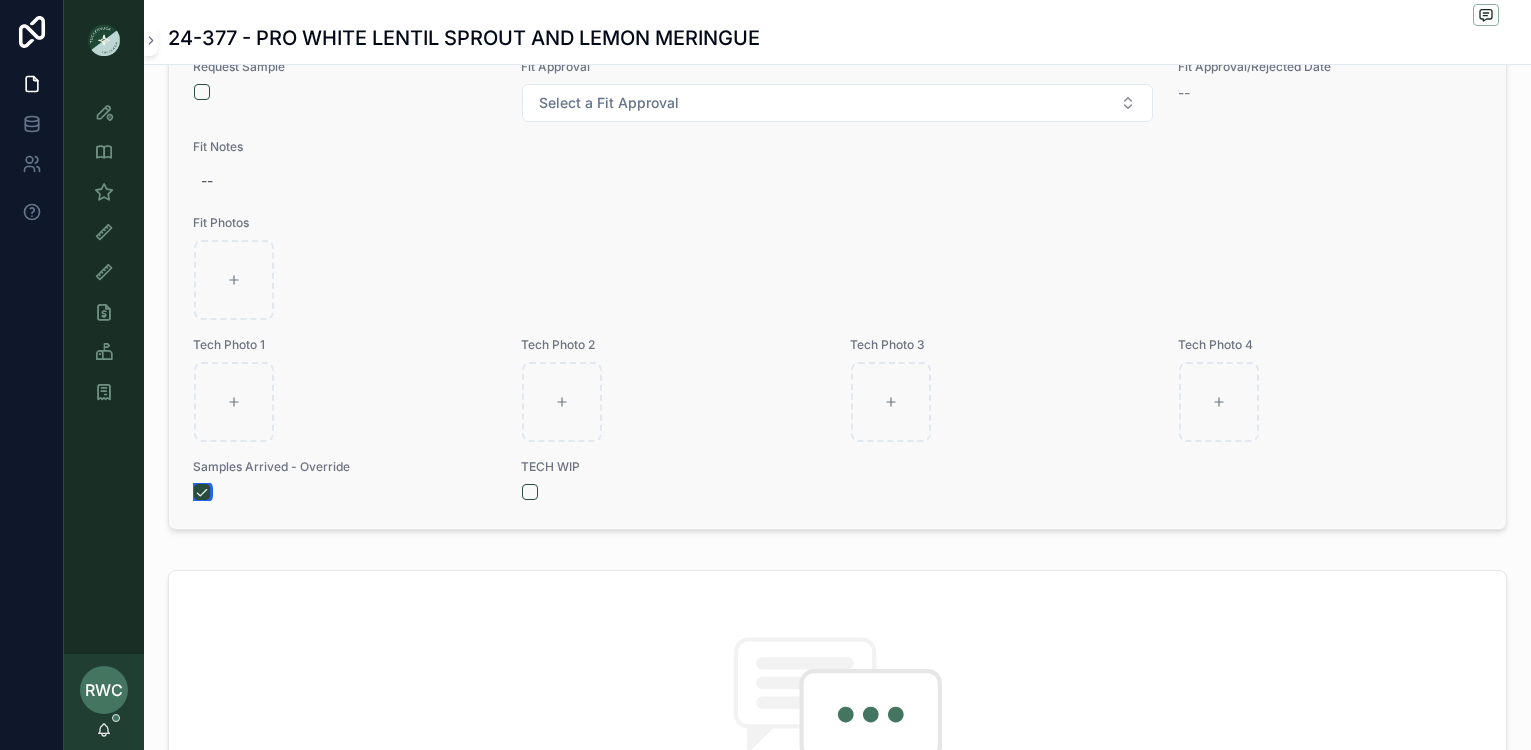 click at bounding box center (202, 492) 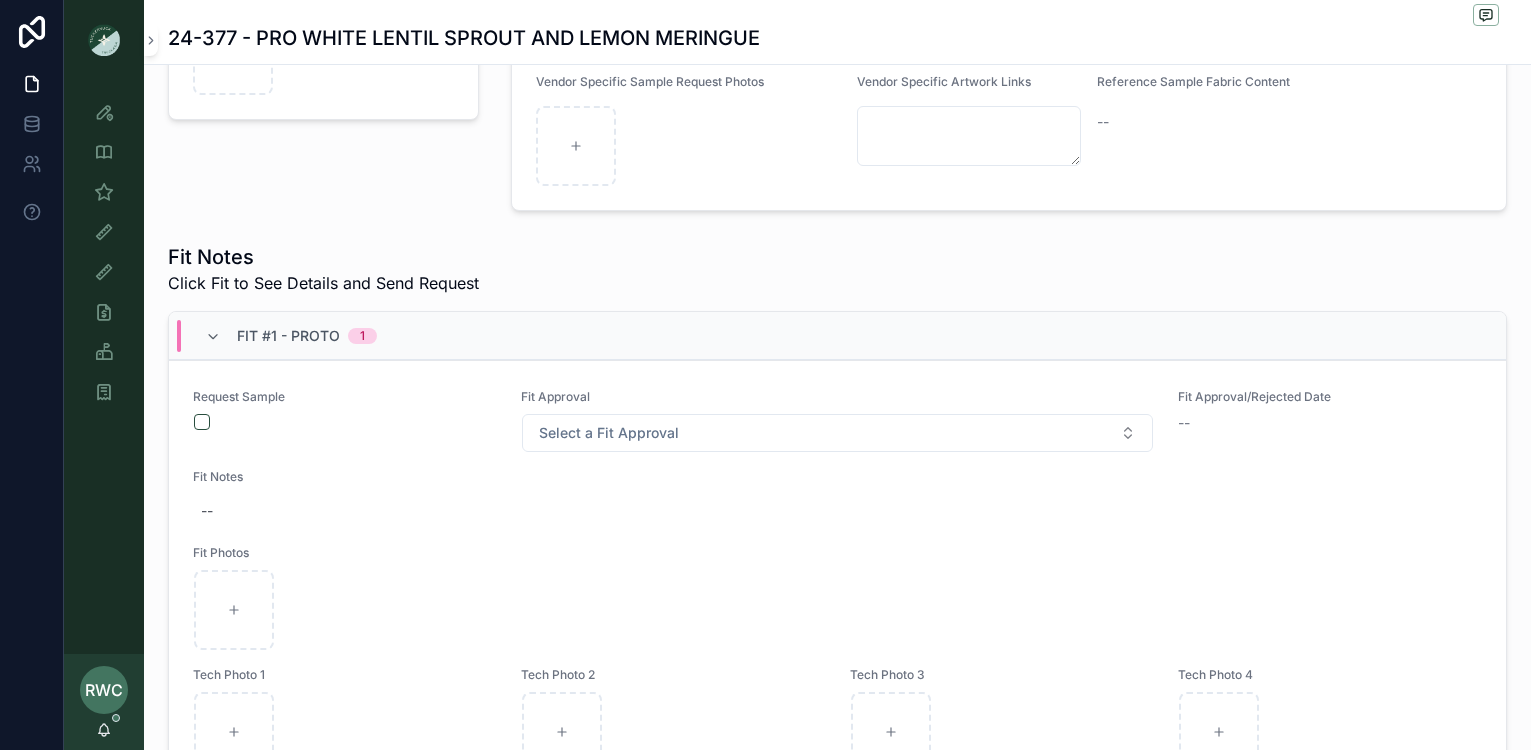 scroll, scrollTop: 306, scrollLeft: 0, axis: vertical 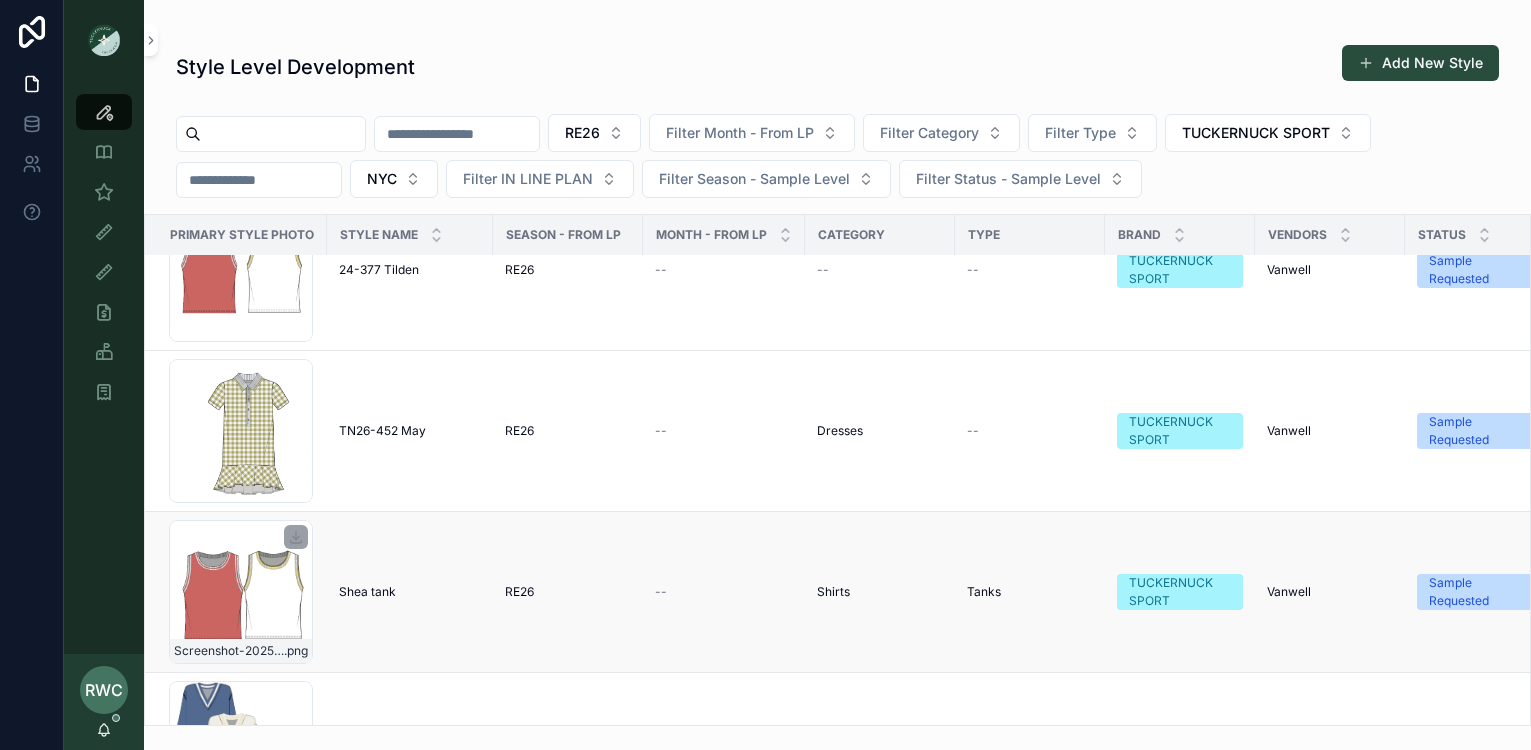 click on "Screenshot-2025-08-05-at-1.38.05-PM .png" at bounding box center [241, 592] 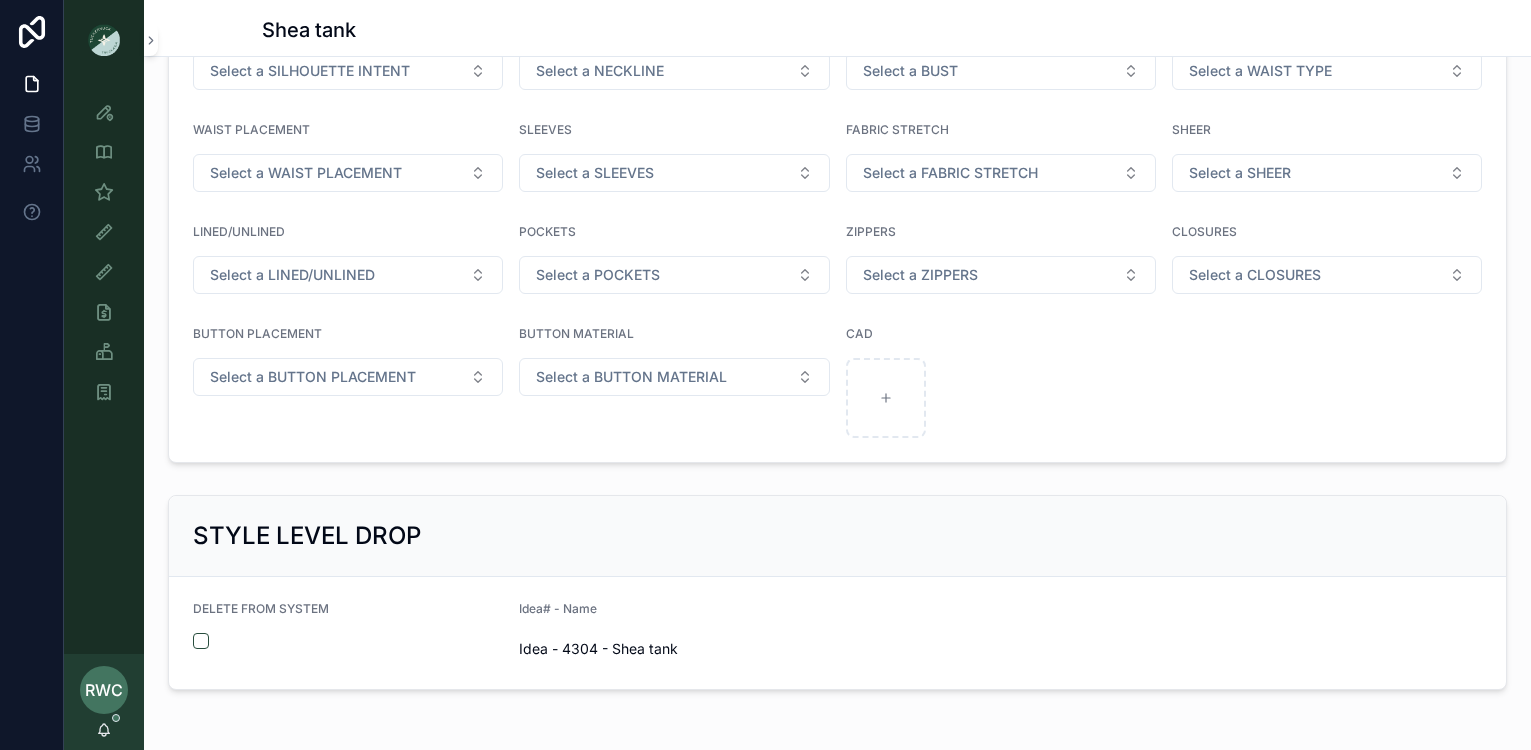scroll, scrollTop: 1907, scrollLeft: 0, axis: vertical 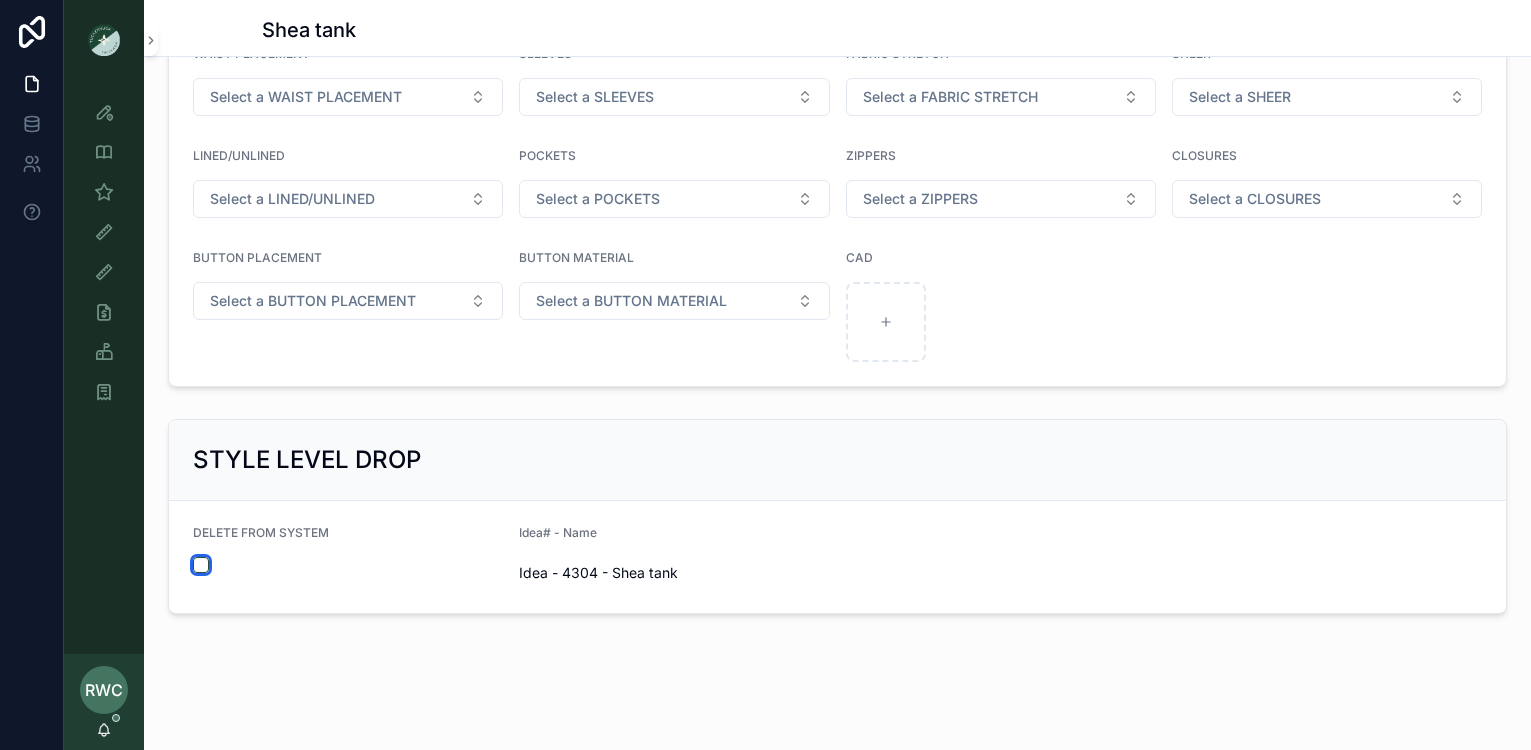 click at bounding box center (201, 565) 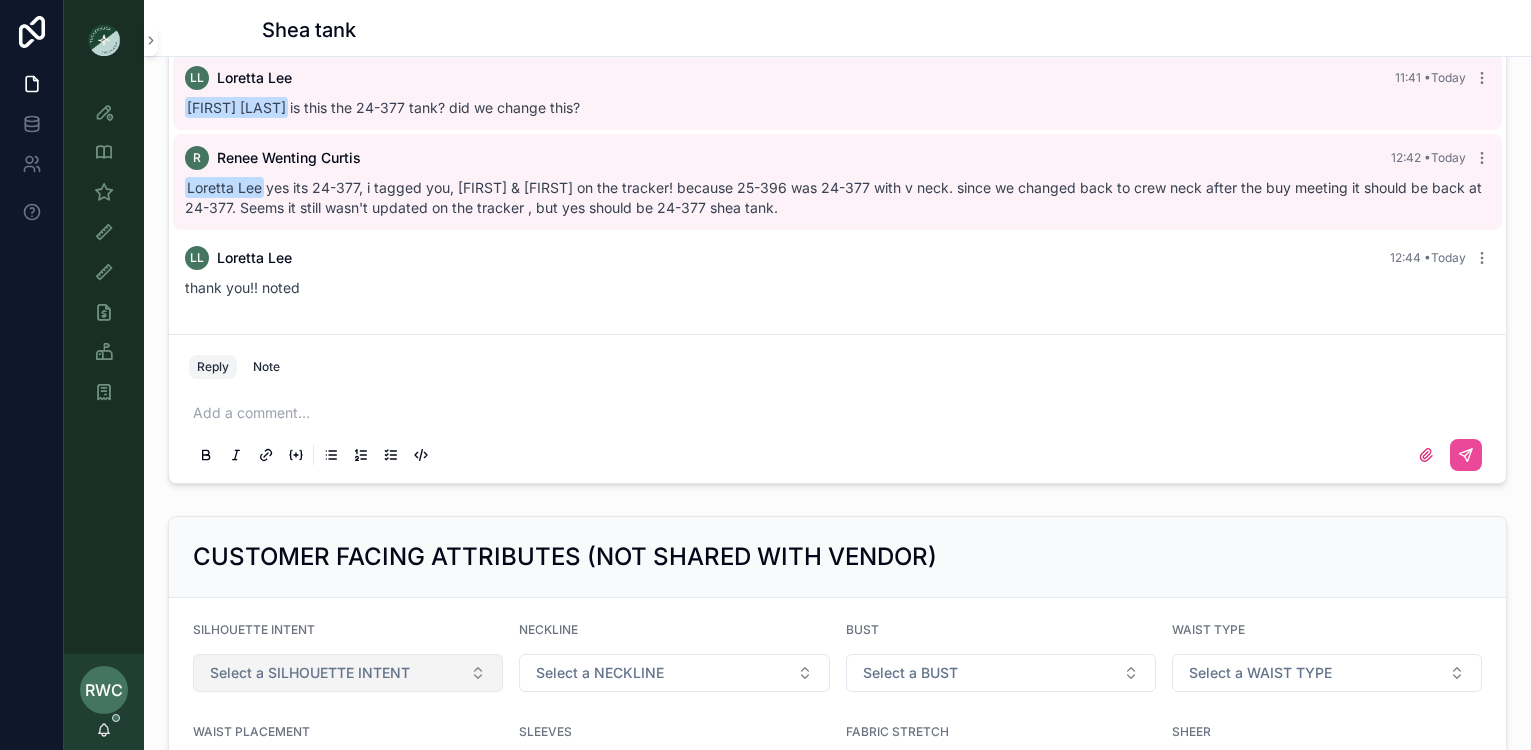 scroll, scrollTop: 1177, scrollLeft: 0, axis: vertical 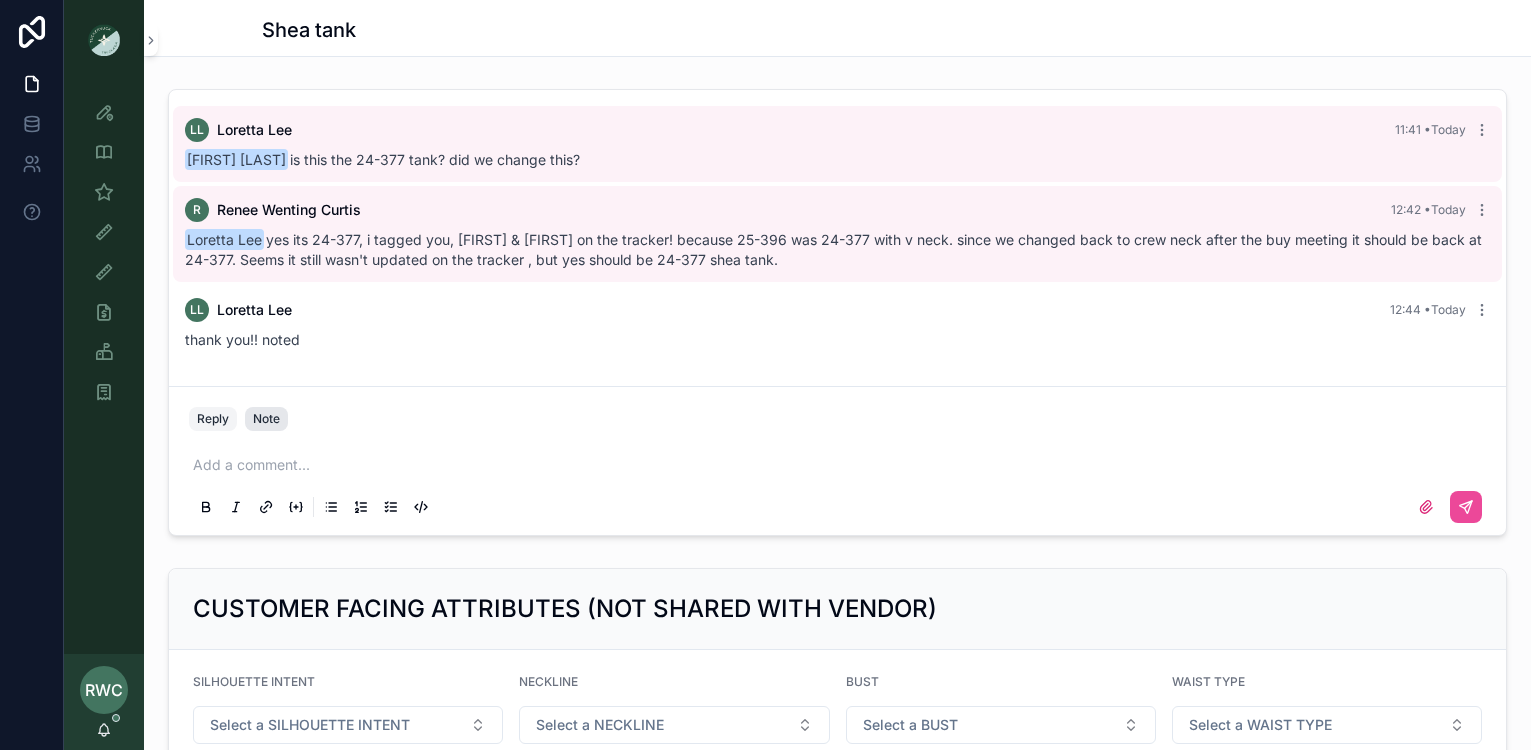 click on "Note" at bounding box center [266, 419] 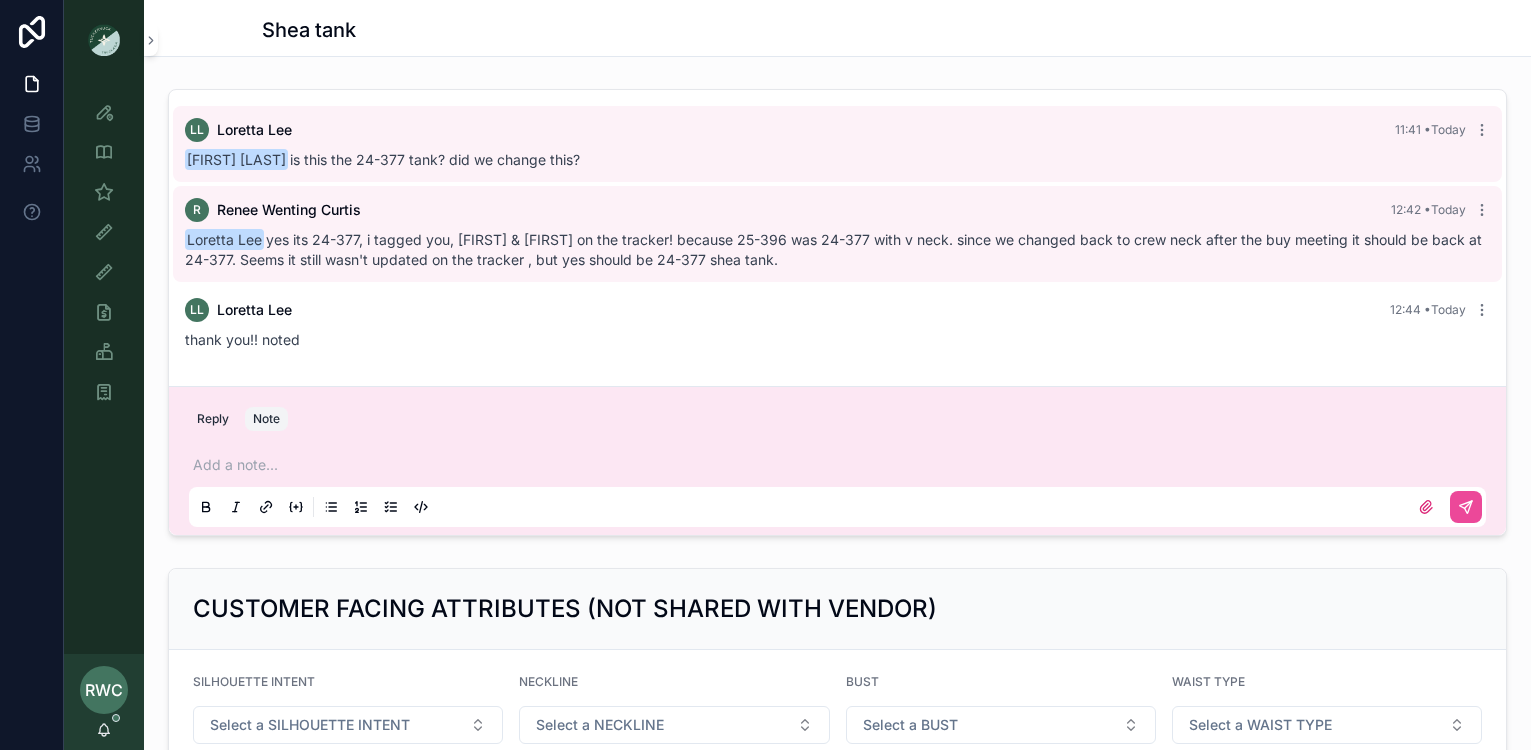 click at bounding box center (841, 465) 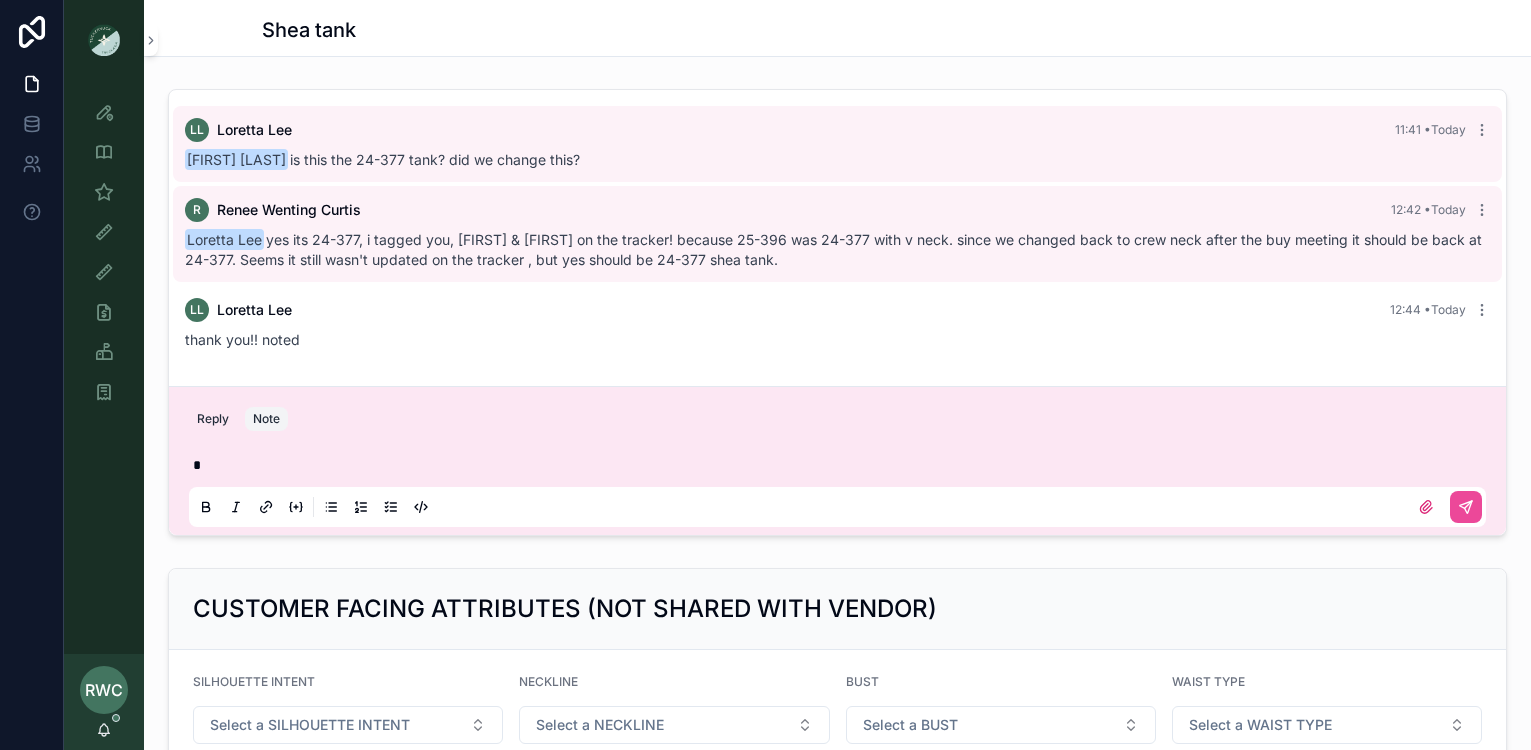 type 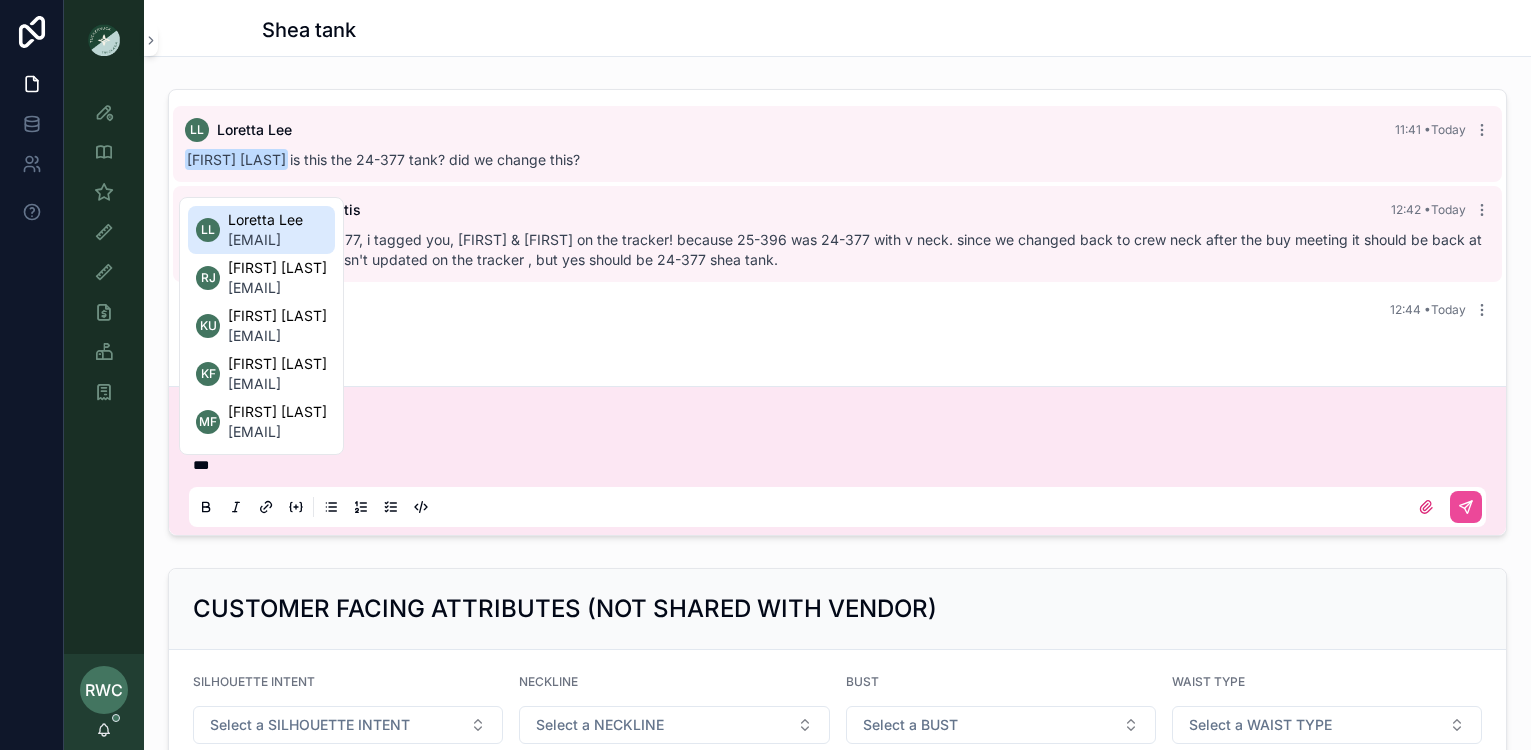 click on "Loretta Lee" at bounding box center (265, 220) 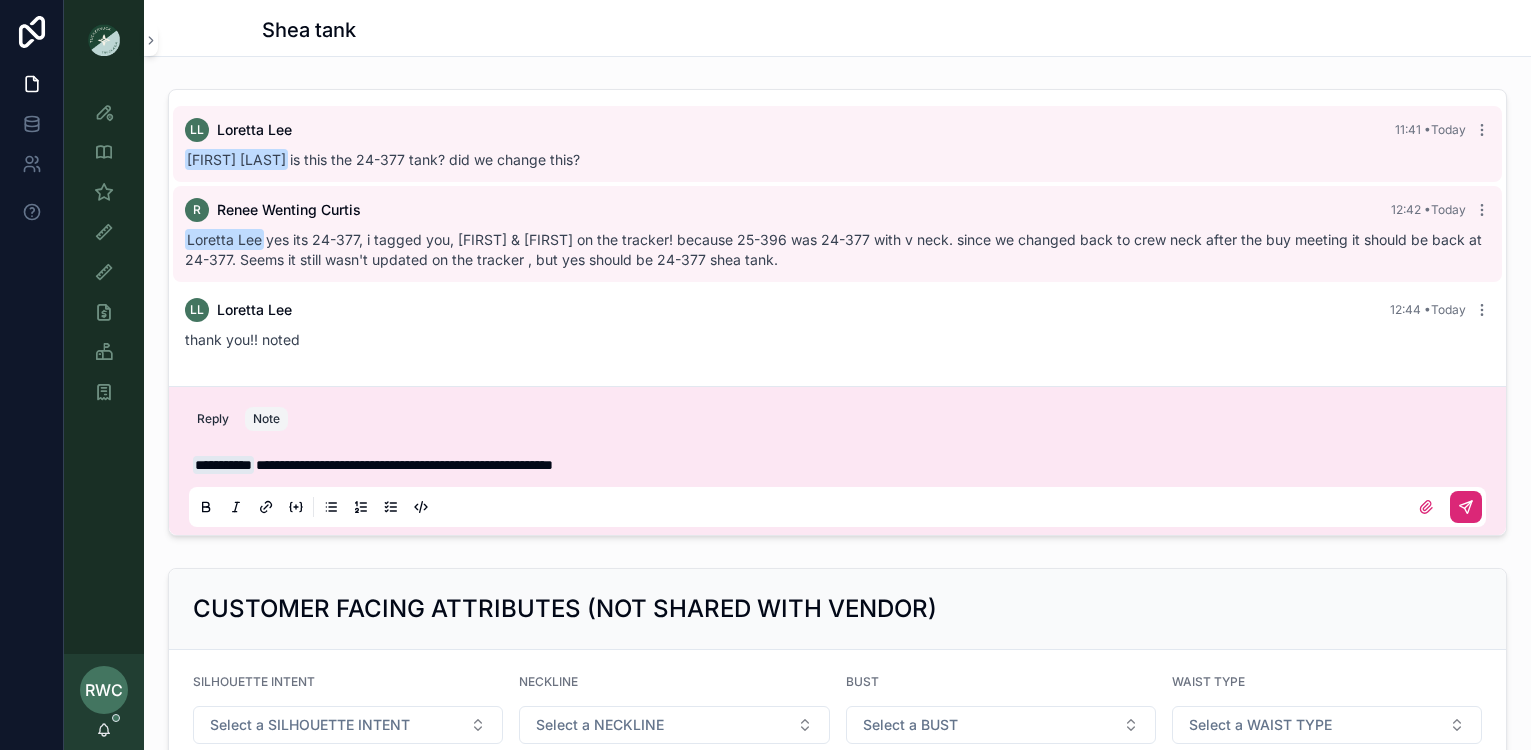 click 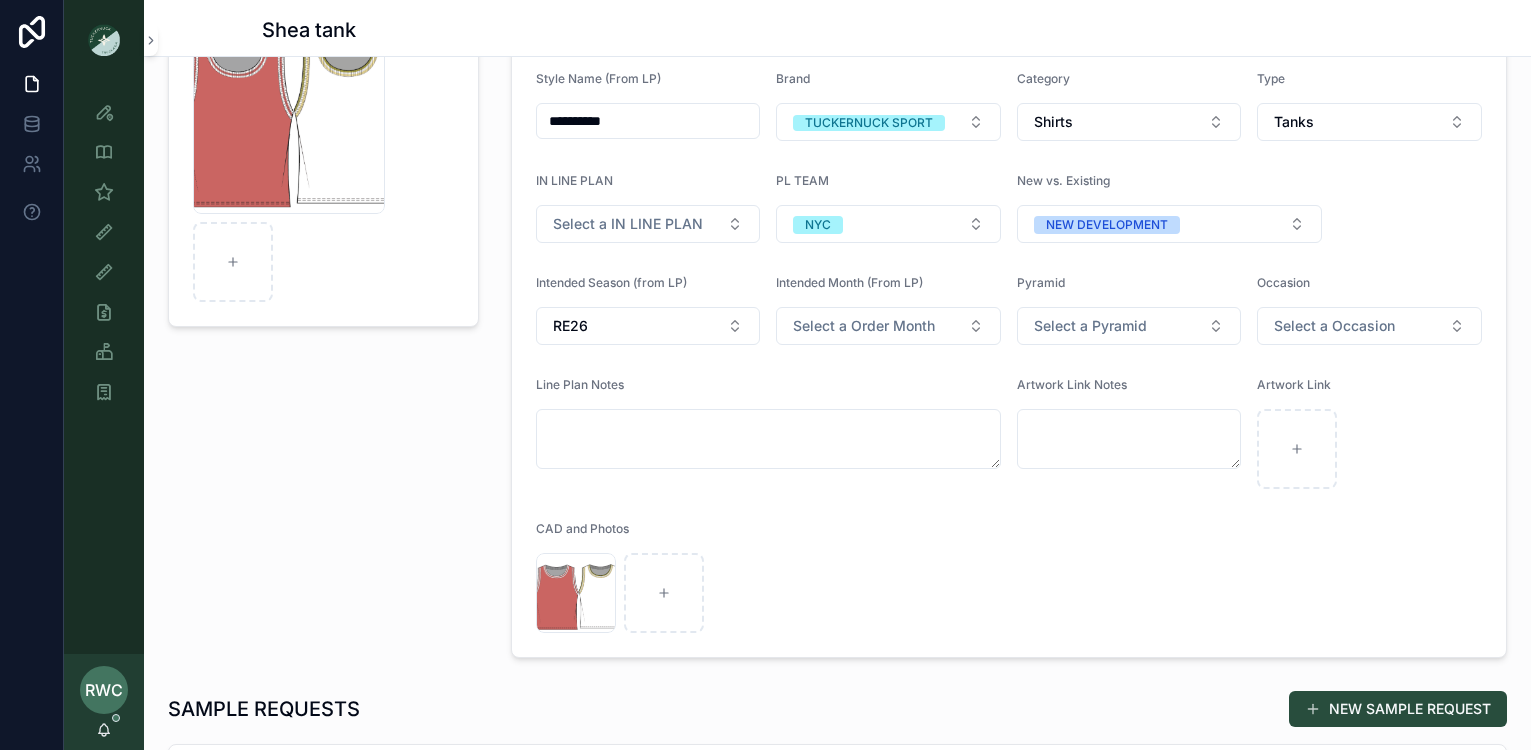 scroll, scrollTop: 0, scrollLeft: 0, axis: both 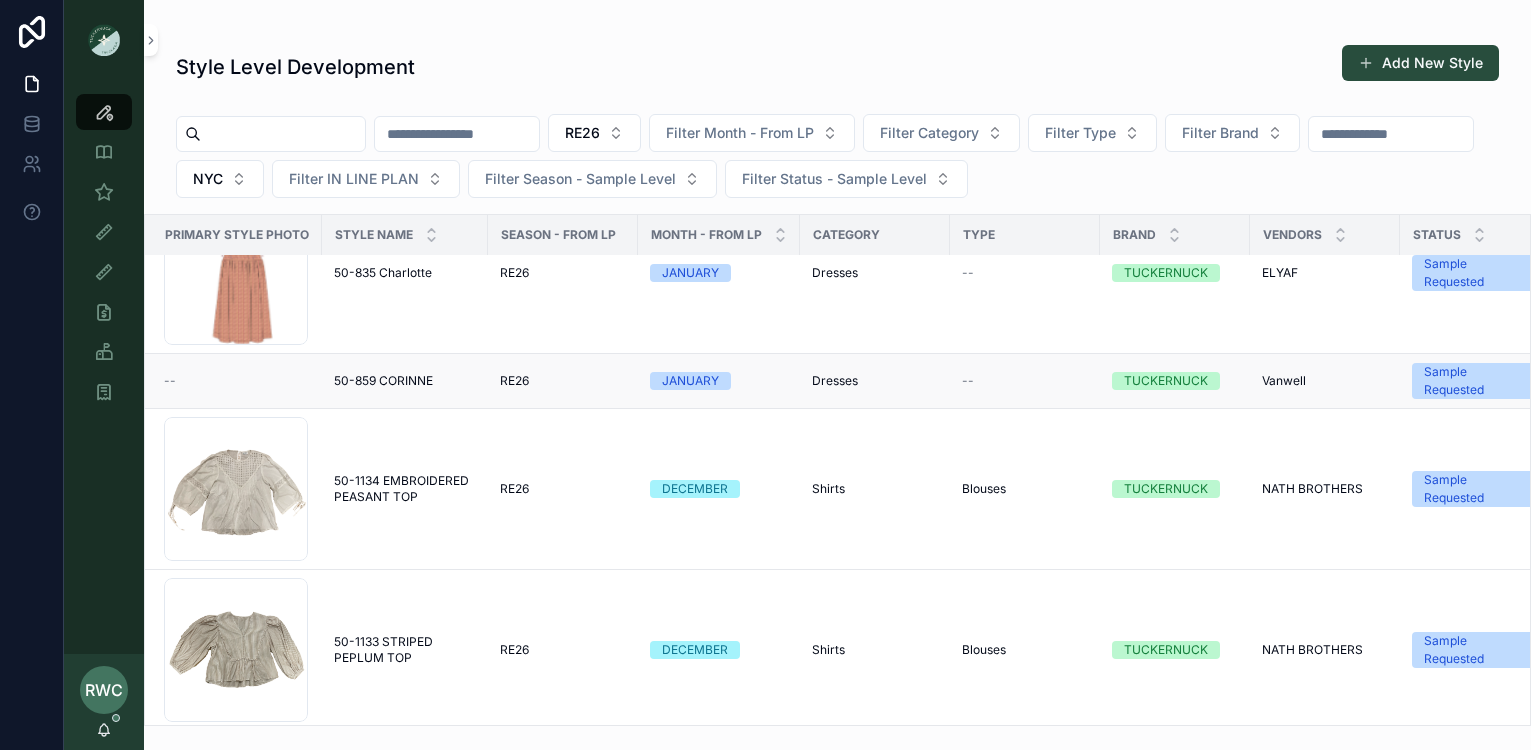 click on "50-859 CORINNE" at bounding box center (383, 381) 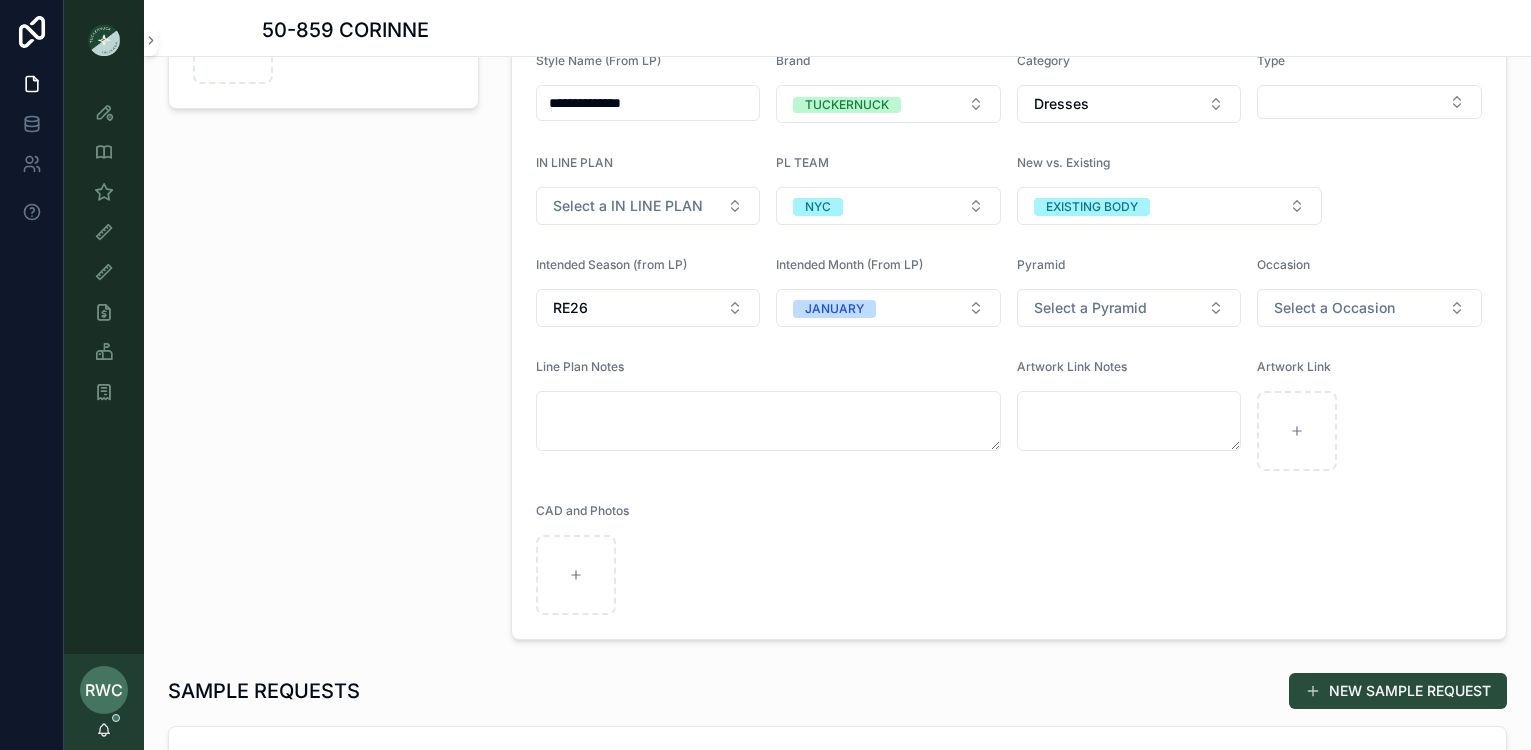 scroll, scrollTop: 215, scrollLeft: 0, axis: vertical 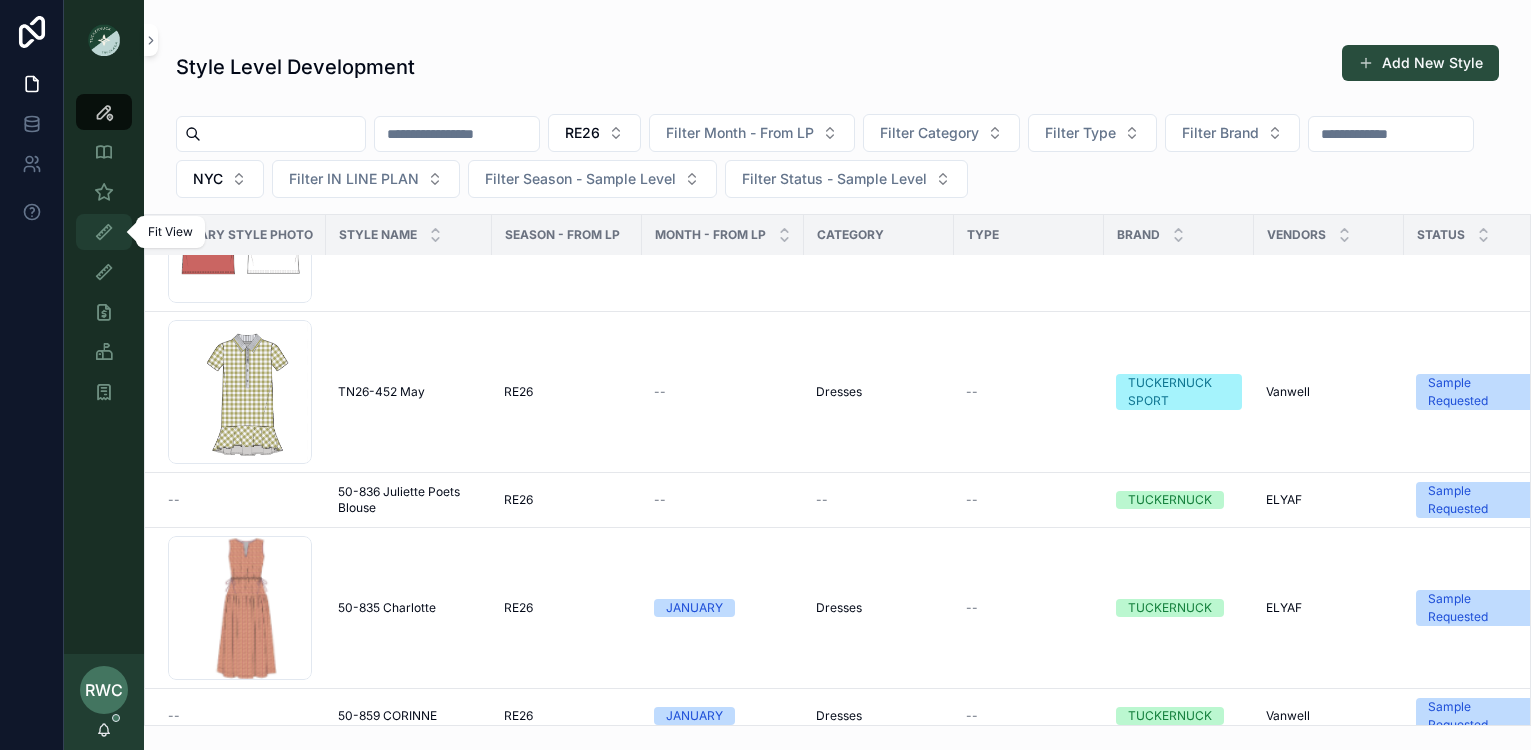 click on "Fit View" at bounding box center [104, 232] 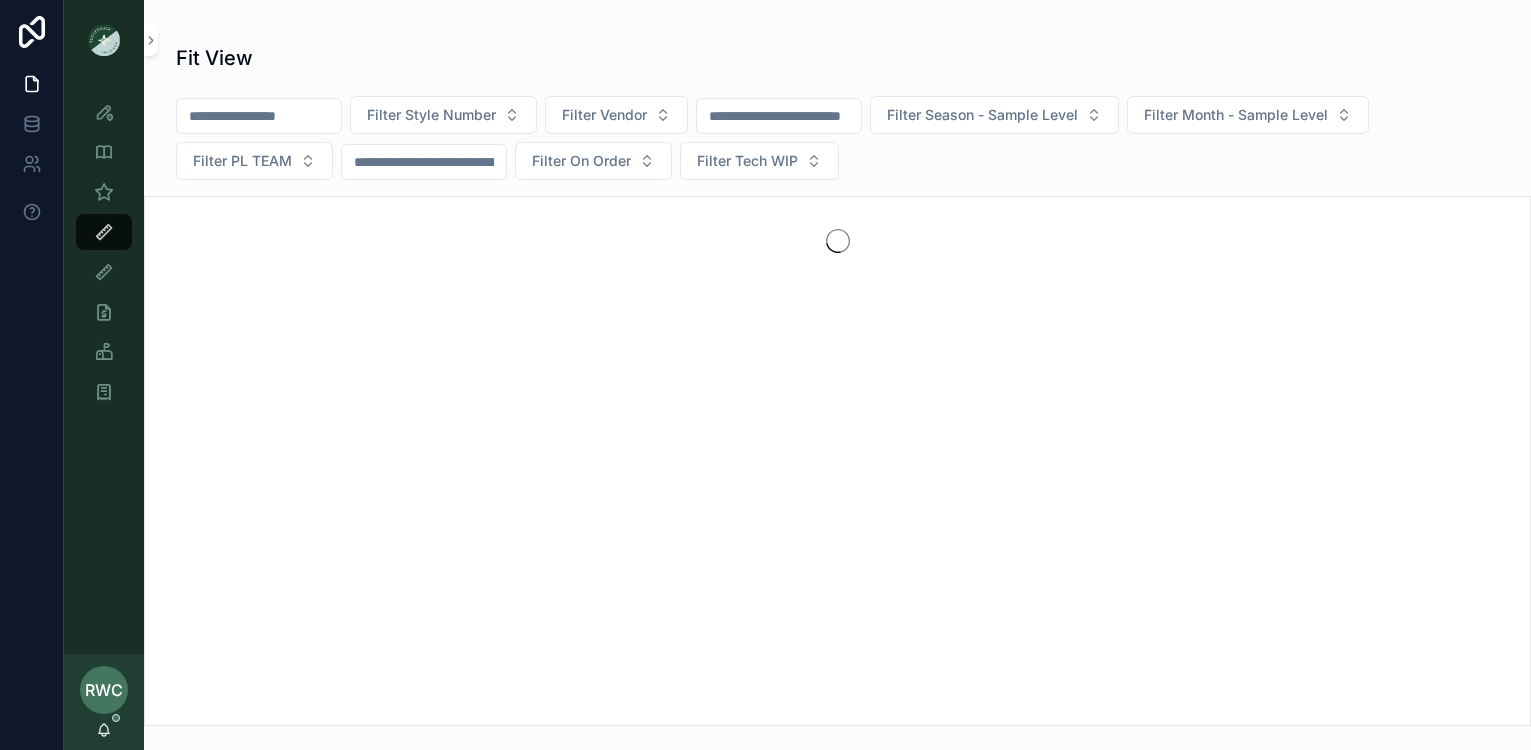 click at bounding box center [259, 116] 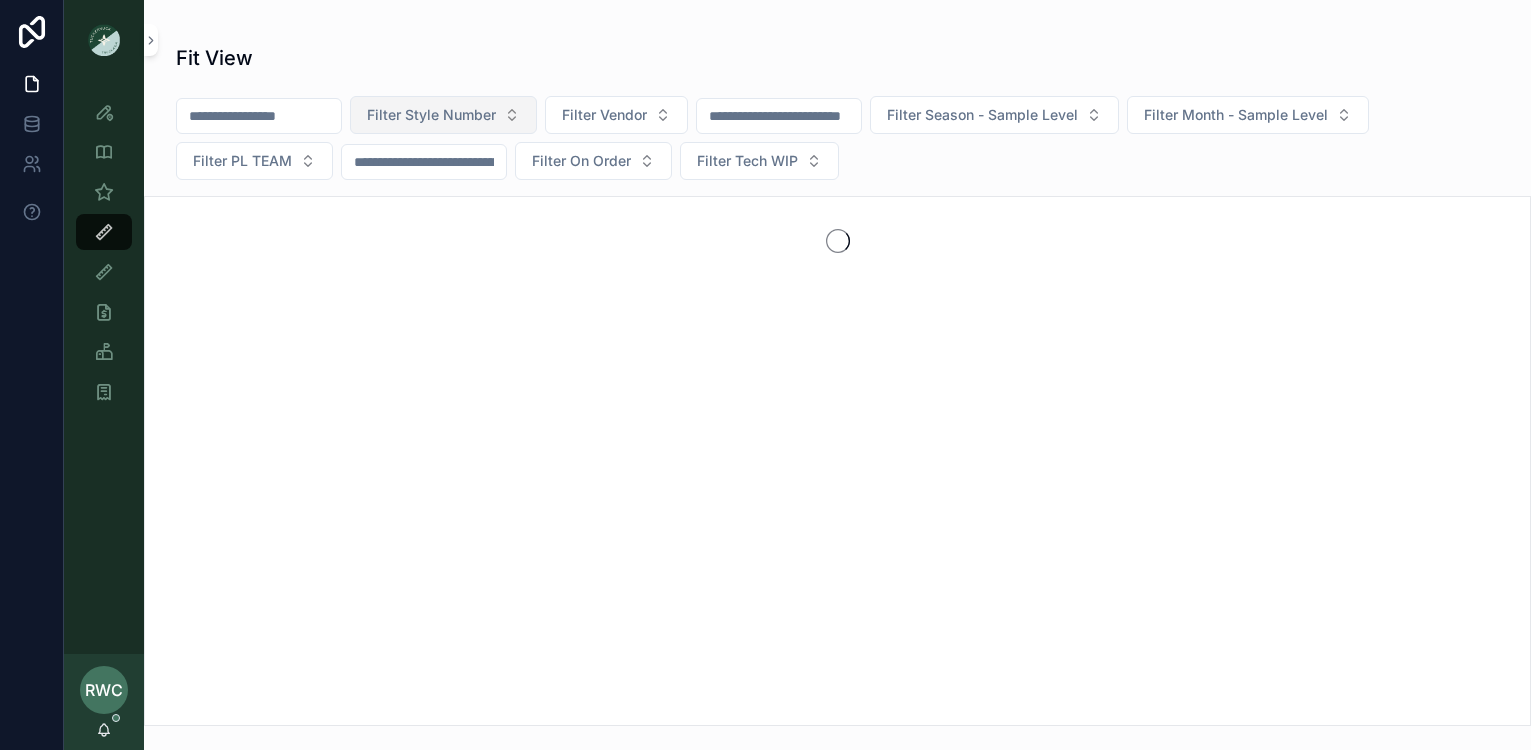 click on "Filter Style Number" at bounding box center [431, 115] 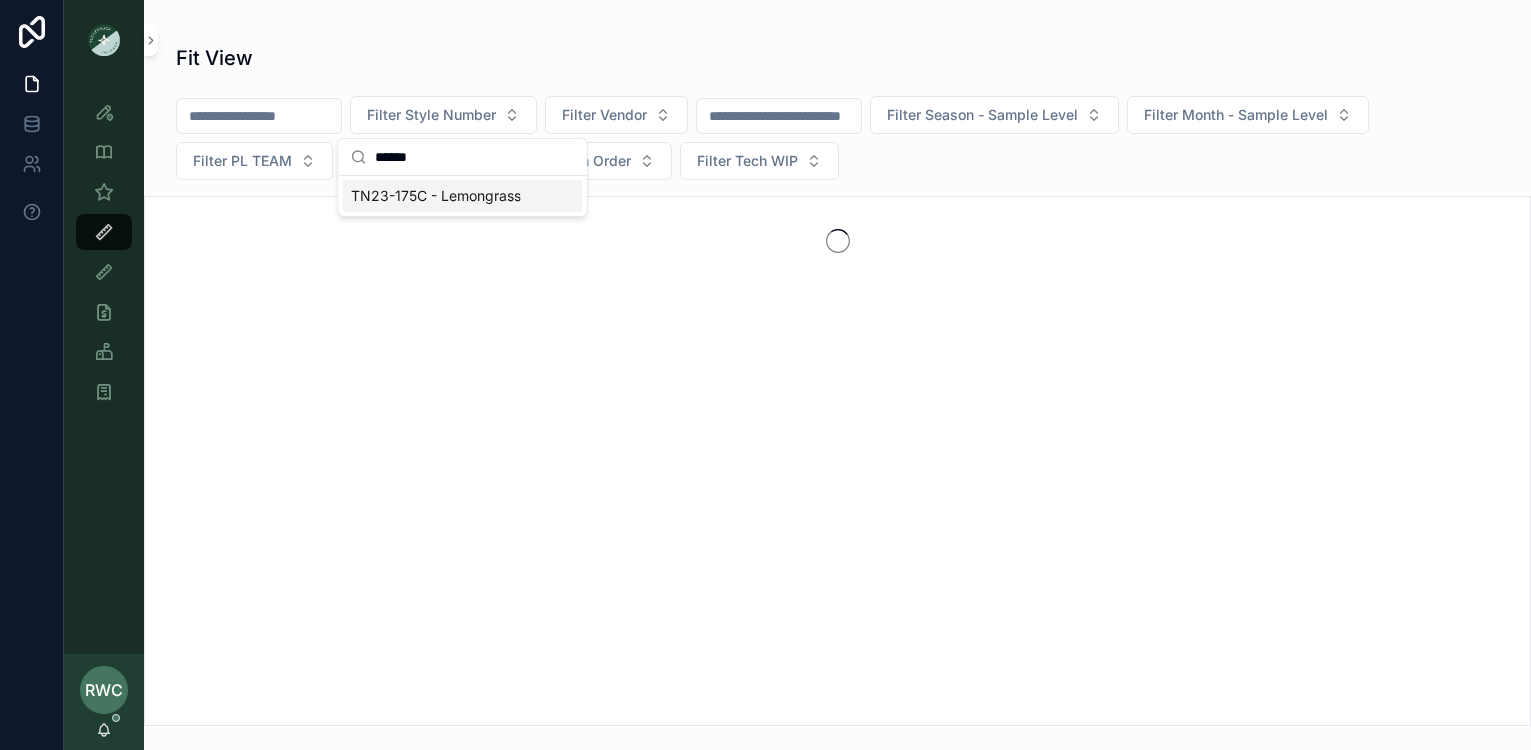 type on "******" 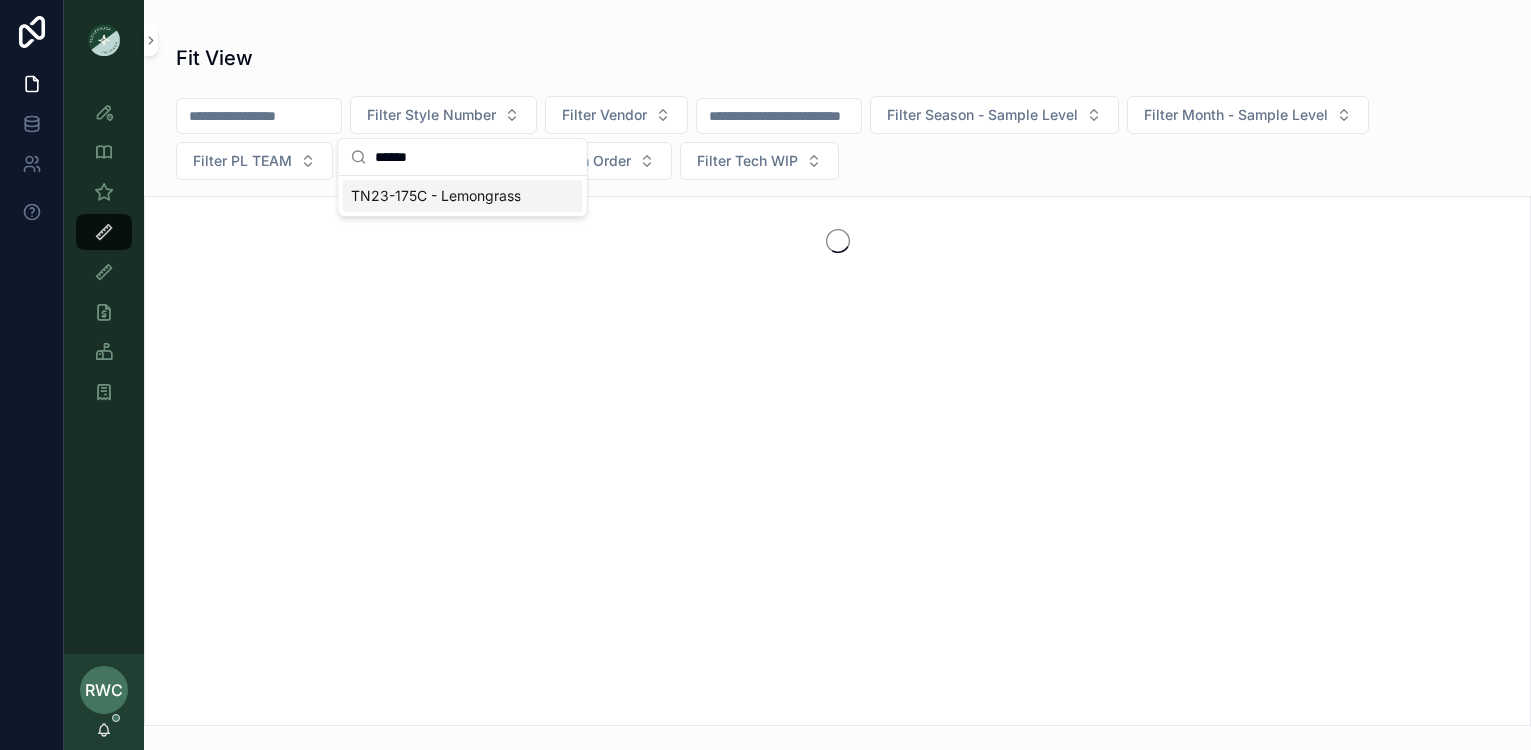 click on "TN23-175C - Lemongrass" at bounding box center (436, 196) 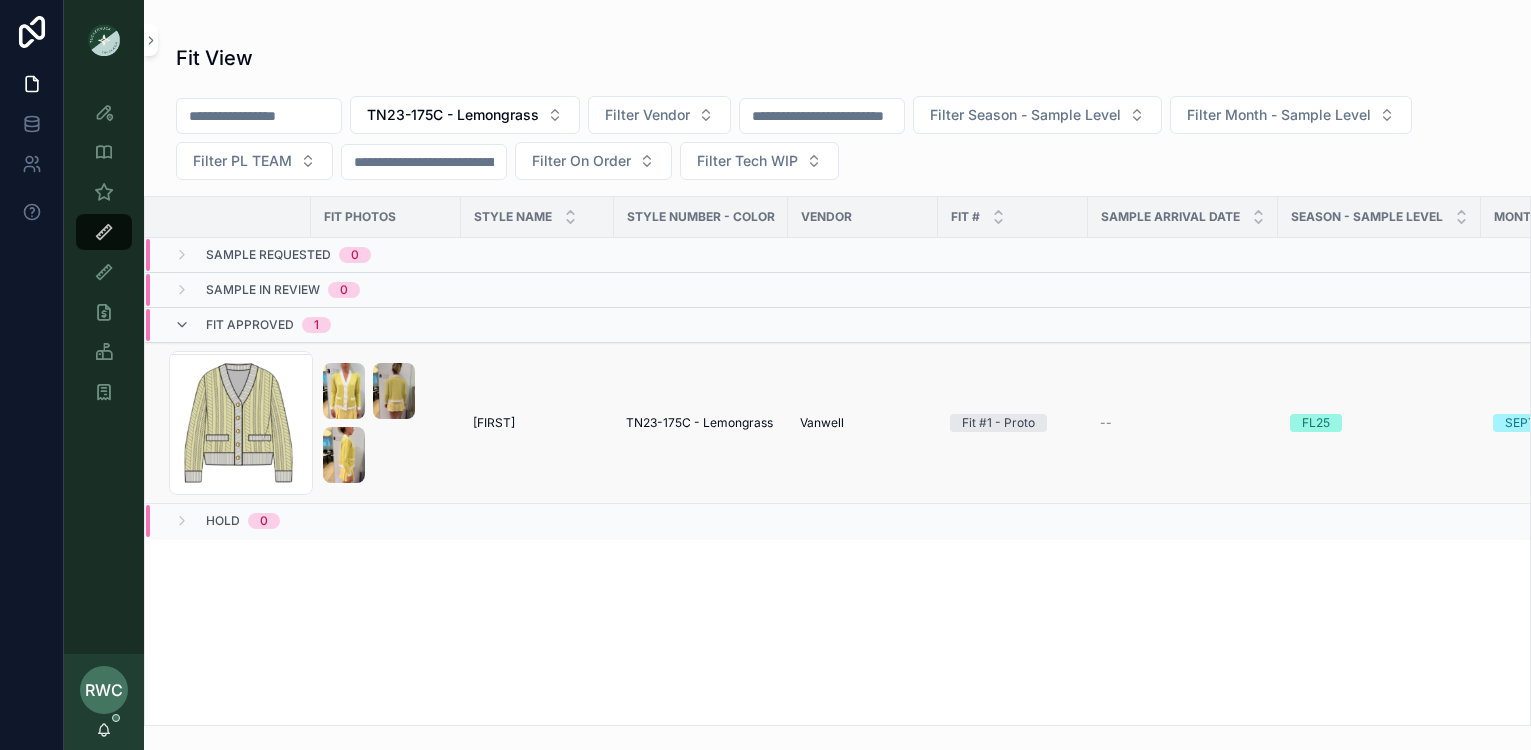 click on "TN23-175C - Lemongrass" at bounding box center (701, 423) 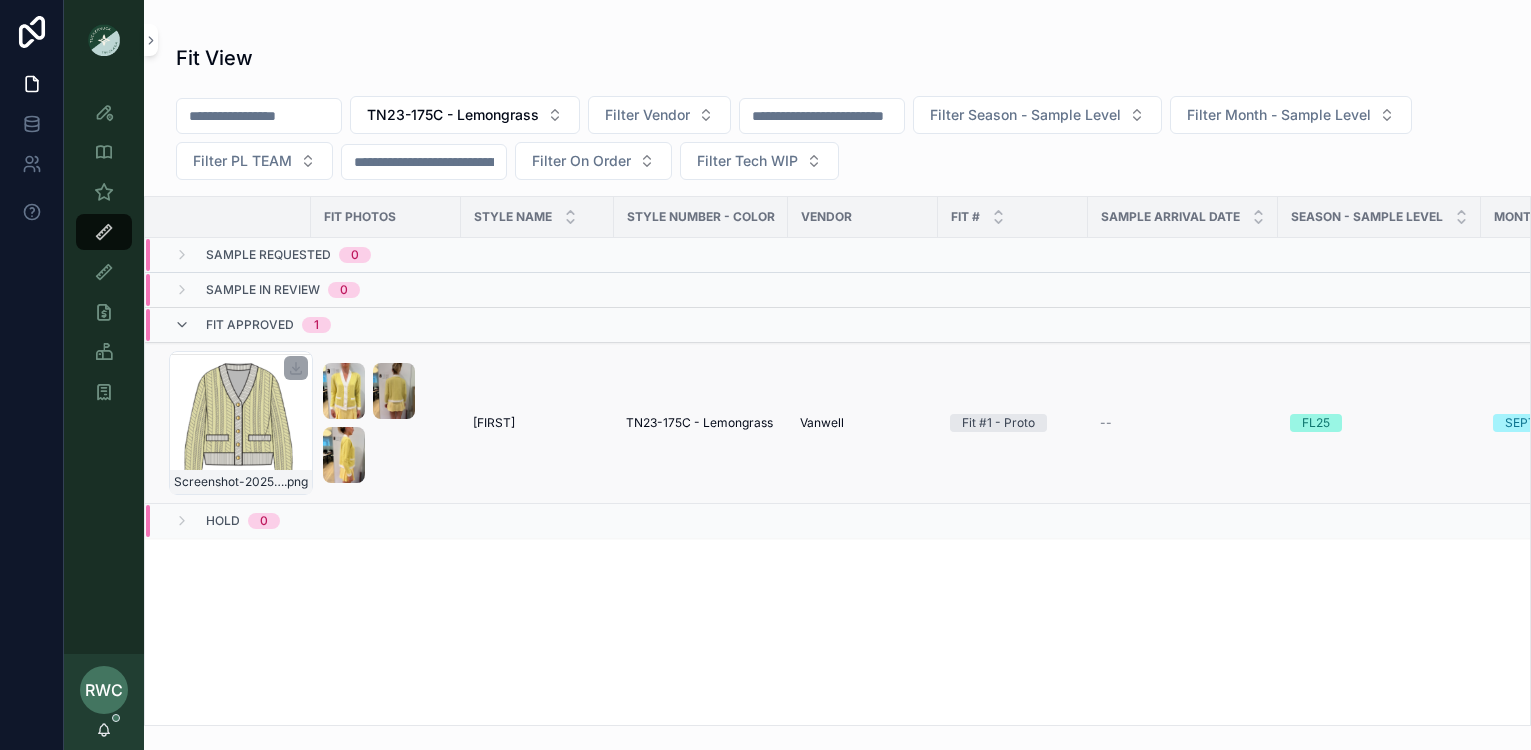 click on "Screenshot-2025-06-20-at-3.28.08-PM .png" at bounding box center (241, 423) 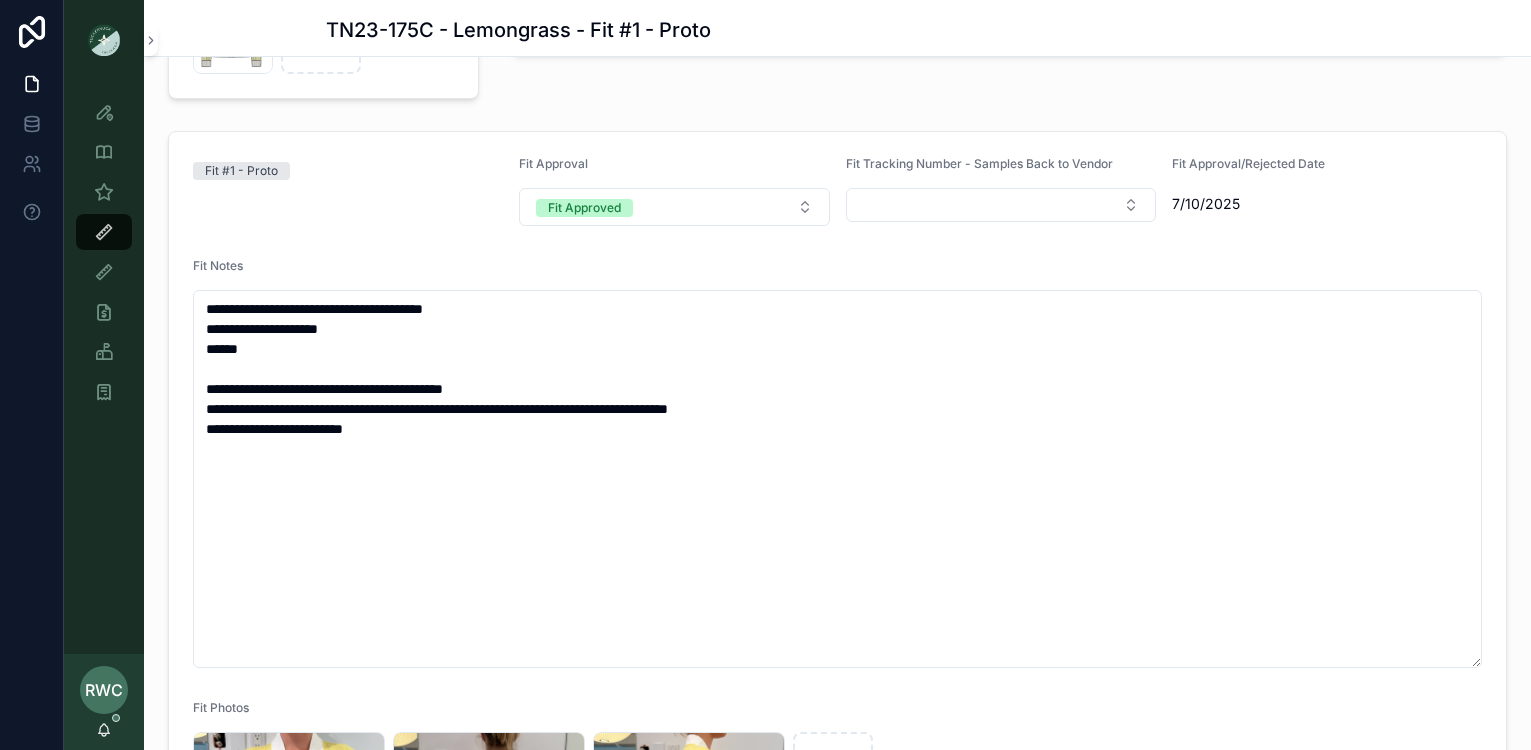 scroll, scrollTop: 0, scrollLeft: 0, axis: both 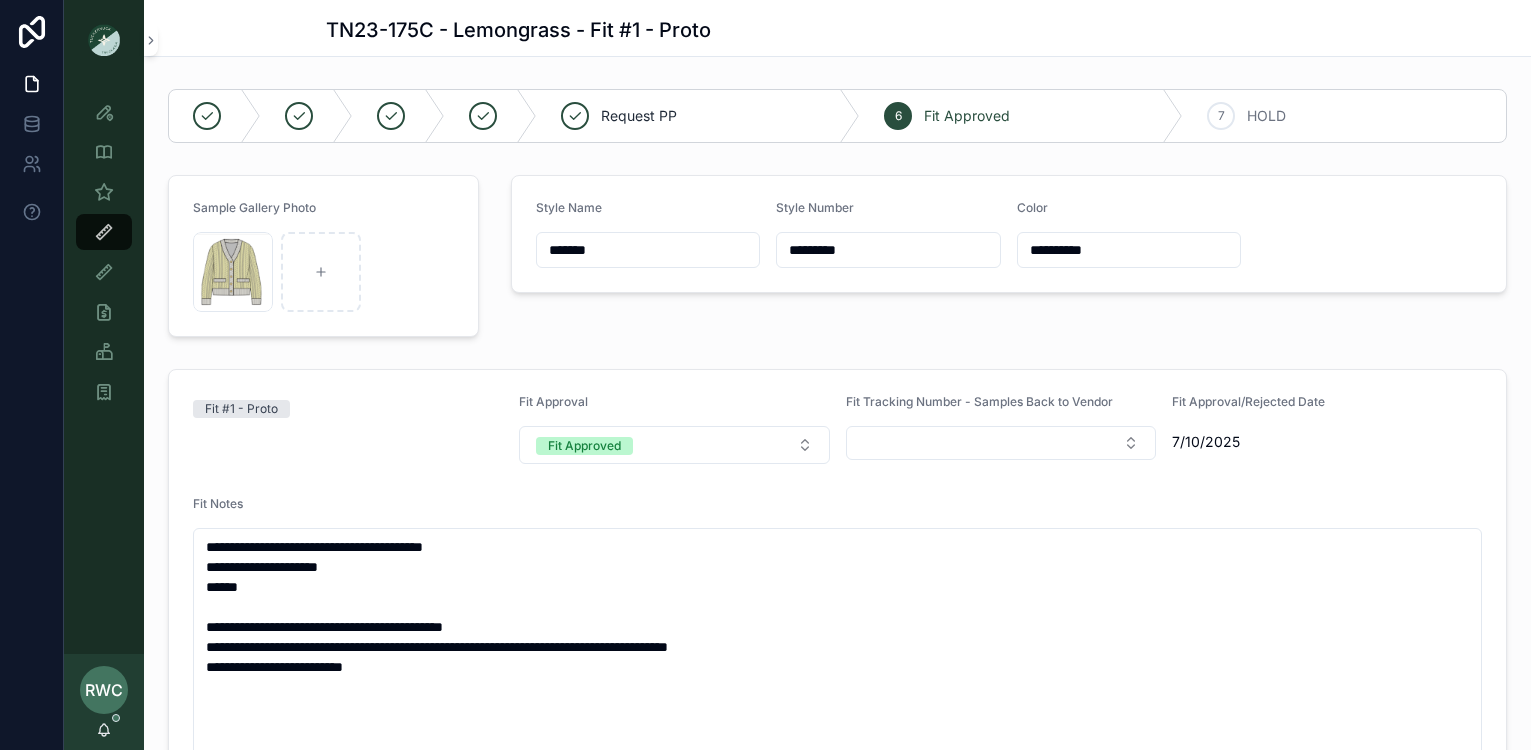 click on "TN23-175C - Lemongrass - Fit #1 - Proto" at bounding box center [518, 30] 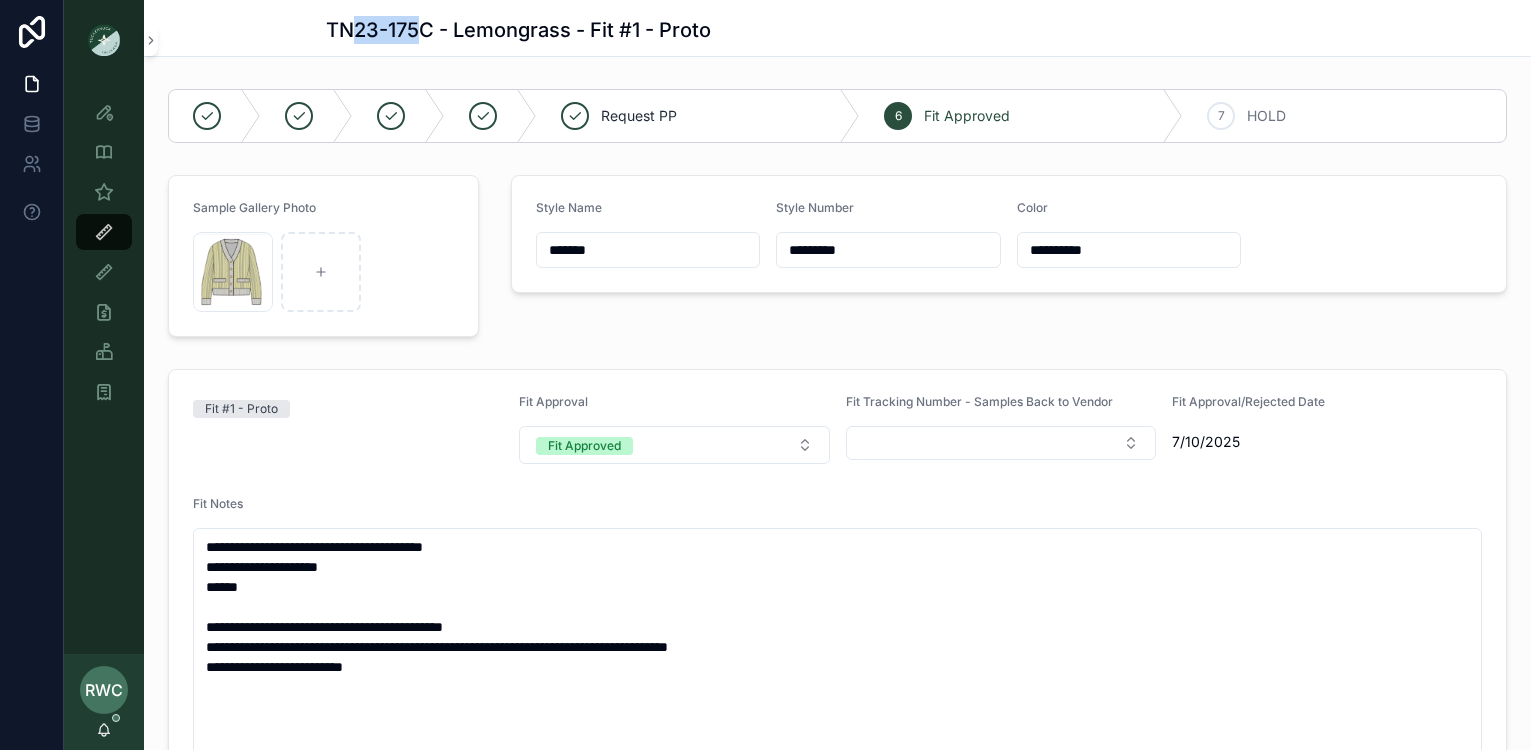 drag, startPoint x: 356, startPoint y: 28, endPoint x: 423, endPoint y: 26, distance: 67.02985 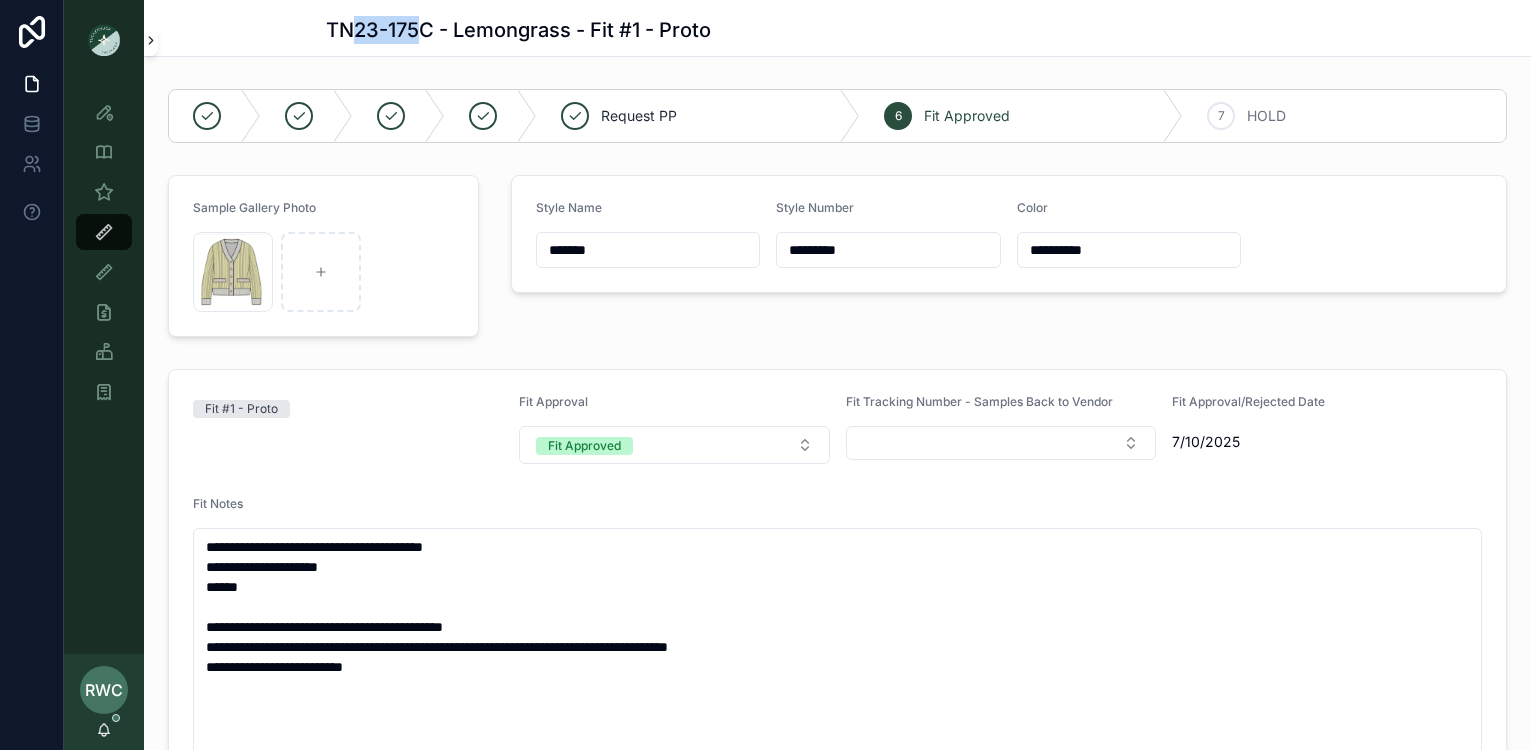 copy on "23-175" 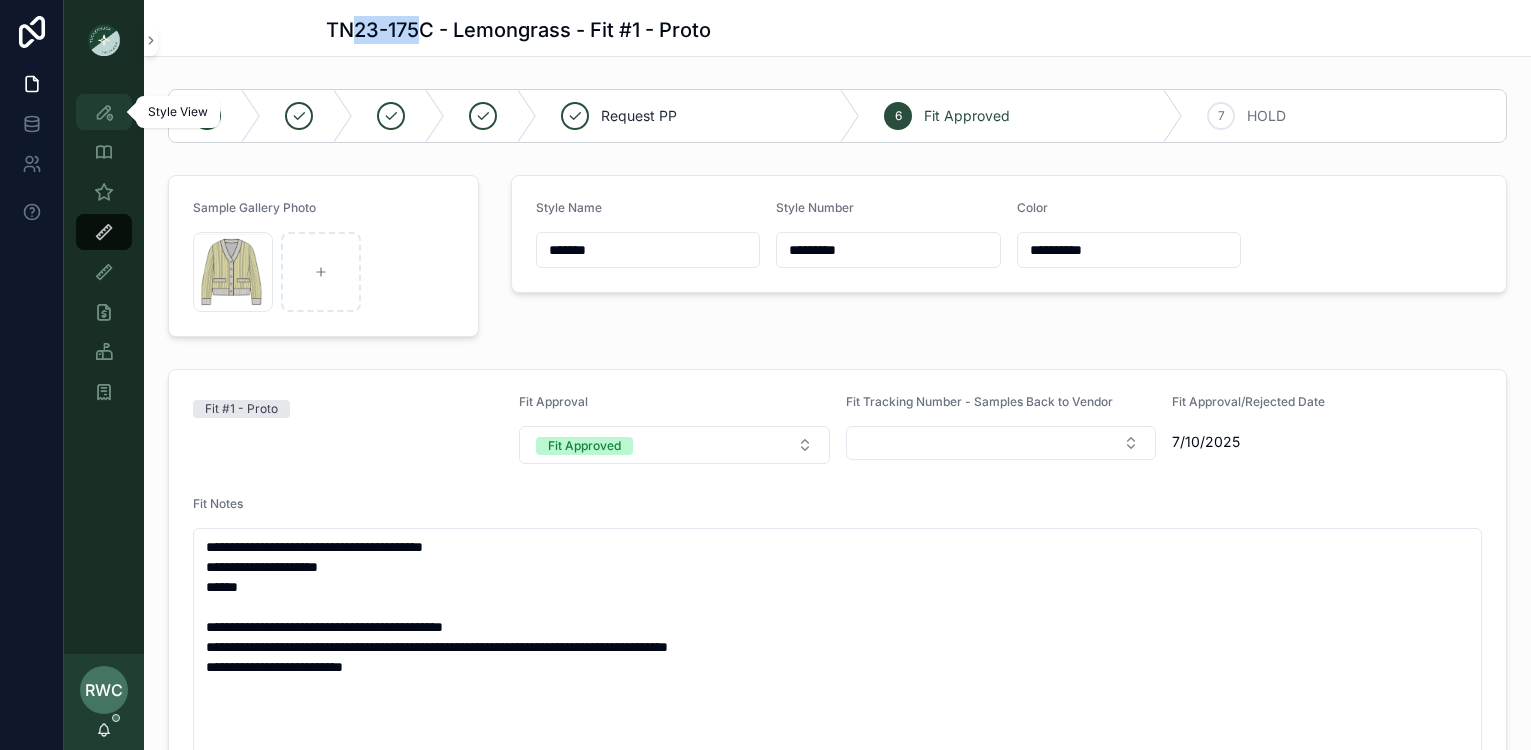 click at bounding box center [104, 112] 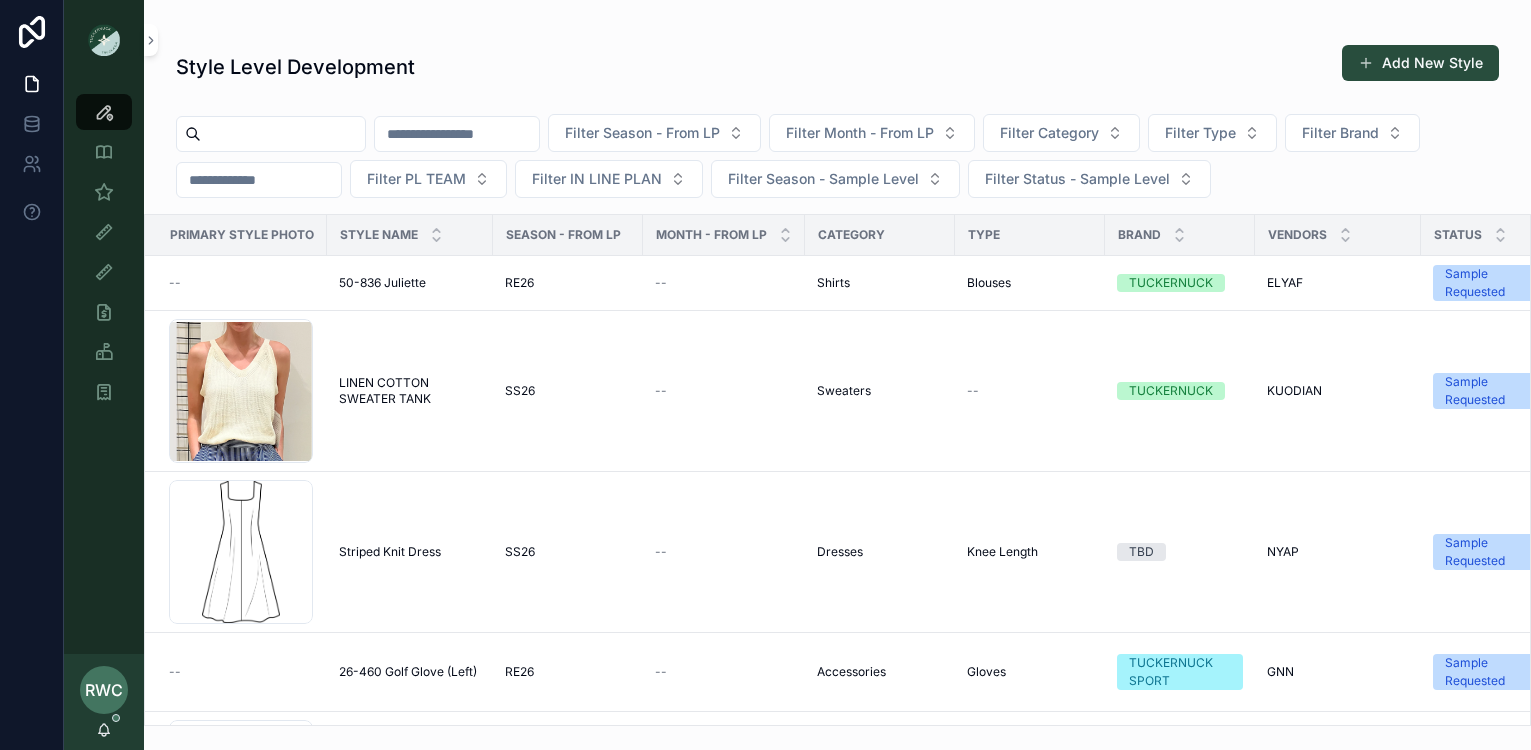 click at bounding box center (283, 134) 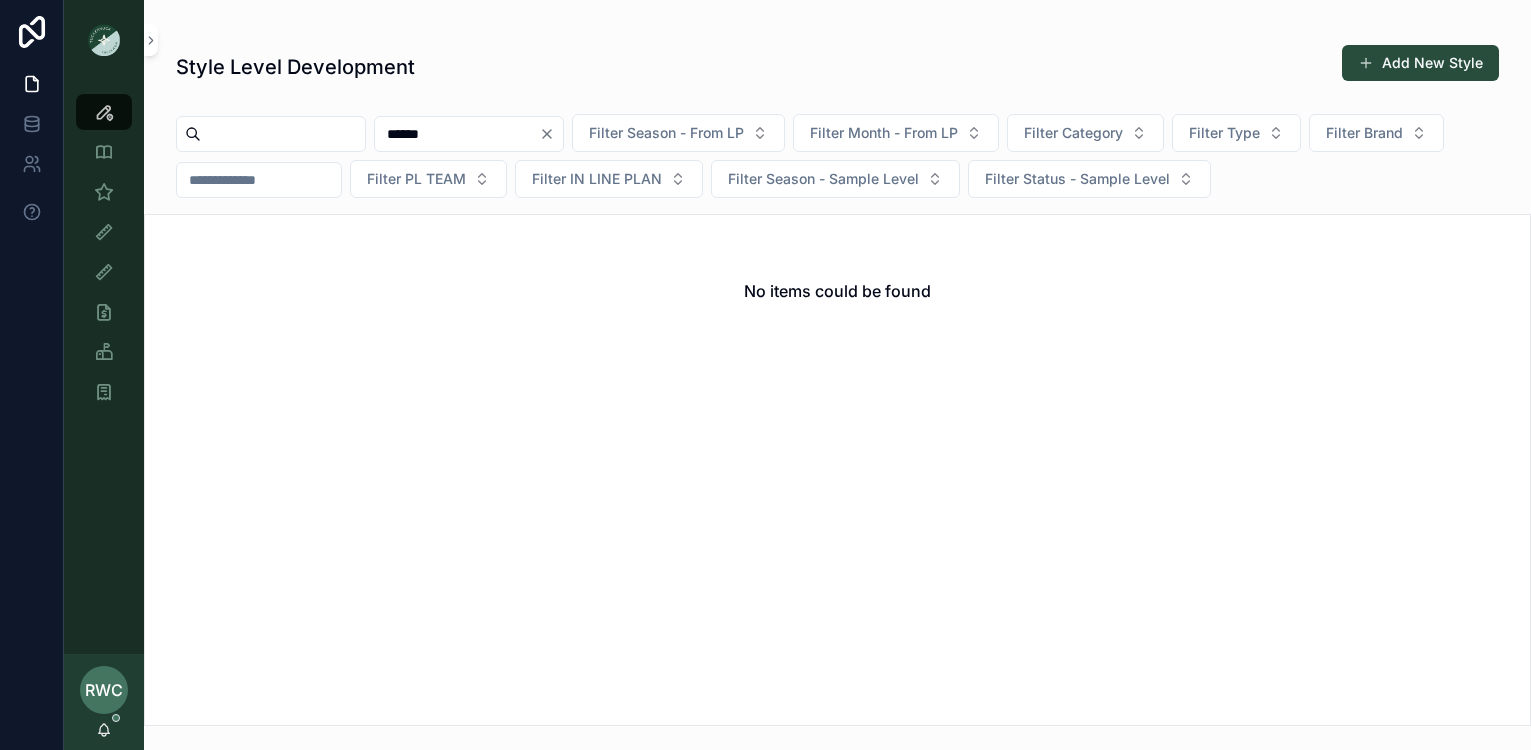 drag, startPoint x: 480, startPoint y: 130, endPoint x: 244, endPoint y: 131, distance: 236.00212 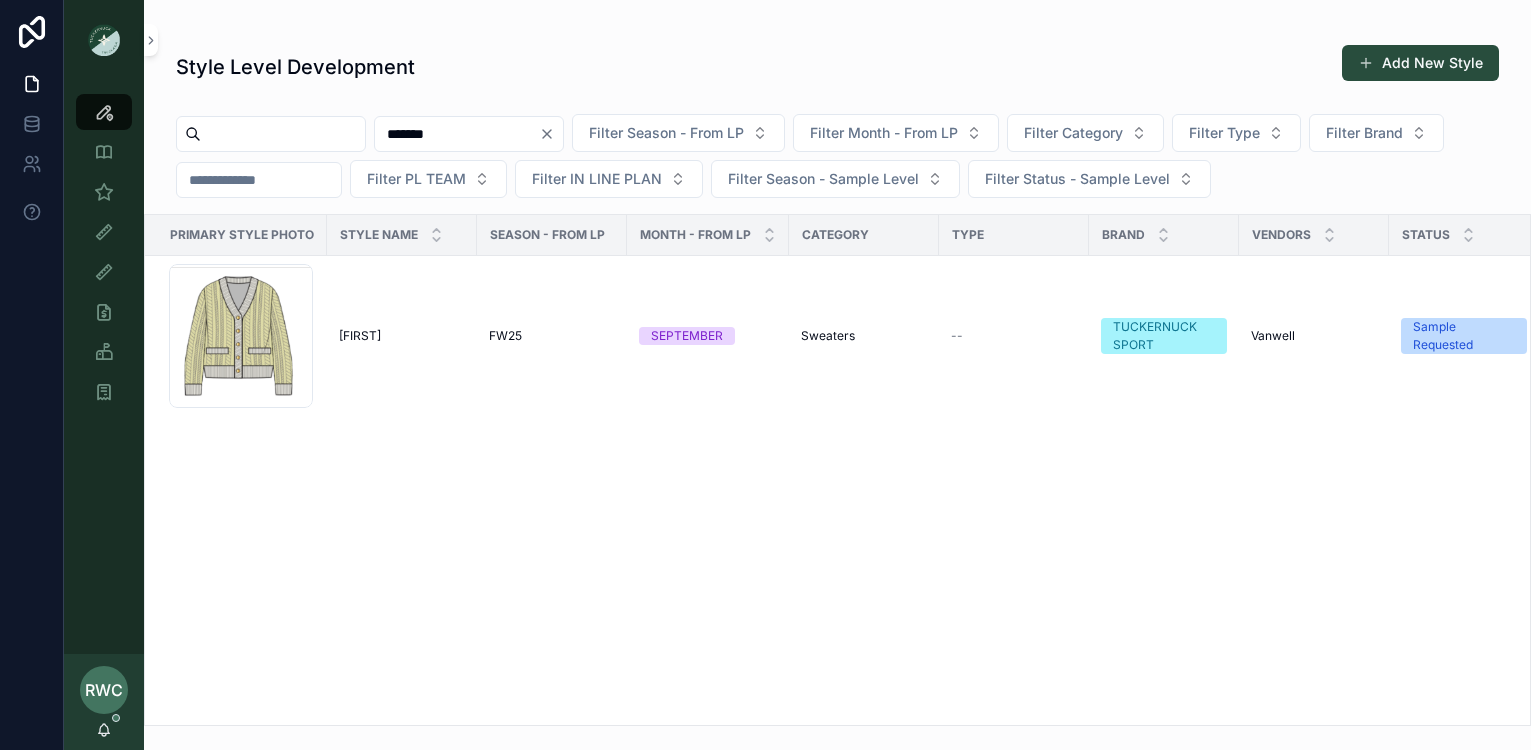 drag, startPoint x: 512, startPoint y: 132, endPoint x: 194, endPoint y: 132, distance: 318 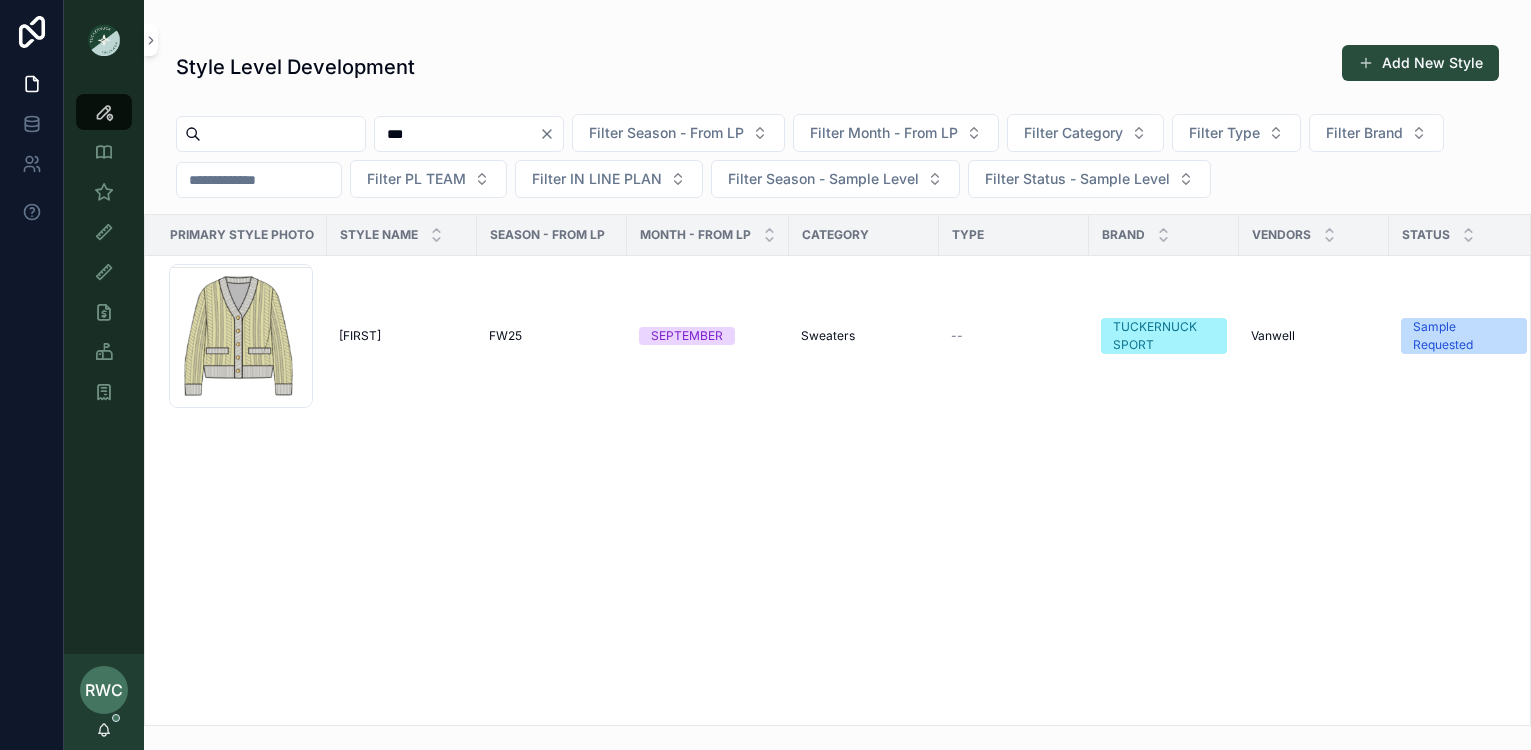 type on "***" 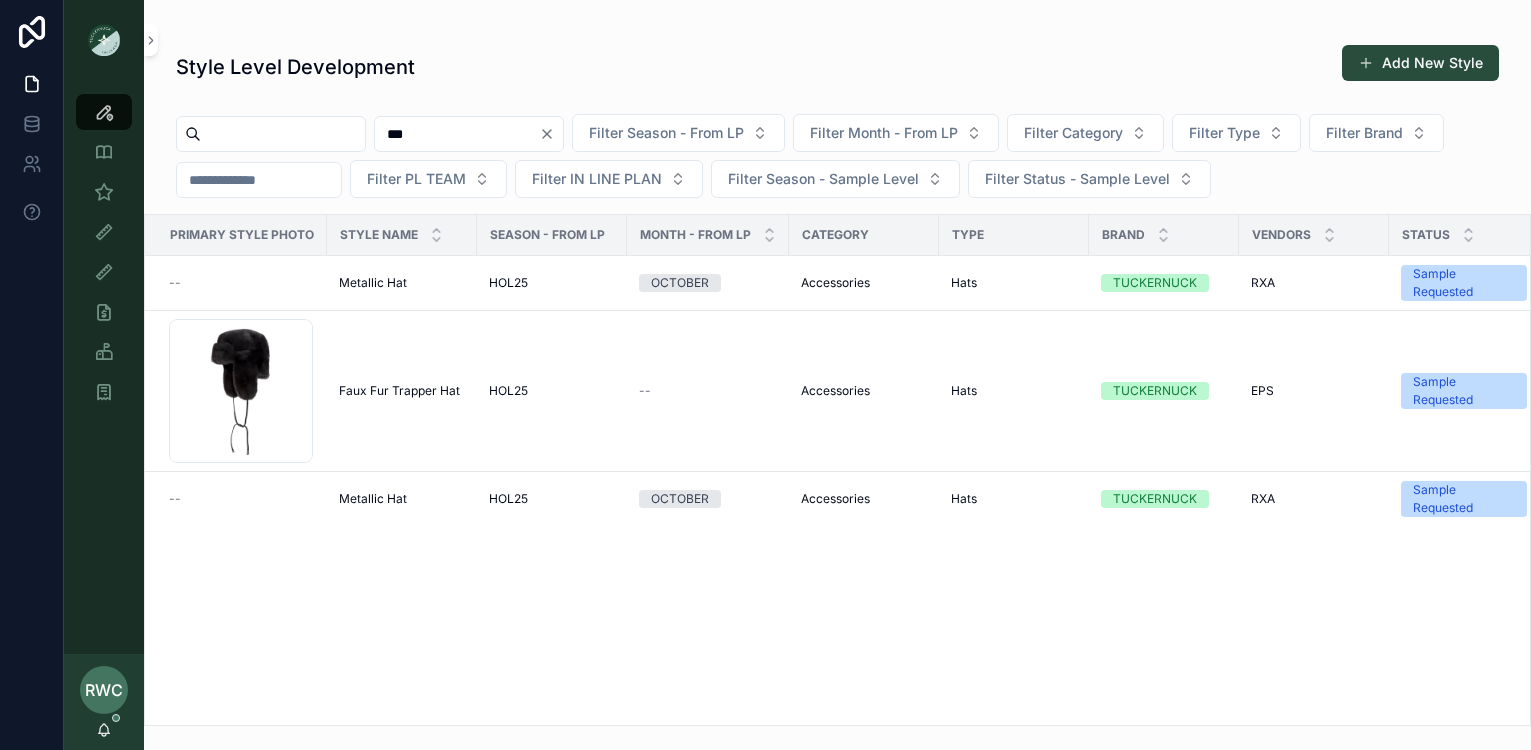 click 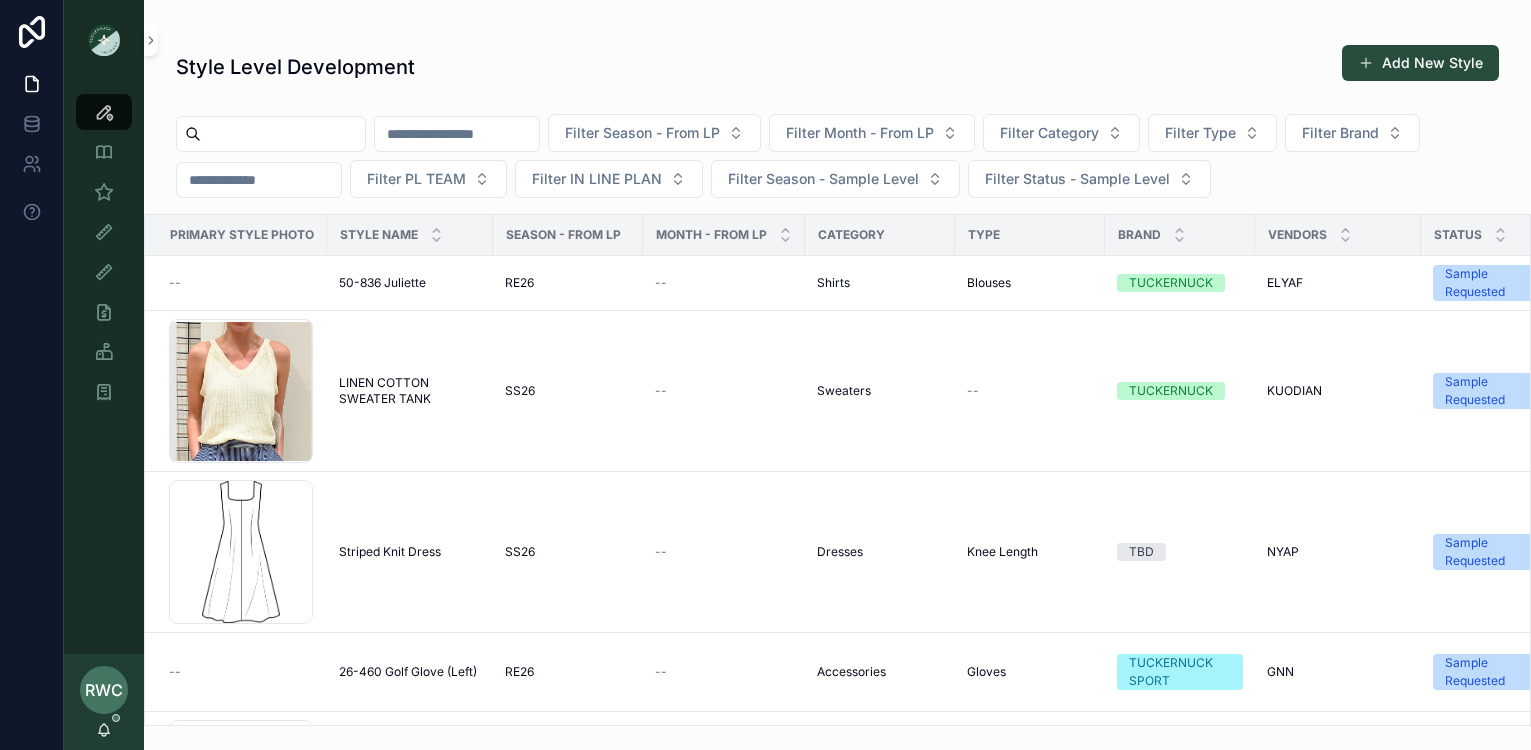 click at bounding box center [259, 180] 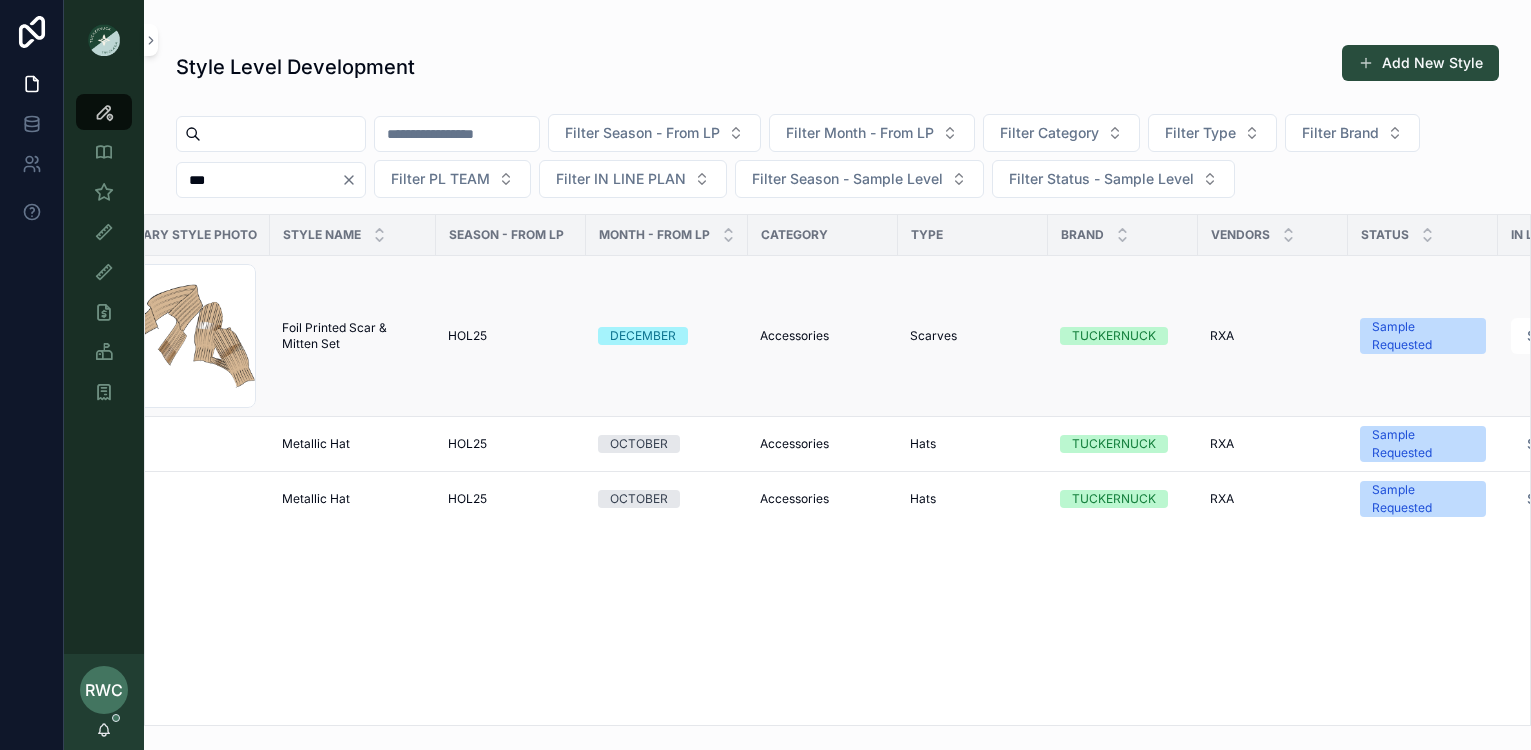 scroll, scrollTop: 0, scrollLeft: 0, axis: both 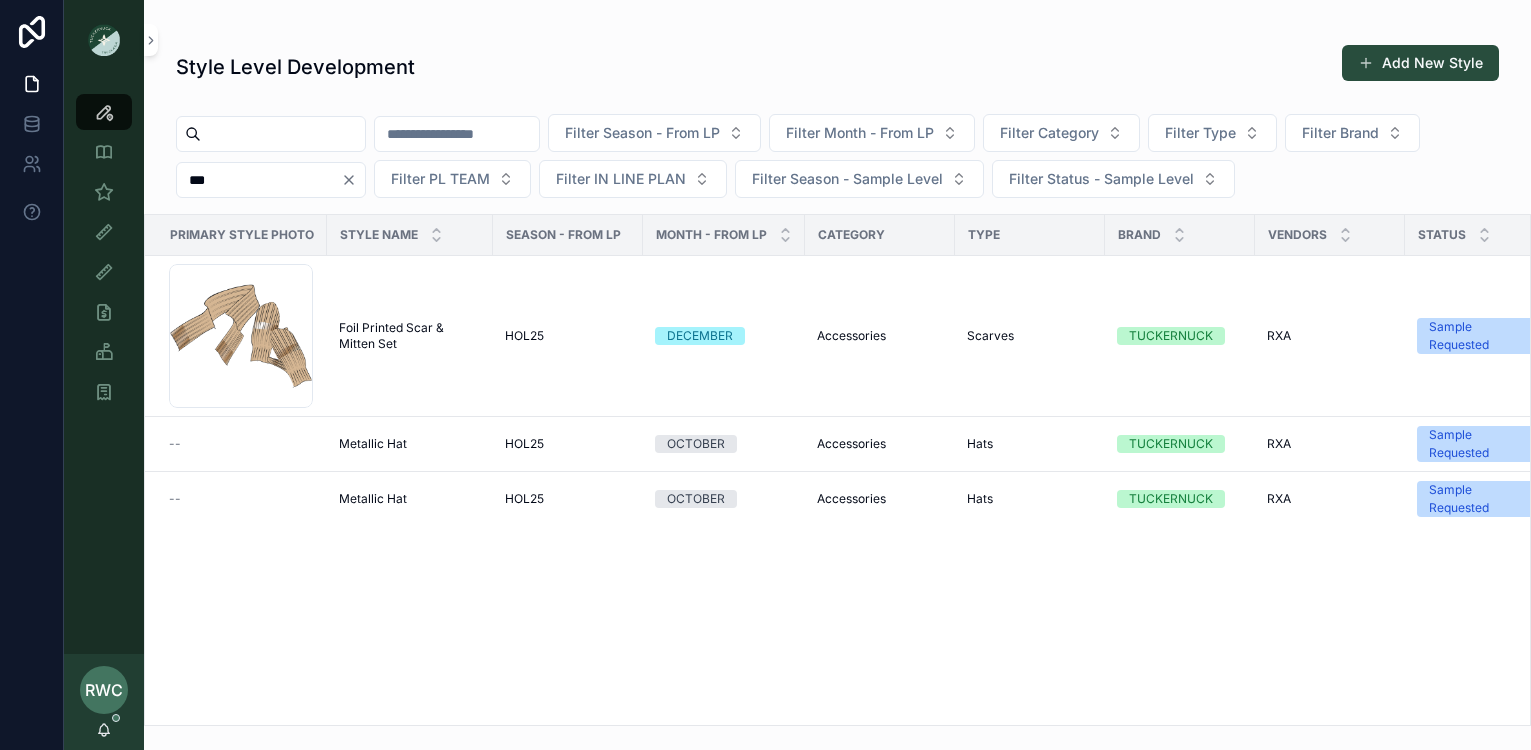 type on "***" 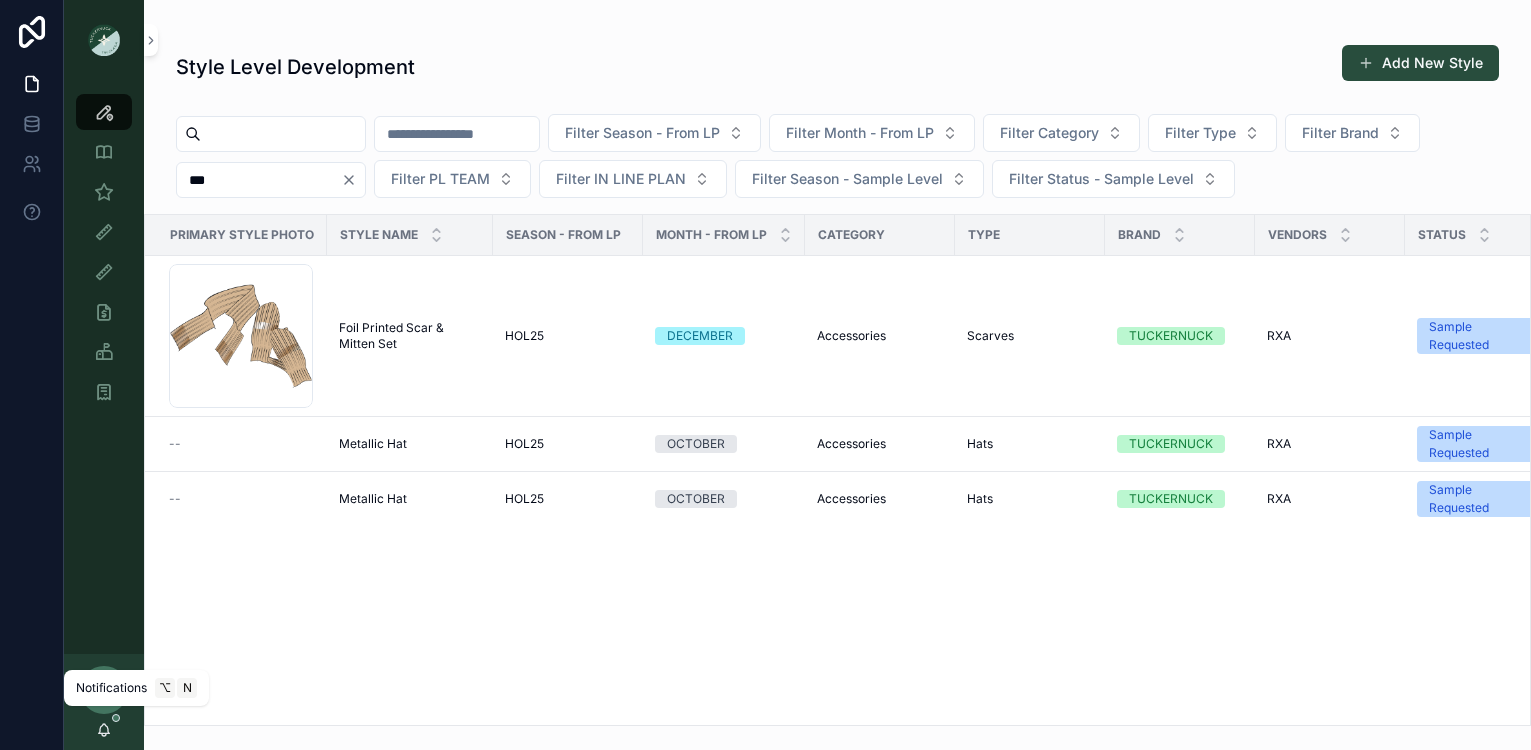 click at bounding box center (116, 718) 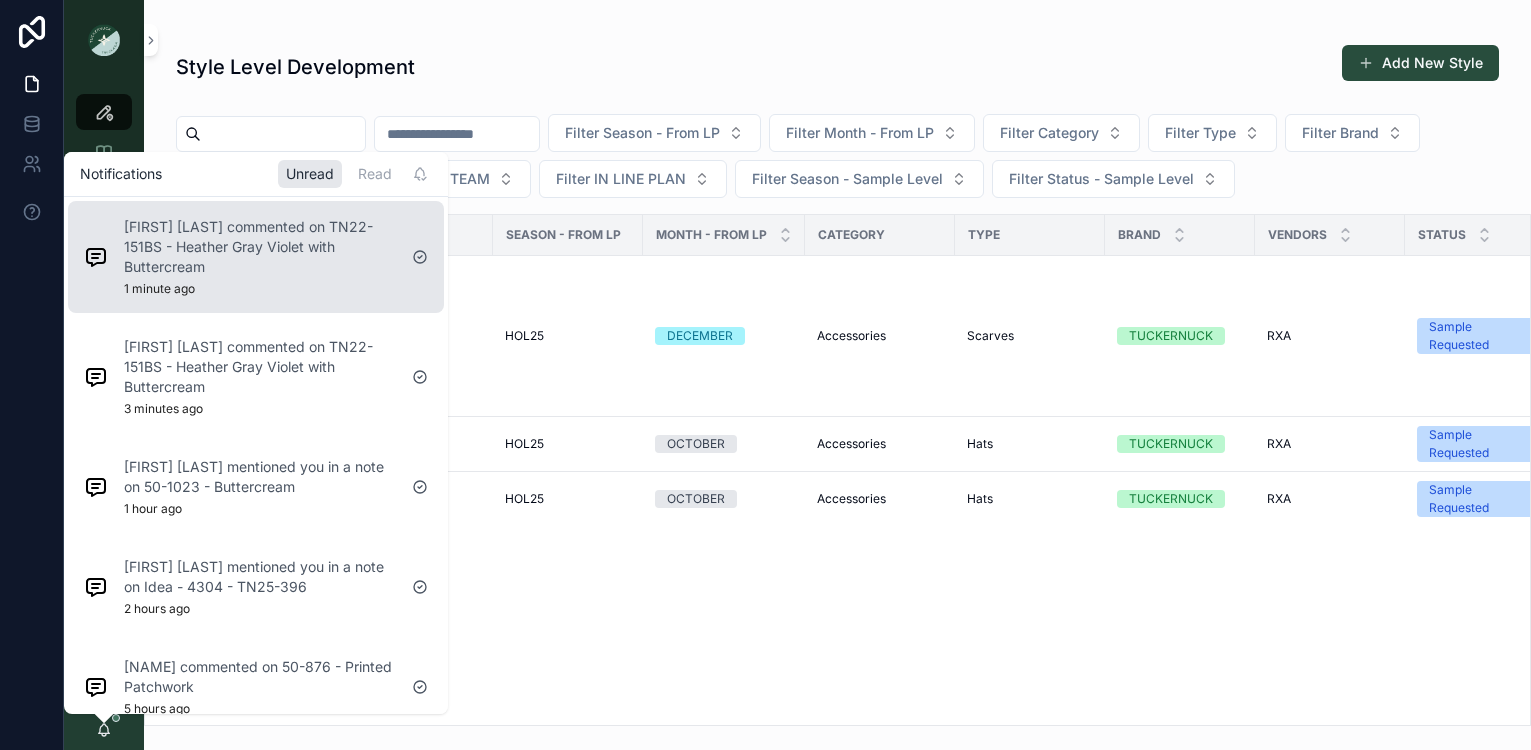click on "[FIRST] [LAST] commented on TN22-151BS - Heather Gray Violet with Buttercream" at bounding box center (260, 247) 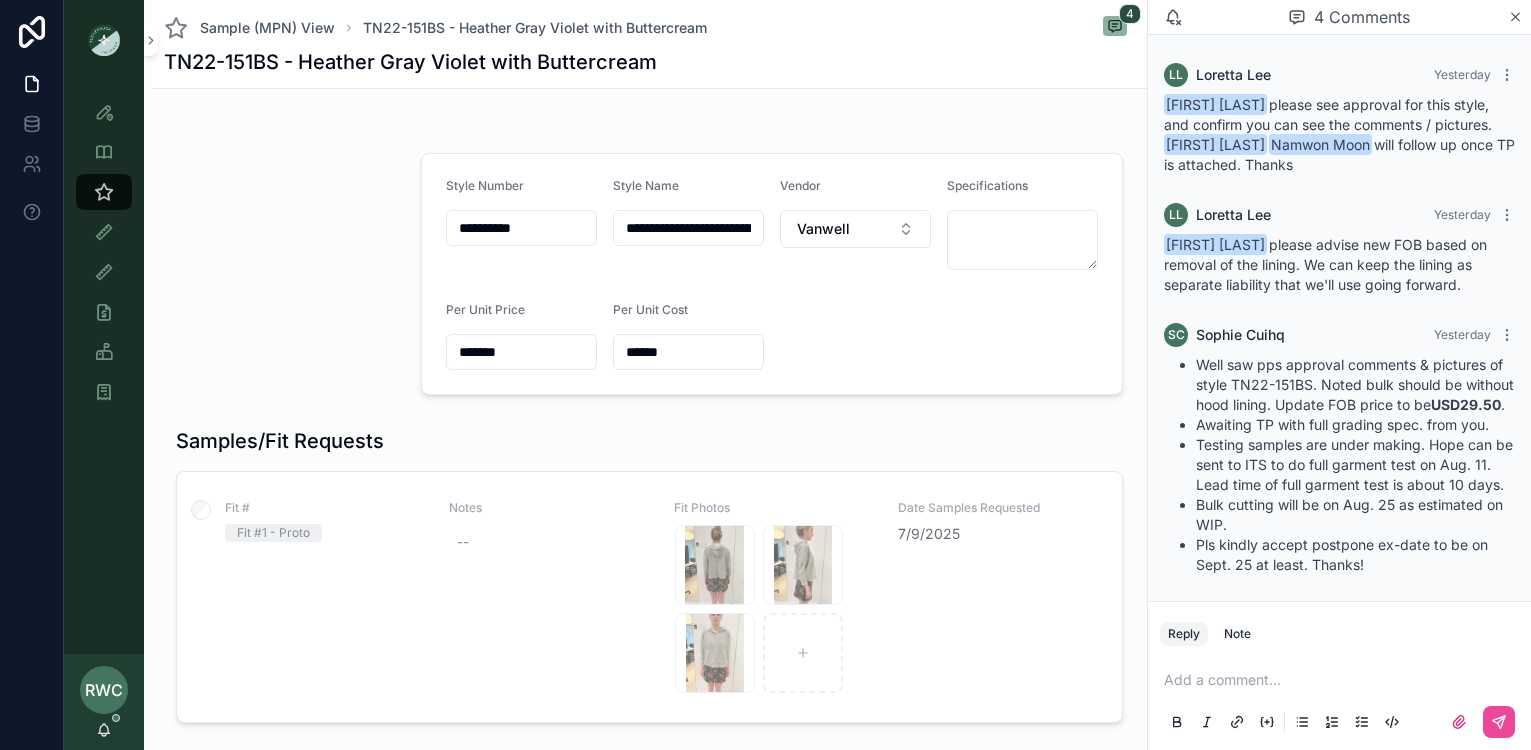 scroll, scrollTop: 231, scrollLeft: 0, axis: vertical 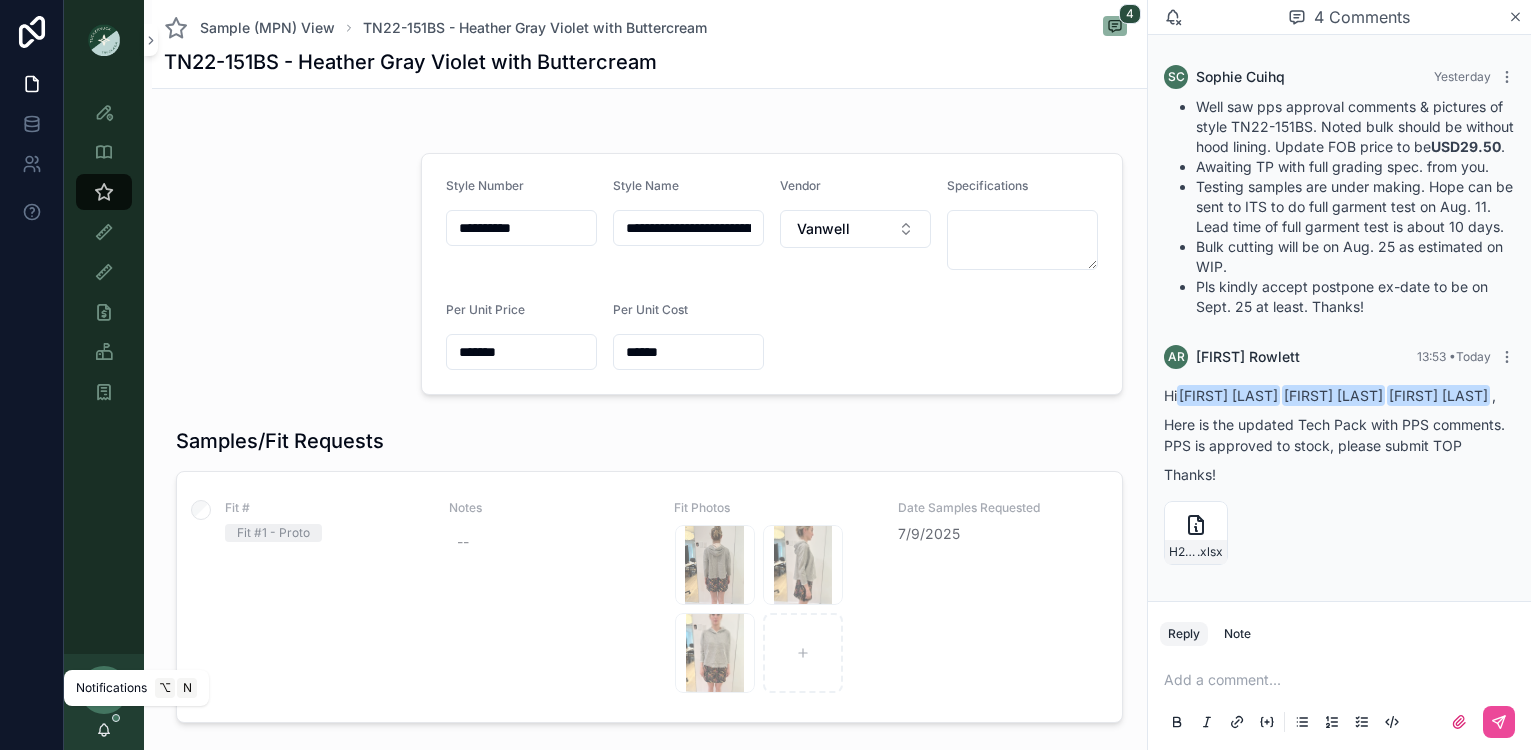 click at bounding box center [116, 718] 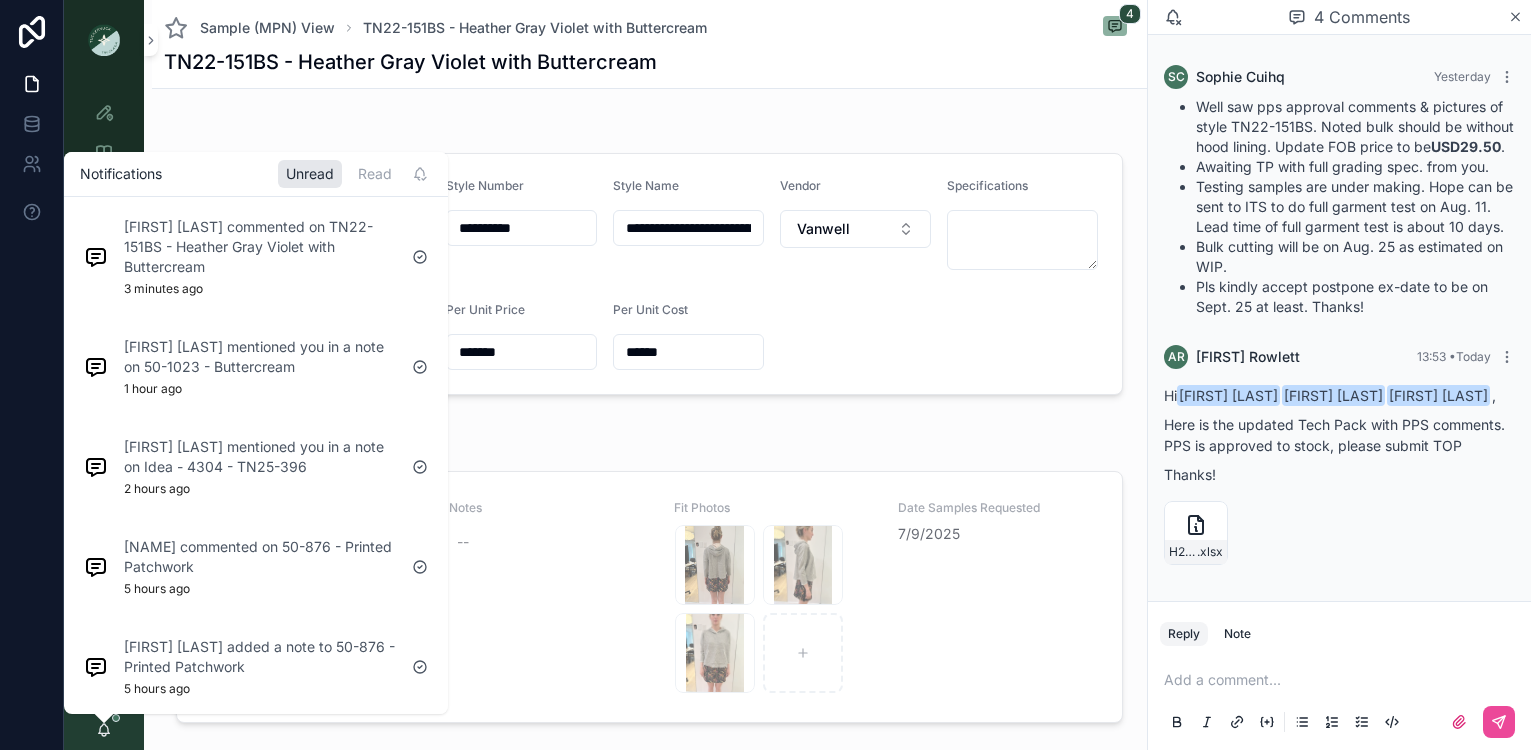 scroll, scrollTop: 129, scrollLeft: 0, axis: vertical 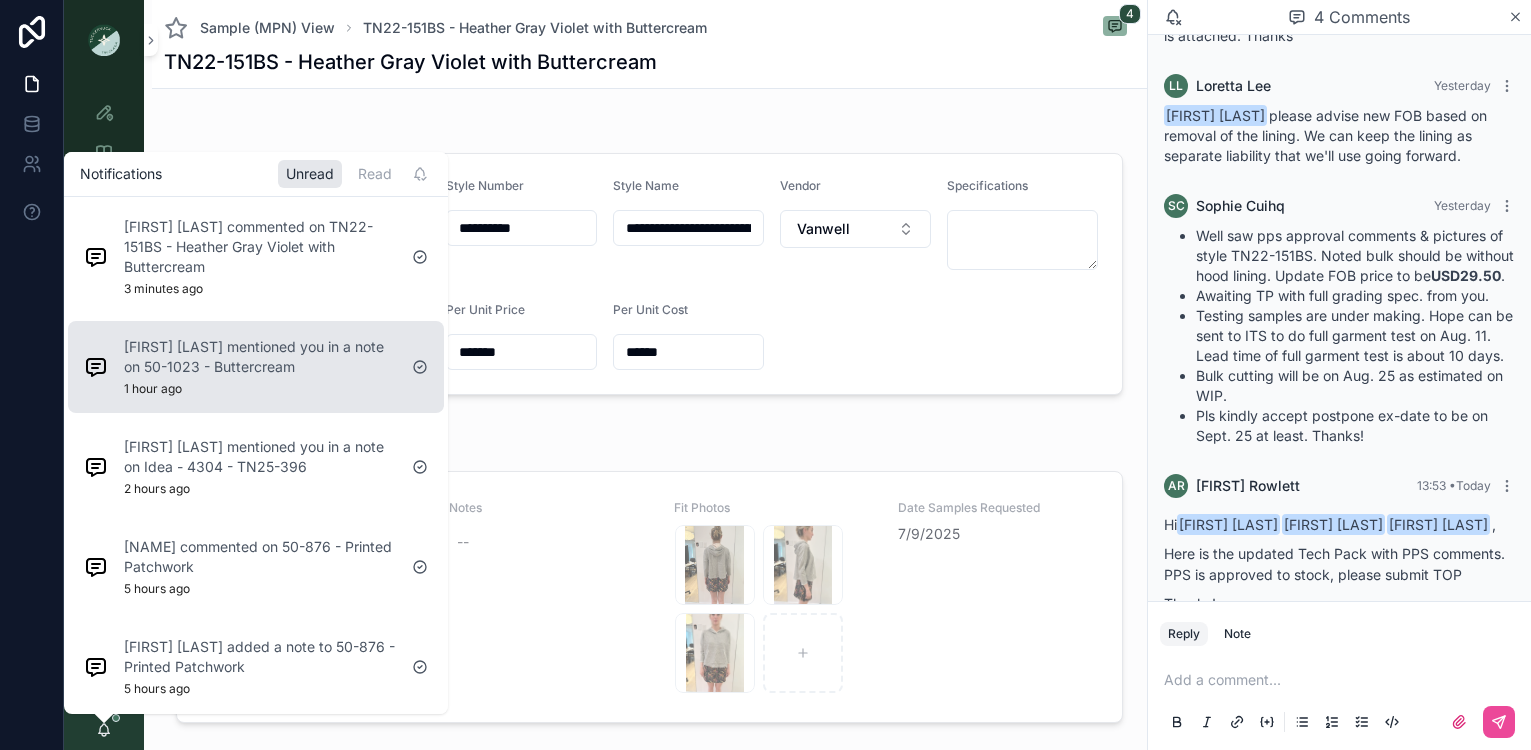 click on "[NAME] mentioned you in a note on 50-1023 - Buttercream [TIME] ago" at bounding box center (260, 367) 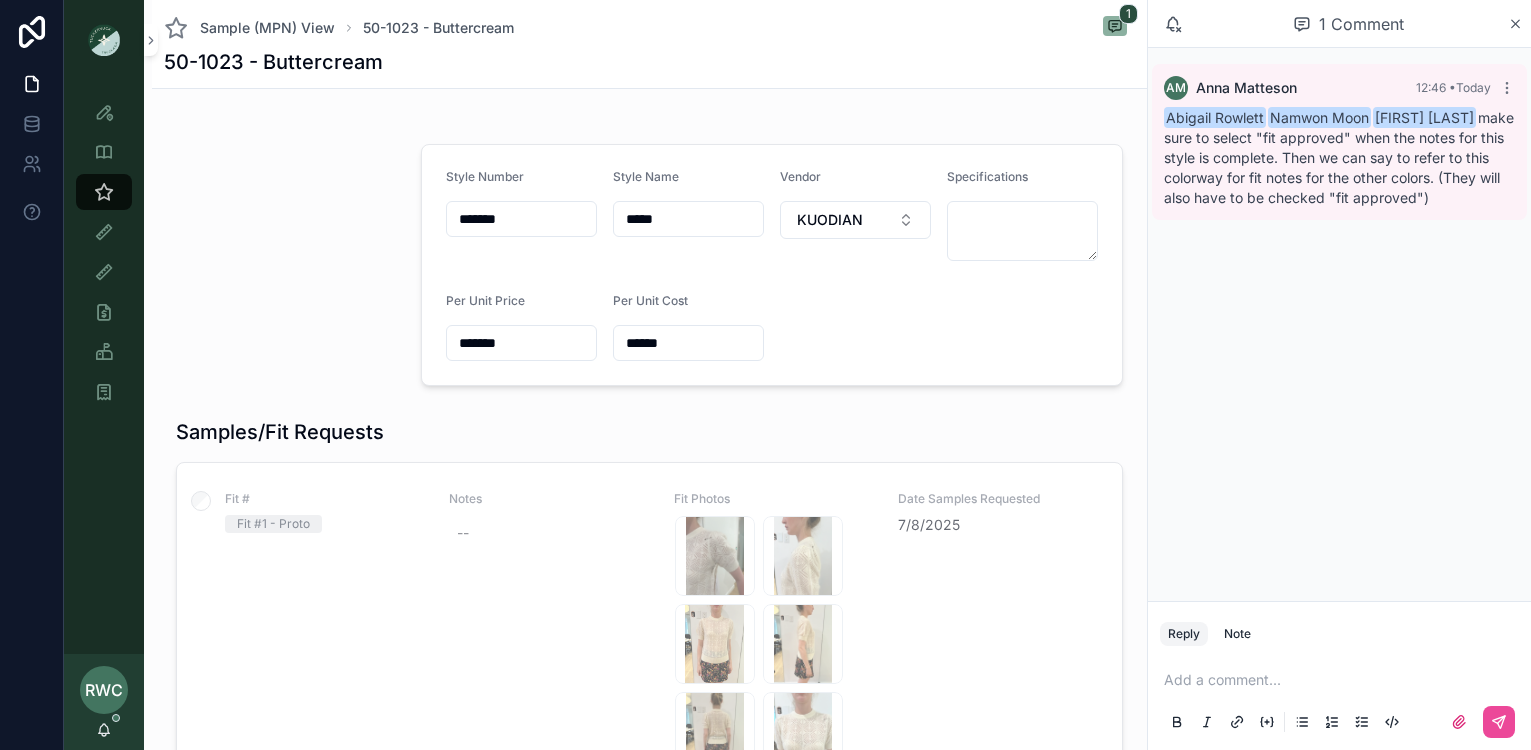 scroll, scrollTop: 0, scrollLeft: 0, axis: both 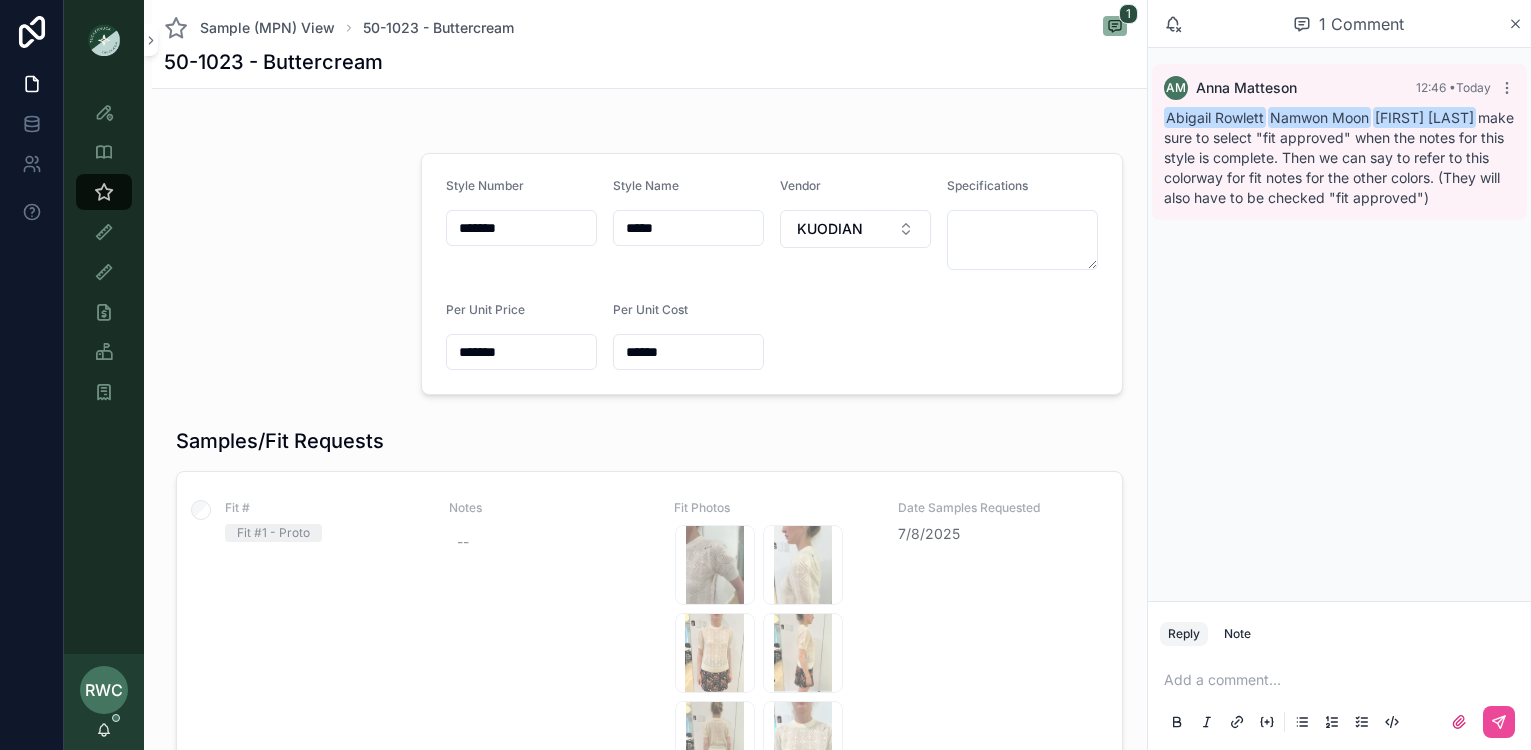 click at bounding box center [104, 40] 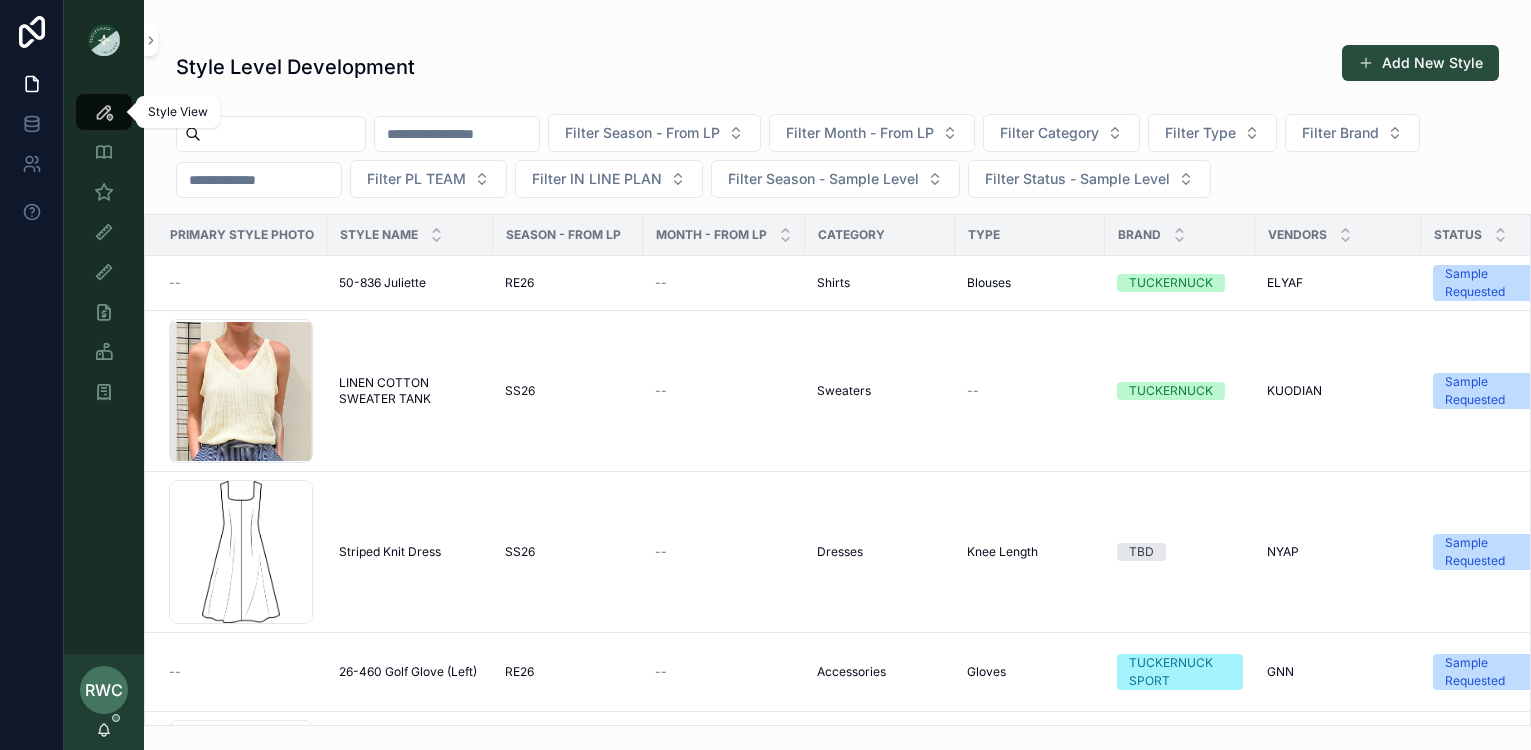 click on "Style View" at bounding box center [104, 112] 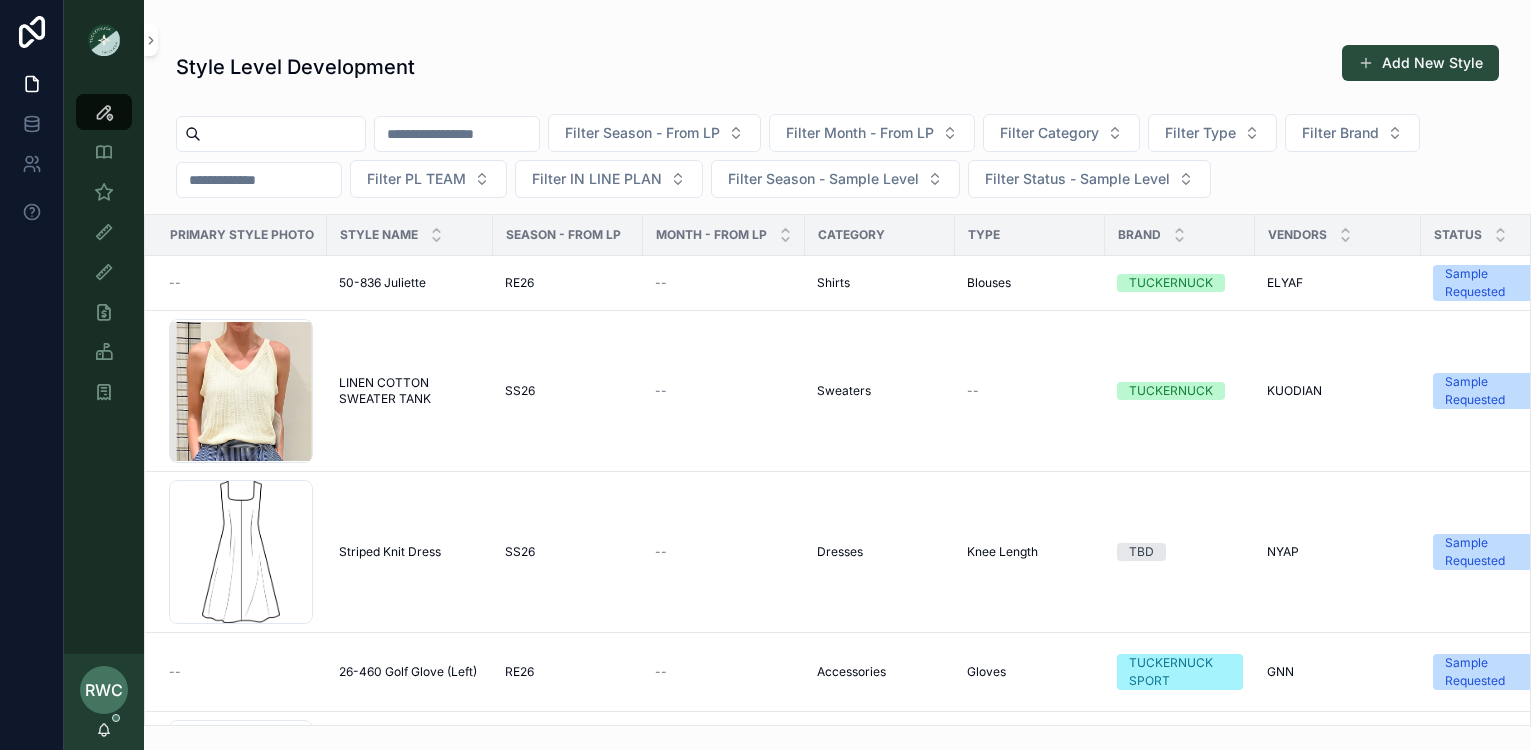 click at bounding box center [104, 40] 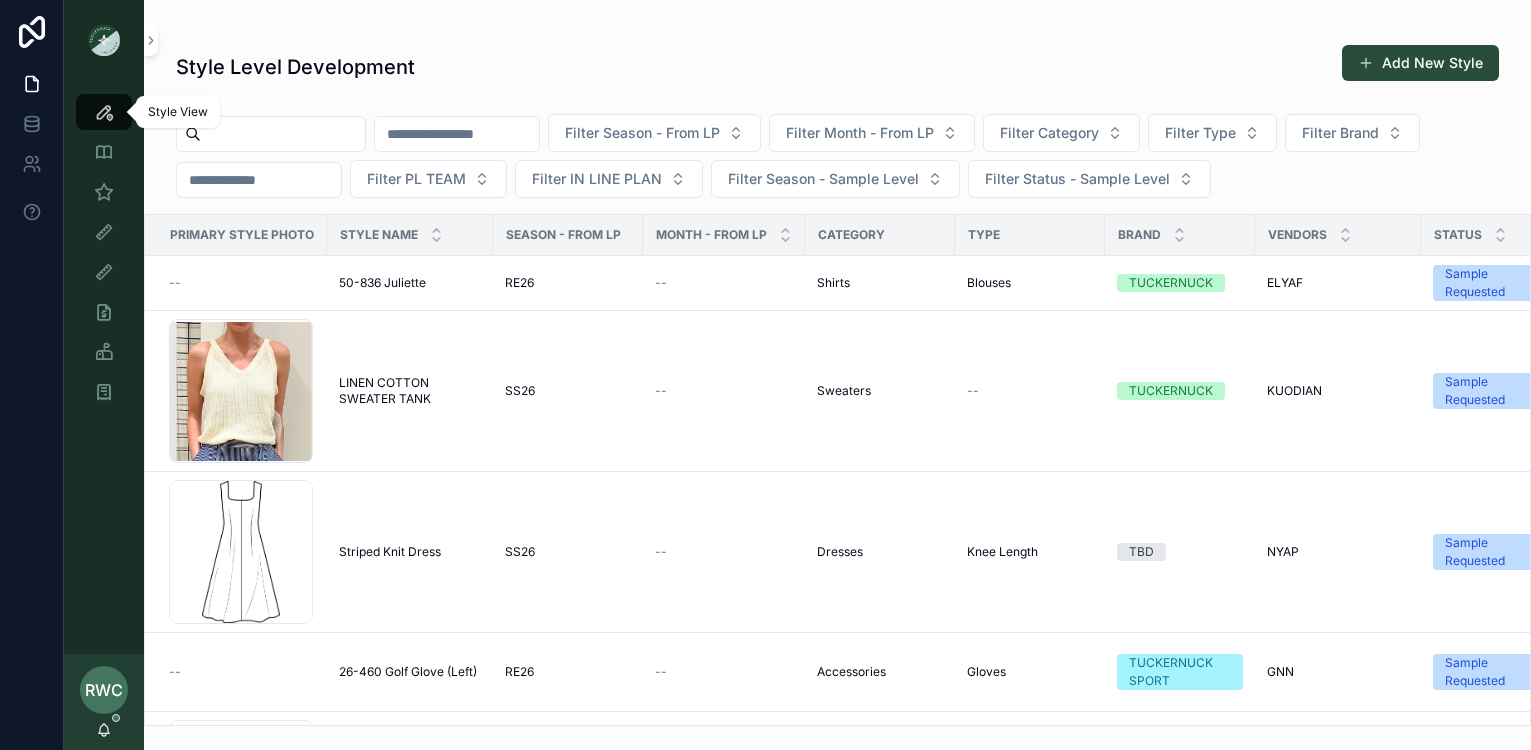 click at bounding box center (104, 112) 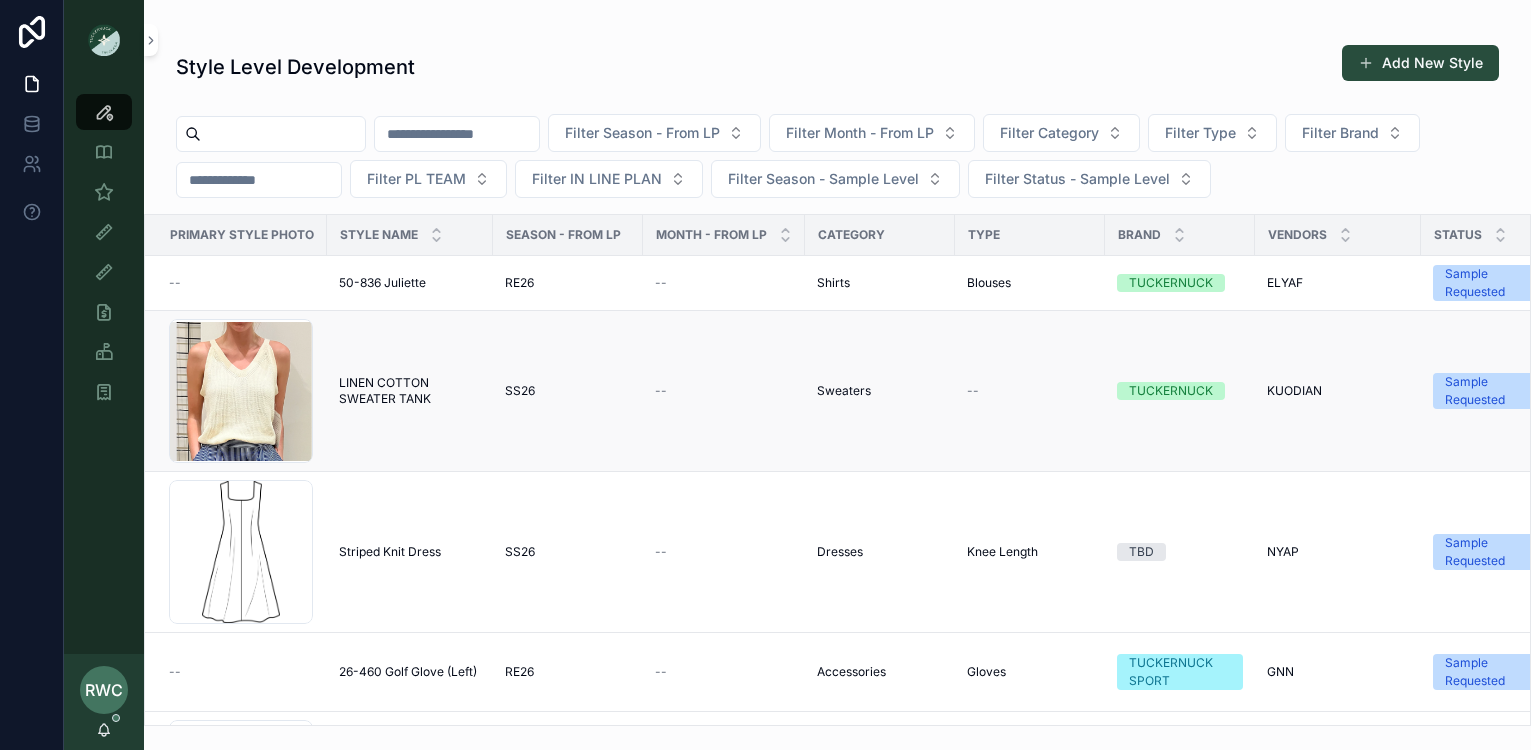 scroll, scrollTop: 0, scrollLeft: 3, axis: horizontal 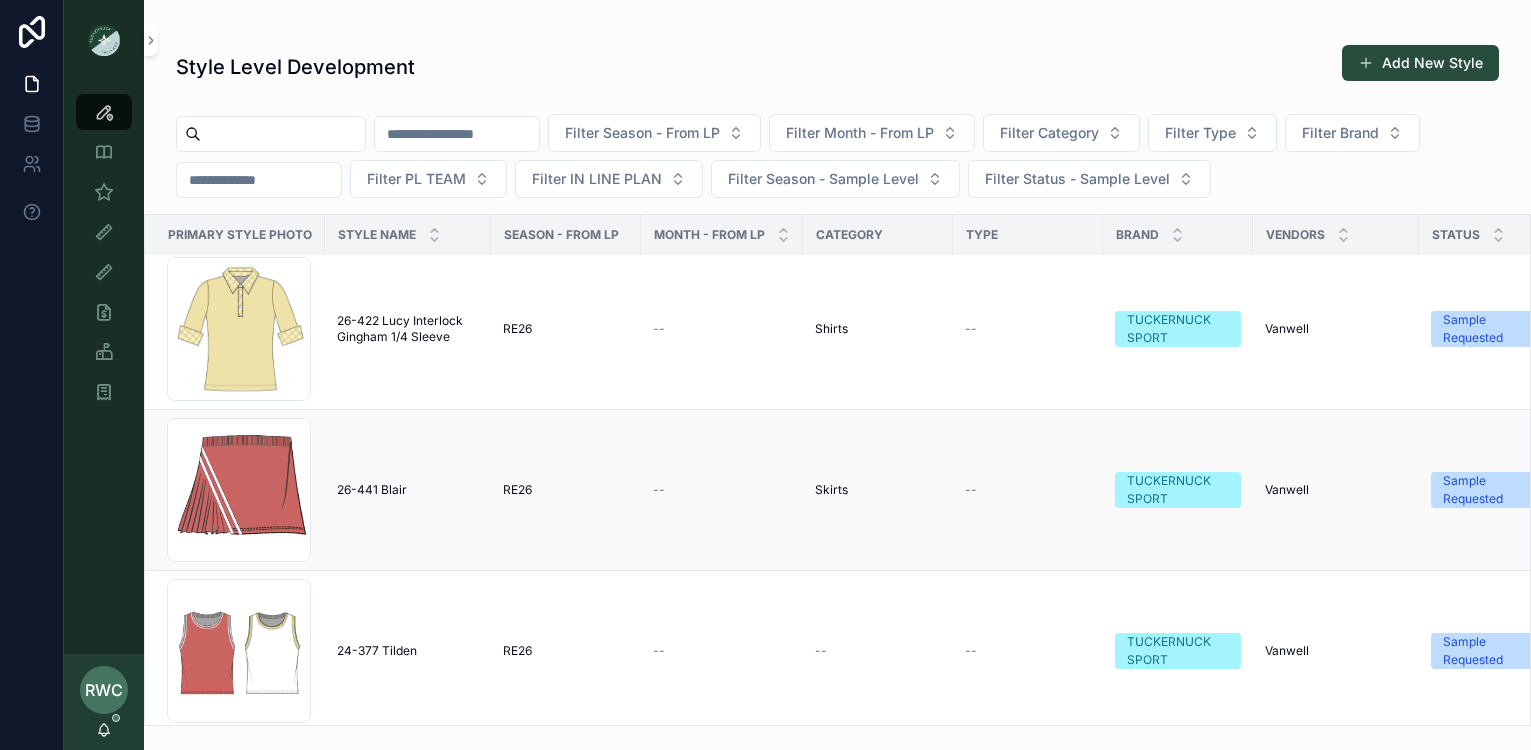 click on "26-441 [FIRST] 26-441 [FIRST]" at bounding box center [408, 490] 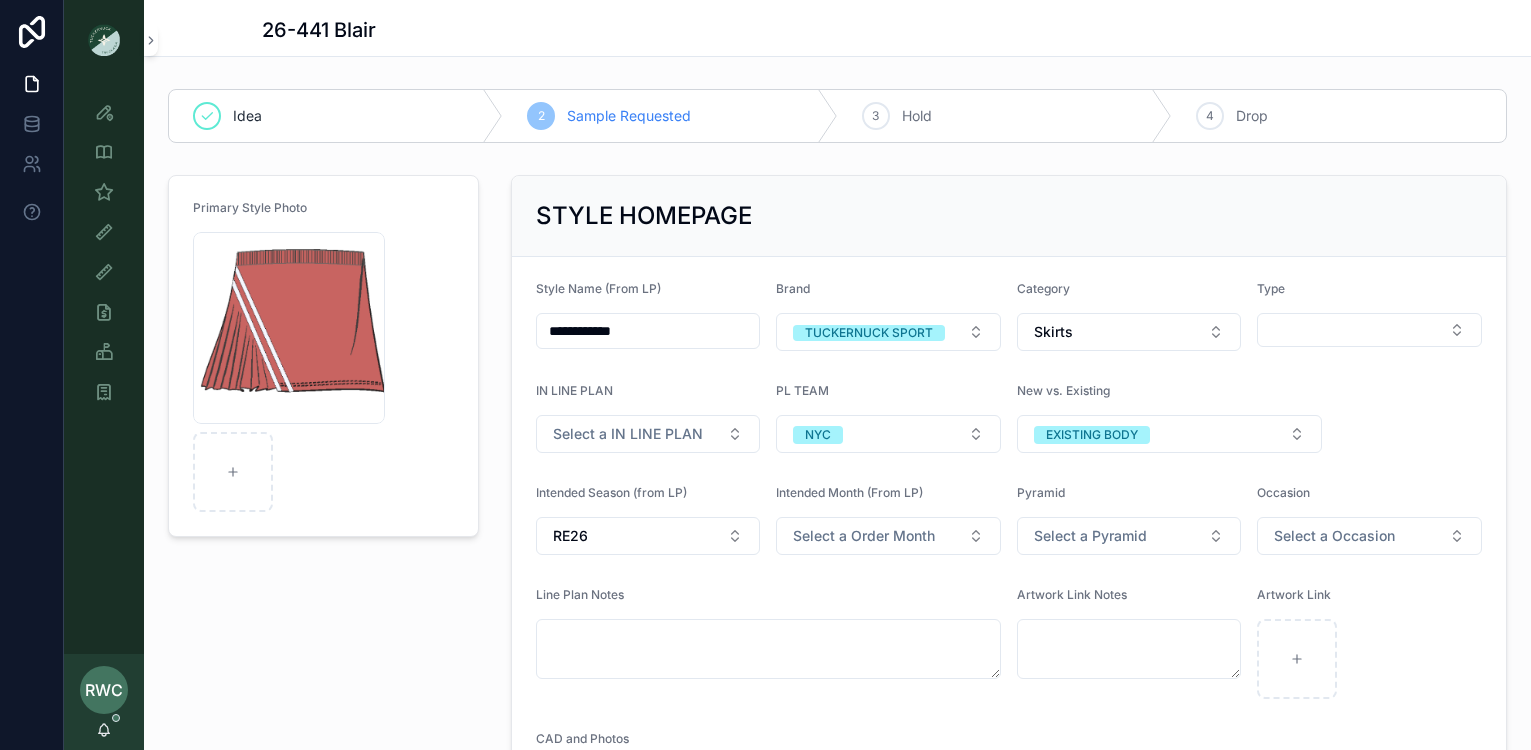 click on "**********" at bounding box center (648, 331) 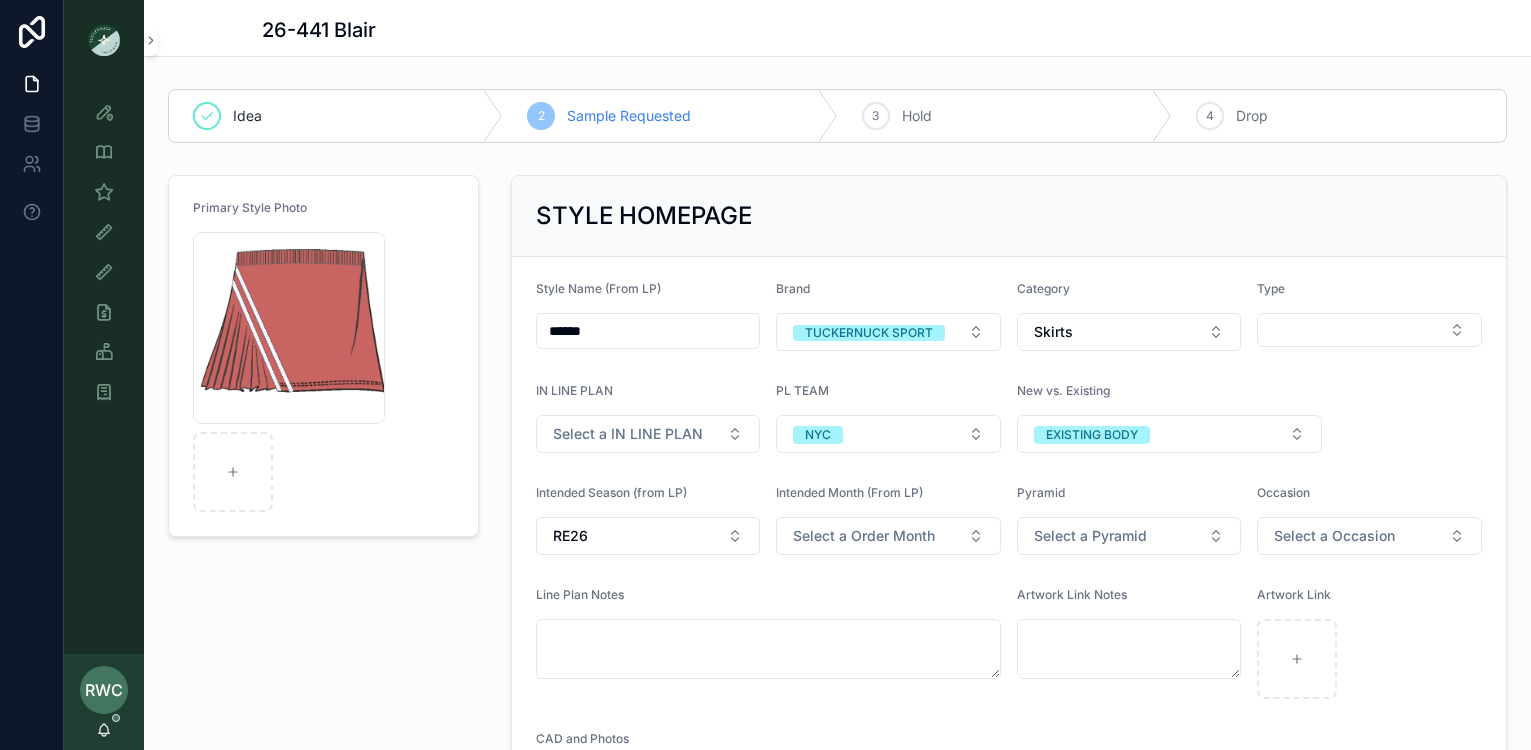 type on "******" 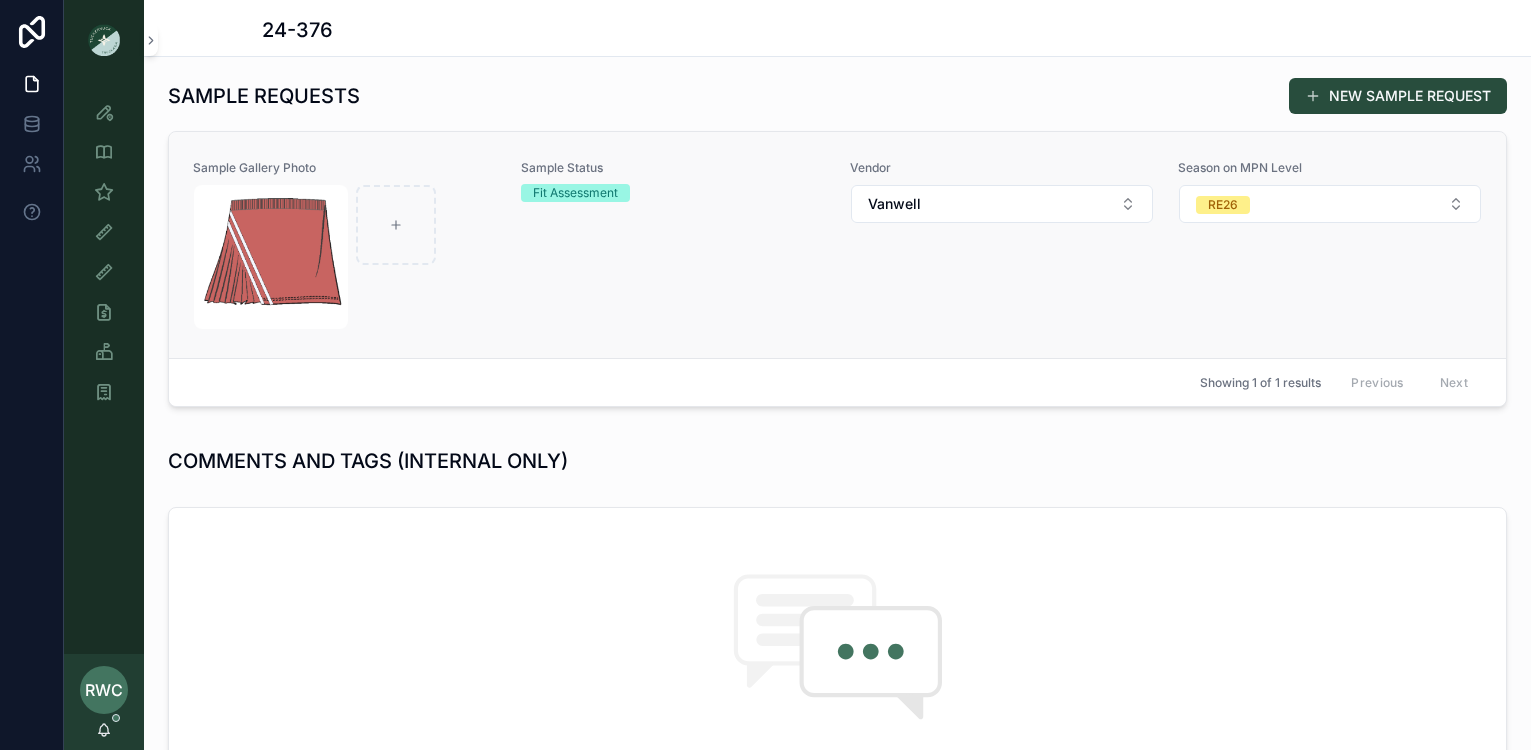 scroll, scrollTop: 797, scrollLeft: 0, axis: vertical 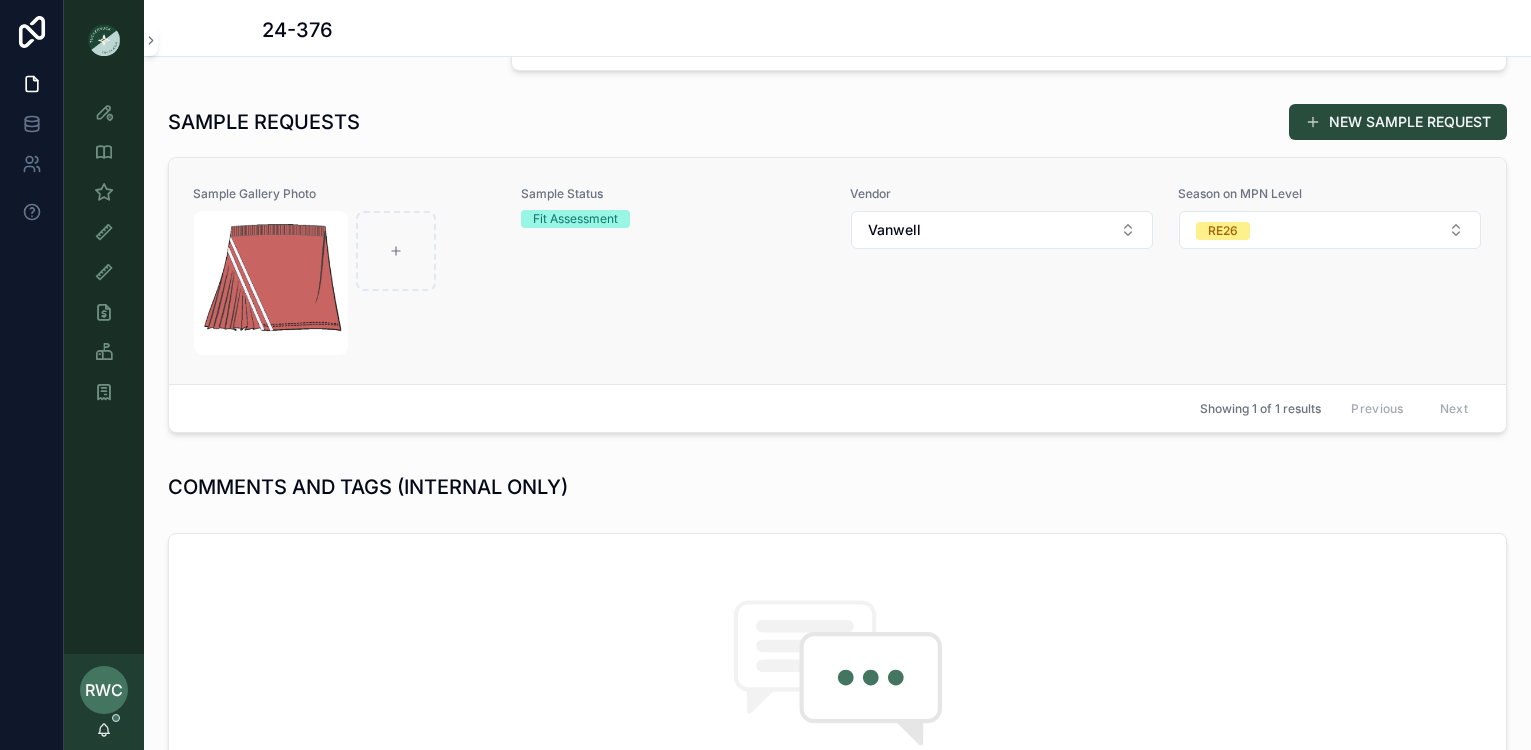 click on "Sample Status Fit Assessment" at bounding box center [673, 271] 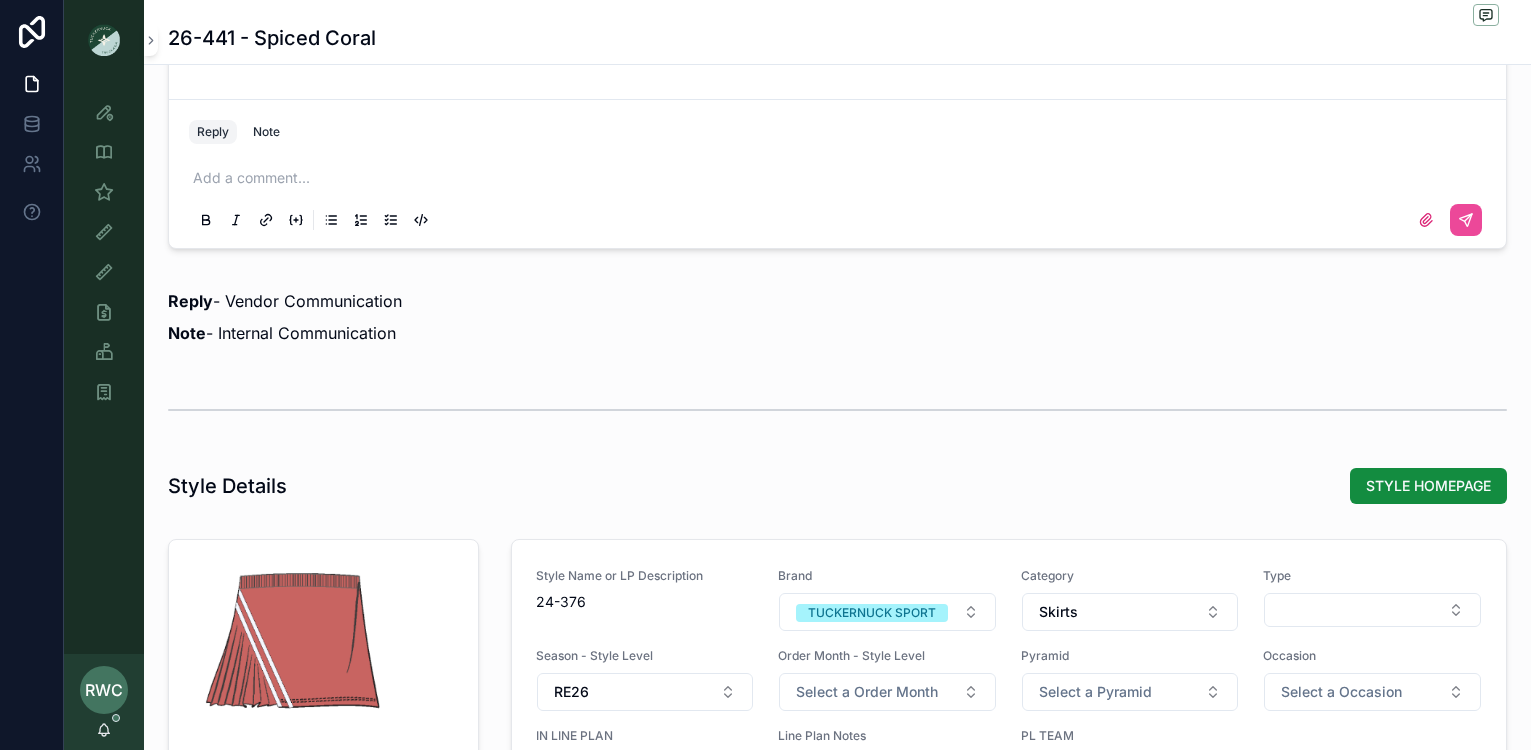 scroll, scrollTop: 1555, scrollLeft: 0, axis: vertical 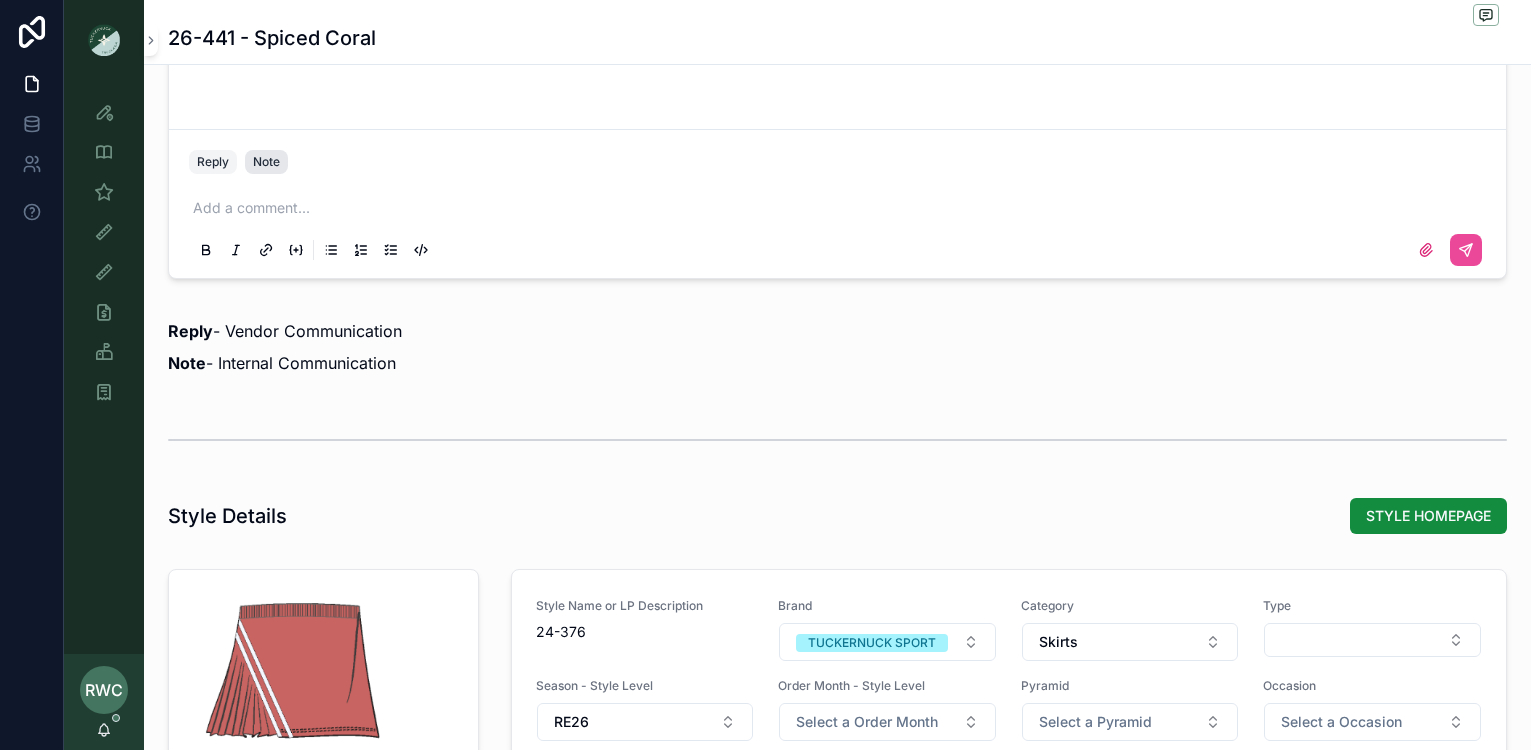 click on "Note" at bounding box center (266, 162) 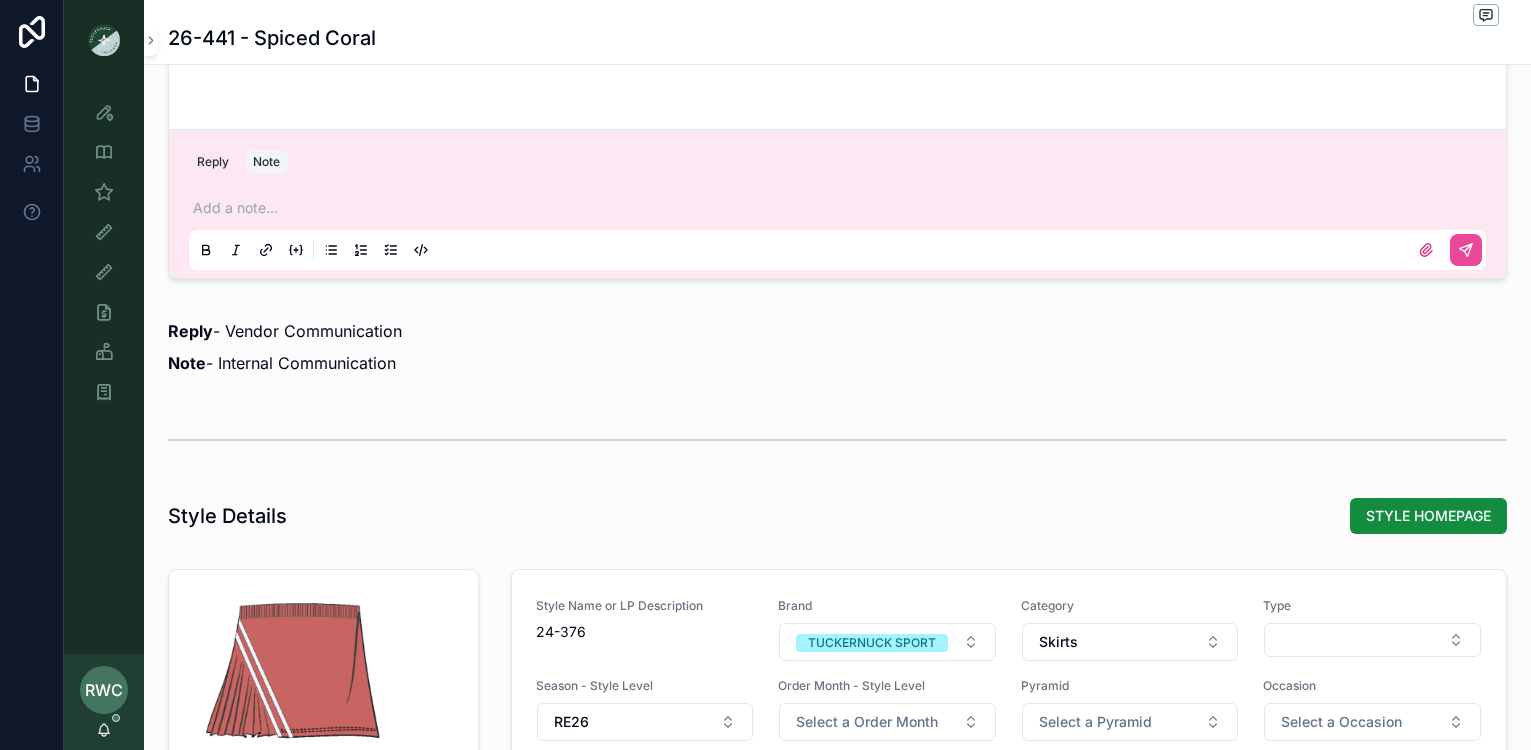 click at bounding box center (841, 208) 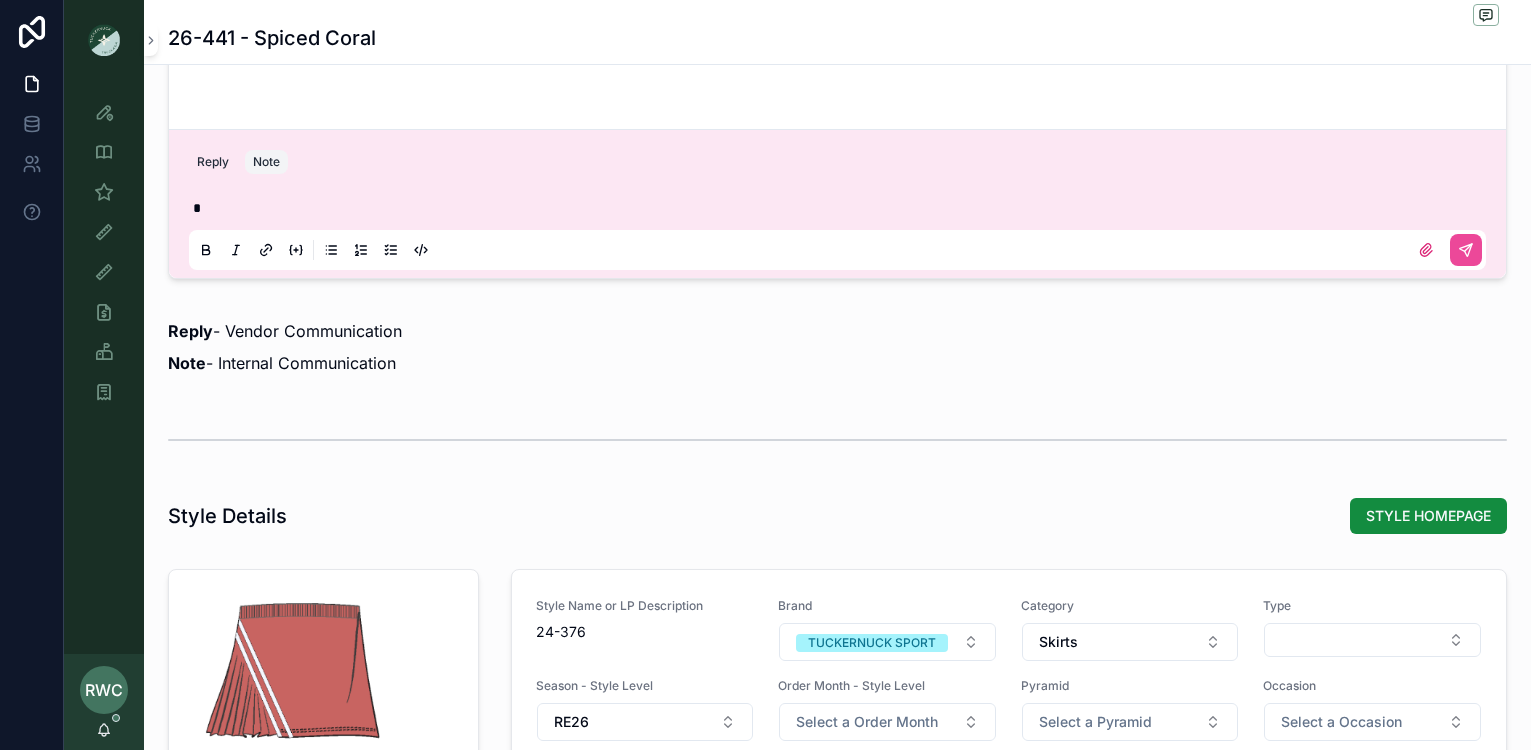 type 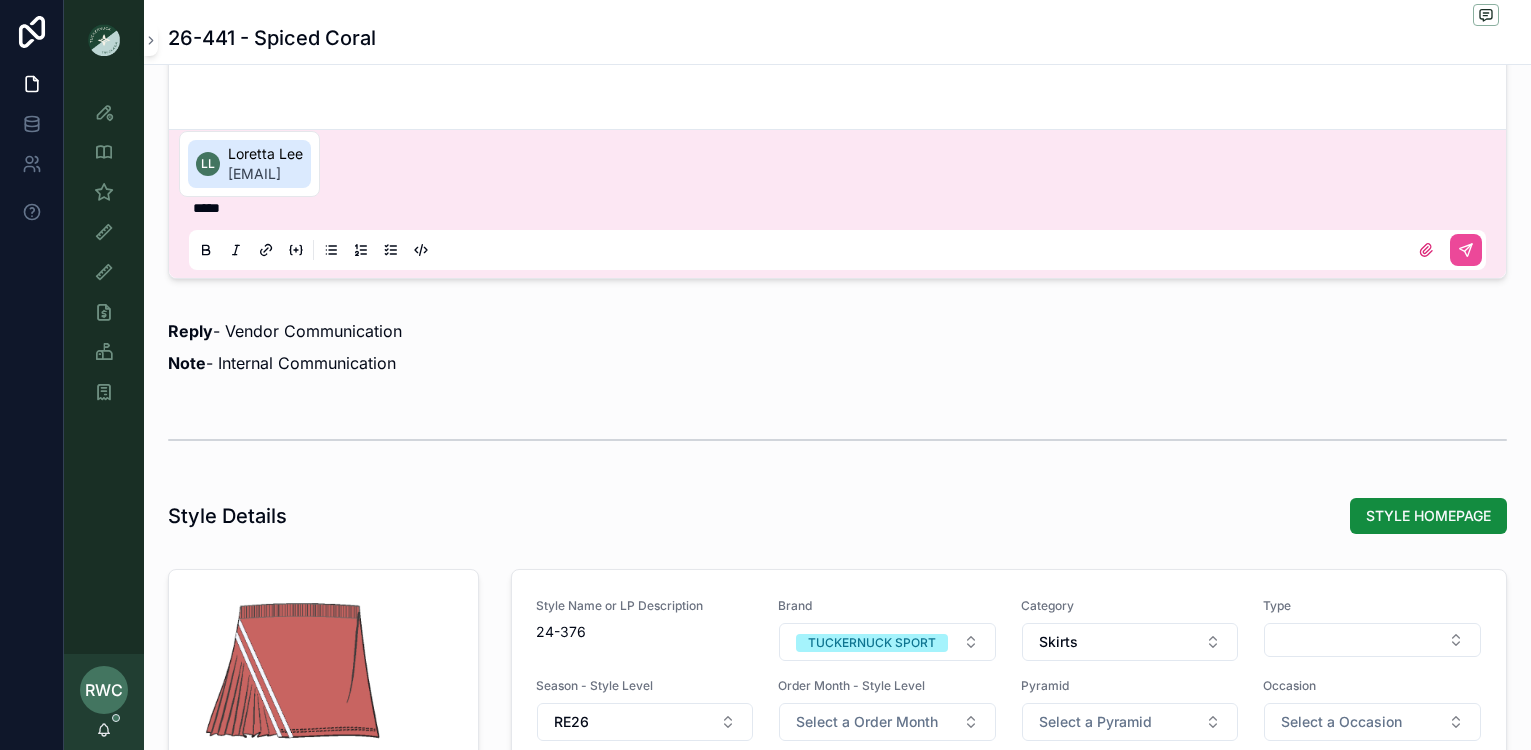 click on "[EMAIL]" at bounding box center [265, 174] 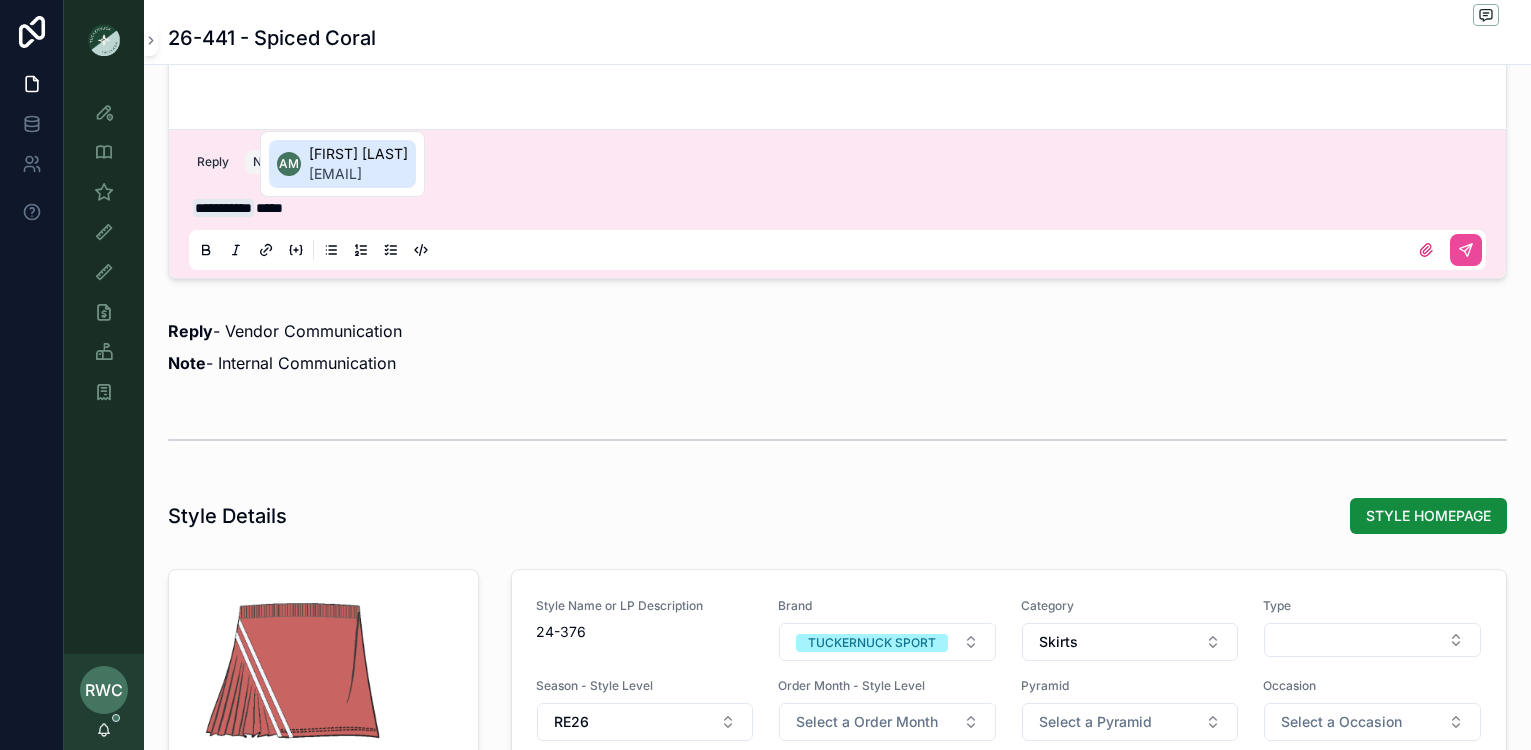 click on "[EMAIL]" at bounding box center [358, 174] 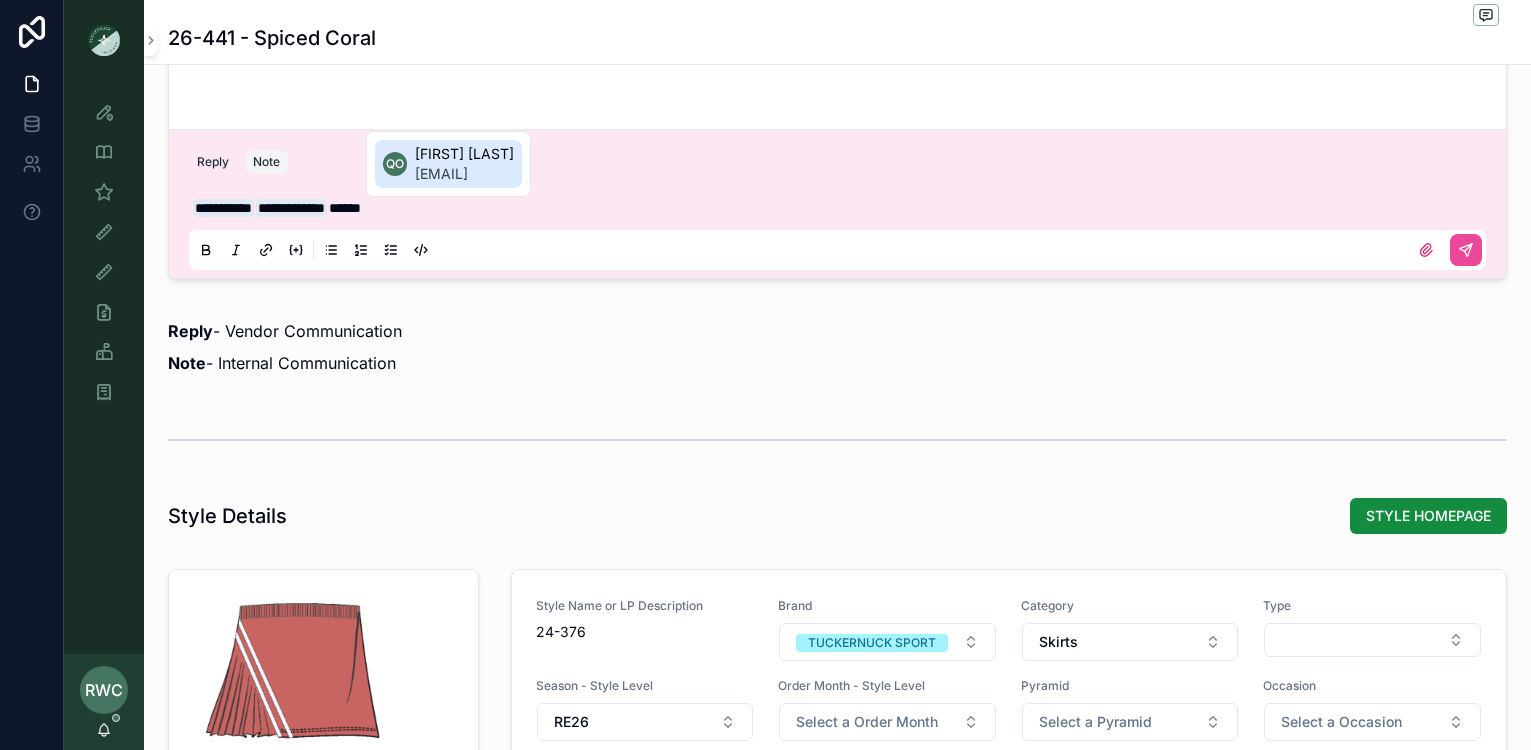 click on "[FIRST] [LAST]" at bounding box center (464, 154) 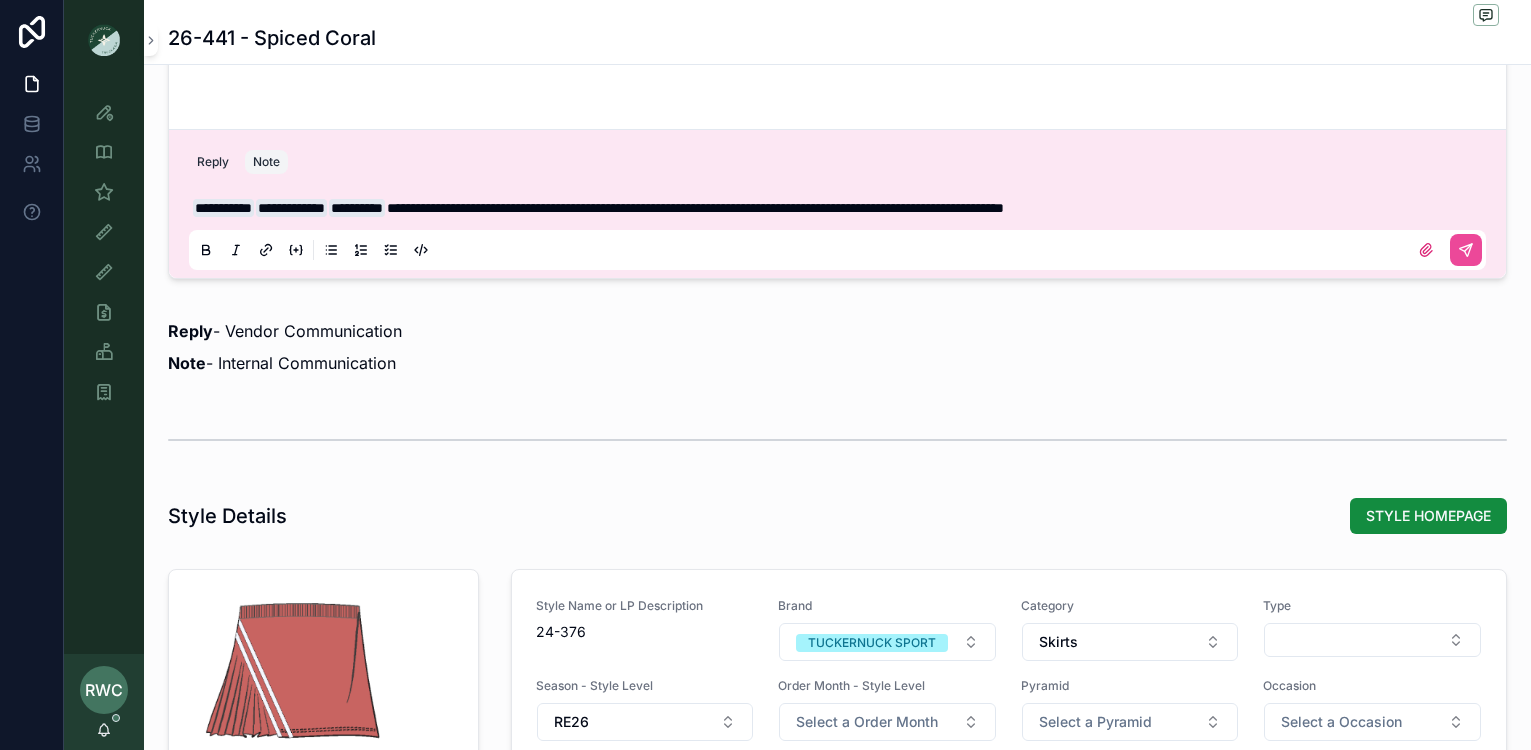 scroll, scrollTop: 1557, scrollLeft: 0, axis: vertical 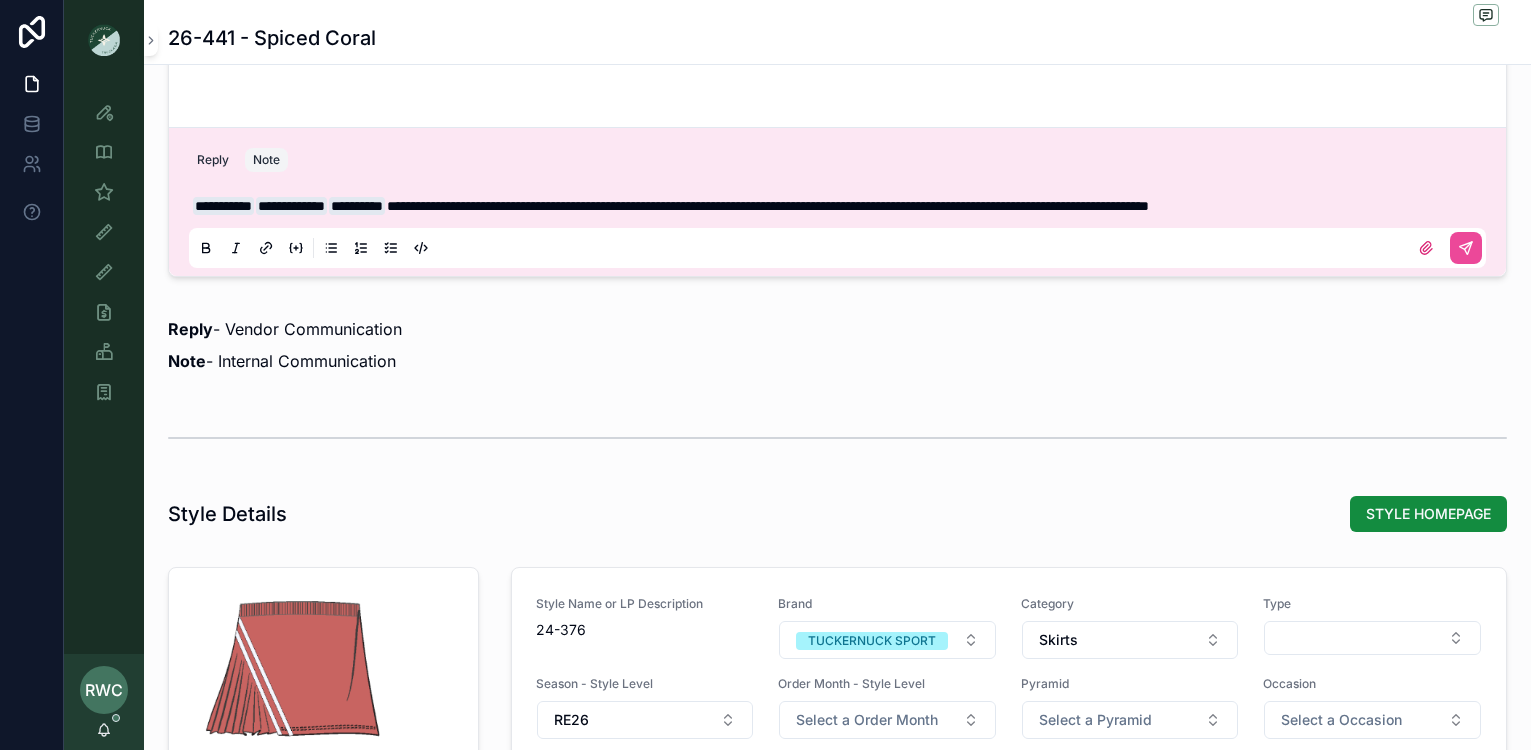 click on "**********" at bounding box center [768, 206] 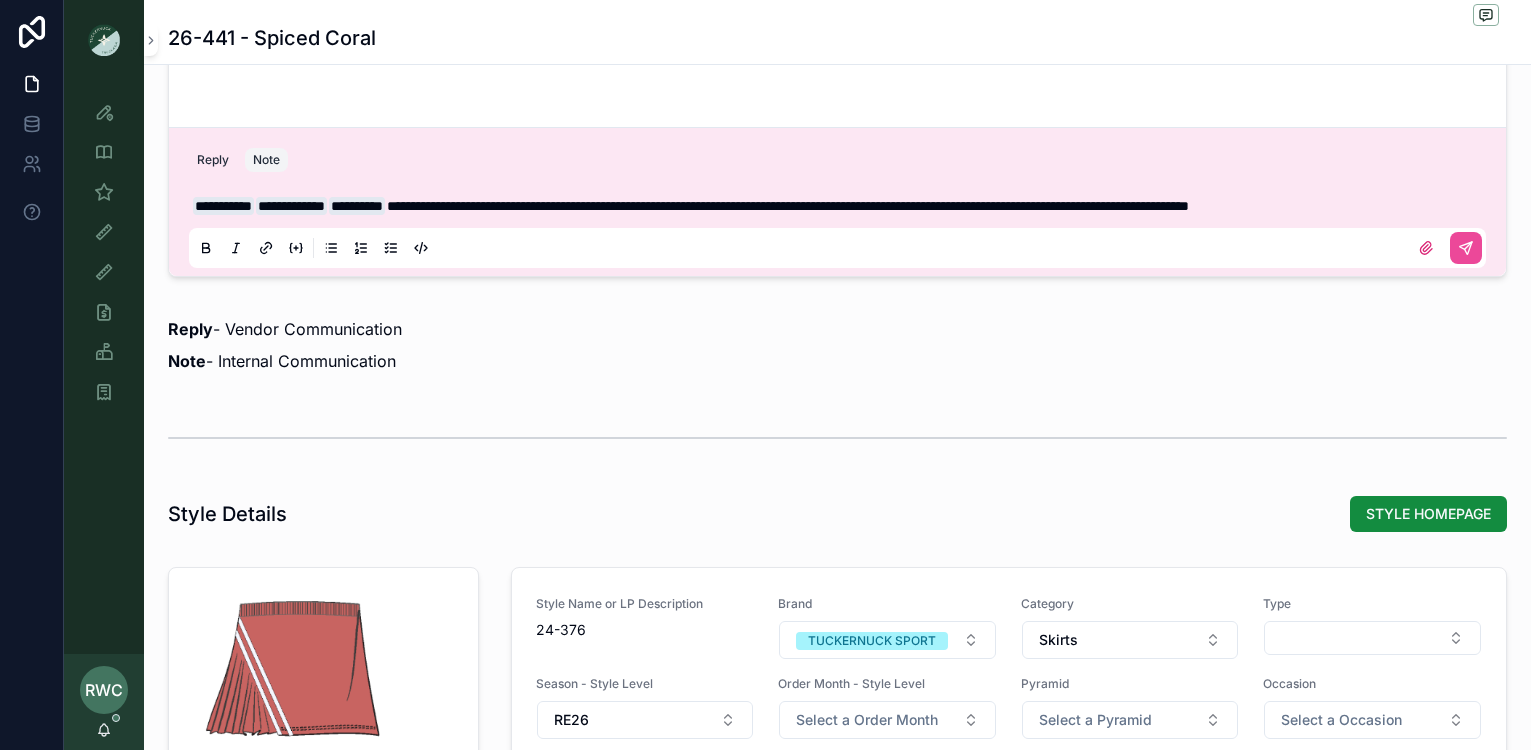 click on "**********" at bounding box center [841, 206] 